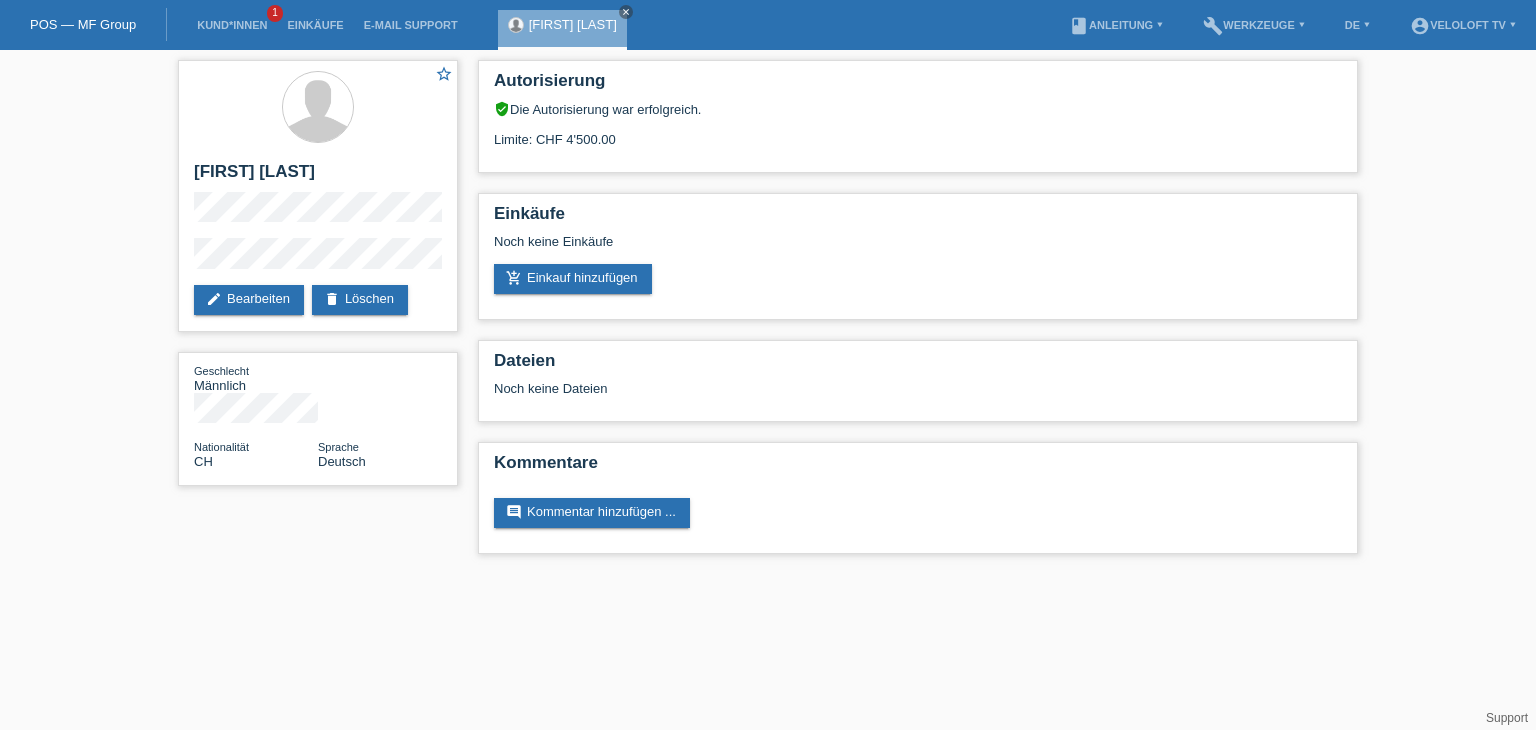 scroll, scrollTop: 0, scrollLeft: 0, axis: both 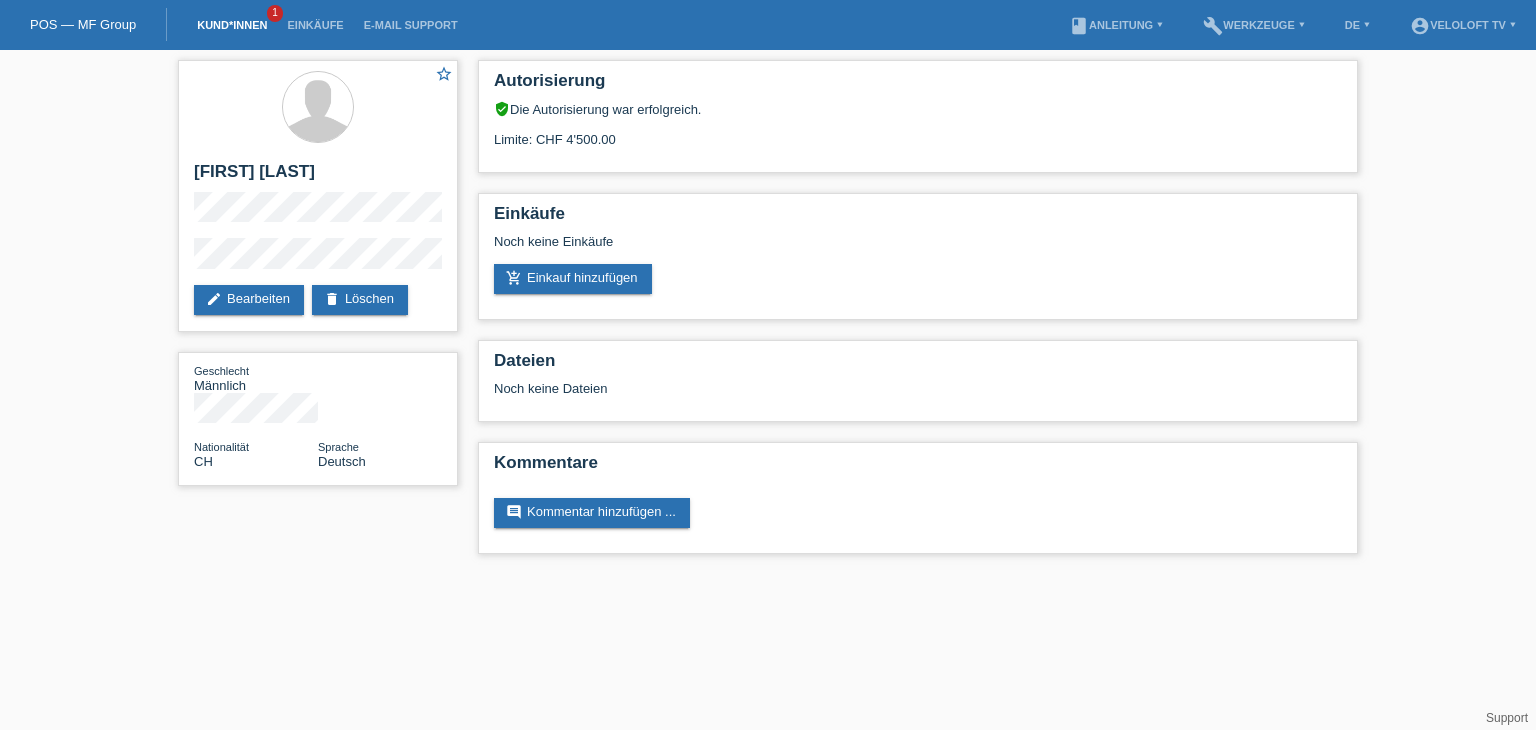 click on "Kund*innen" at bounding box center [232, 25] 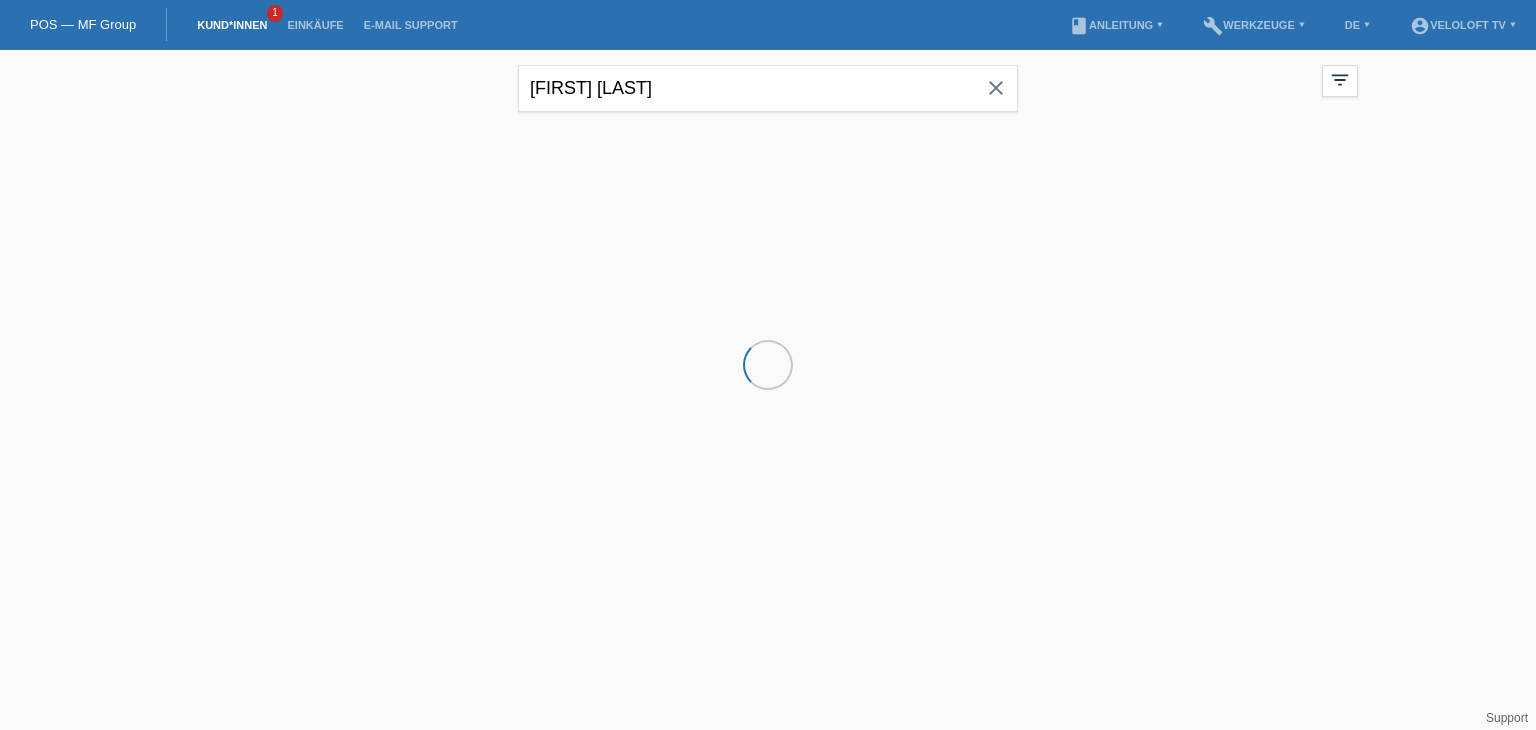 scroll, scrollTop: 0, scrollLeft: 0, axis: both 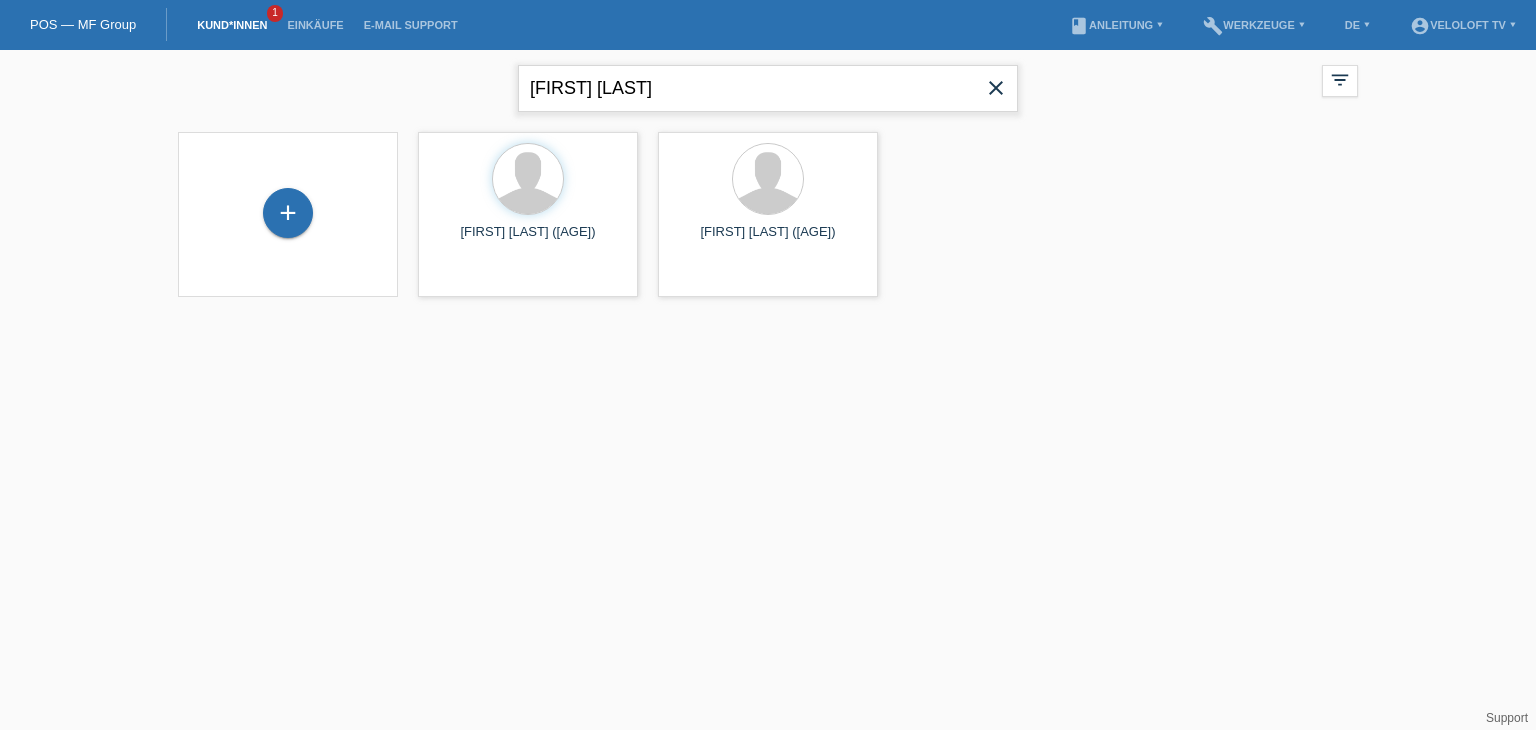 click on "[FIRST] [LAST]" at bounding box center [768, 88] 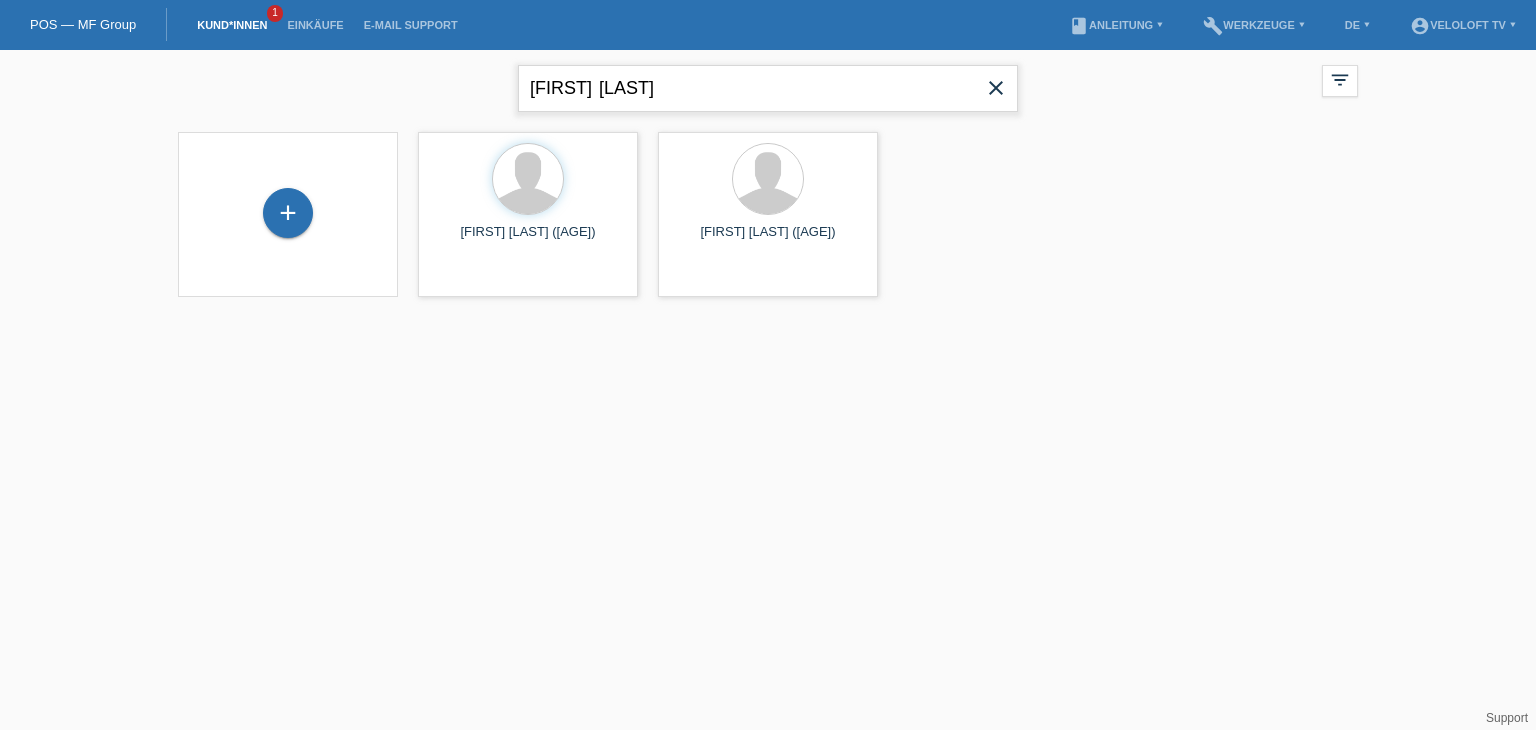 click on "[FIRST]	[LAST]" at bounding box center (768, 88) 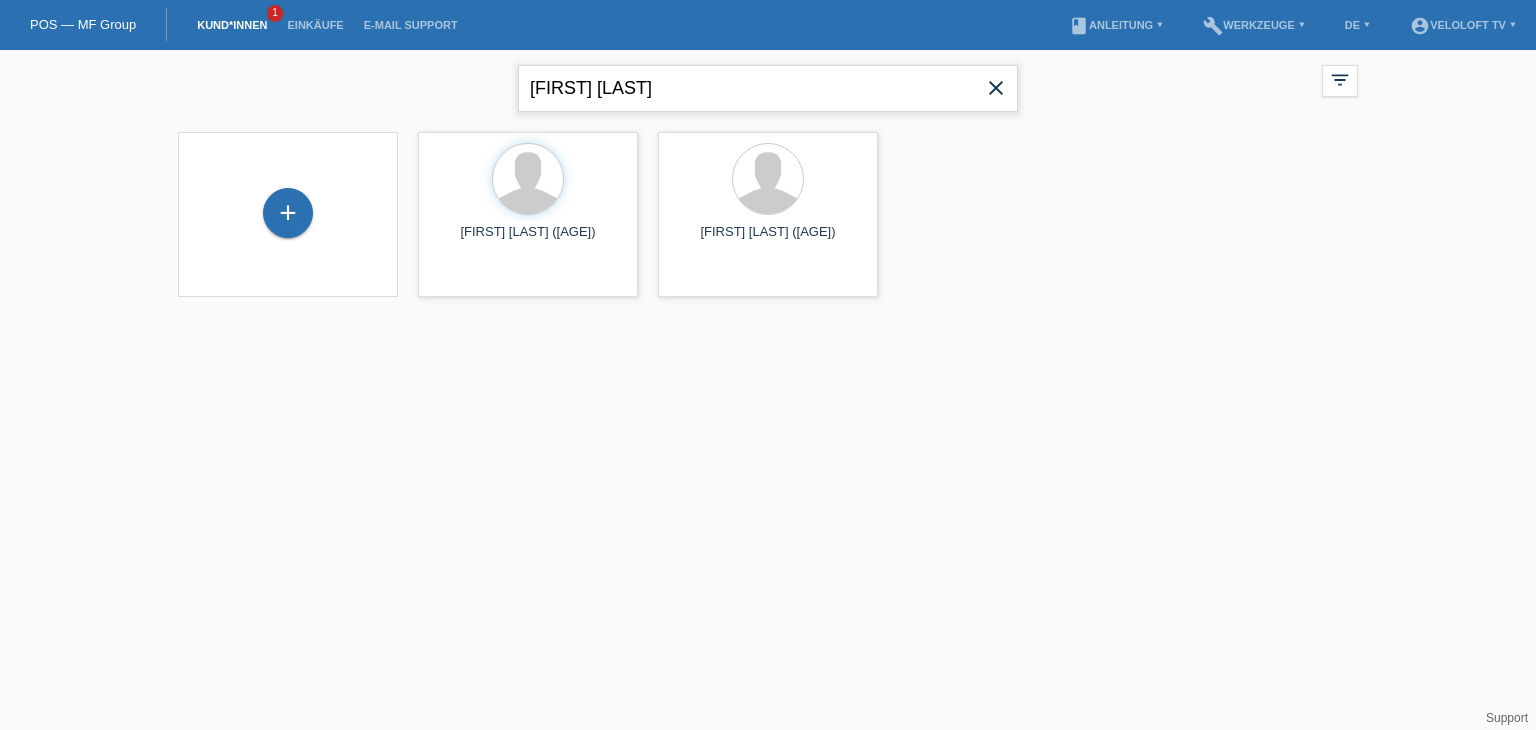 type on "[FIRST] [LAST]" 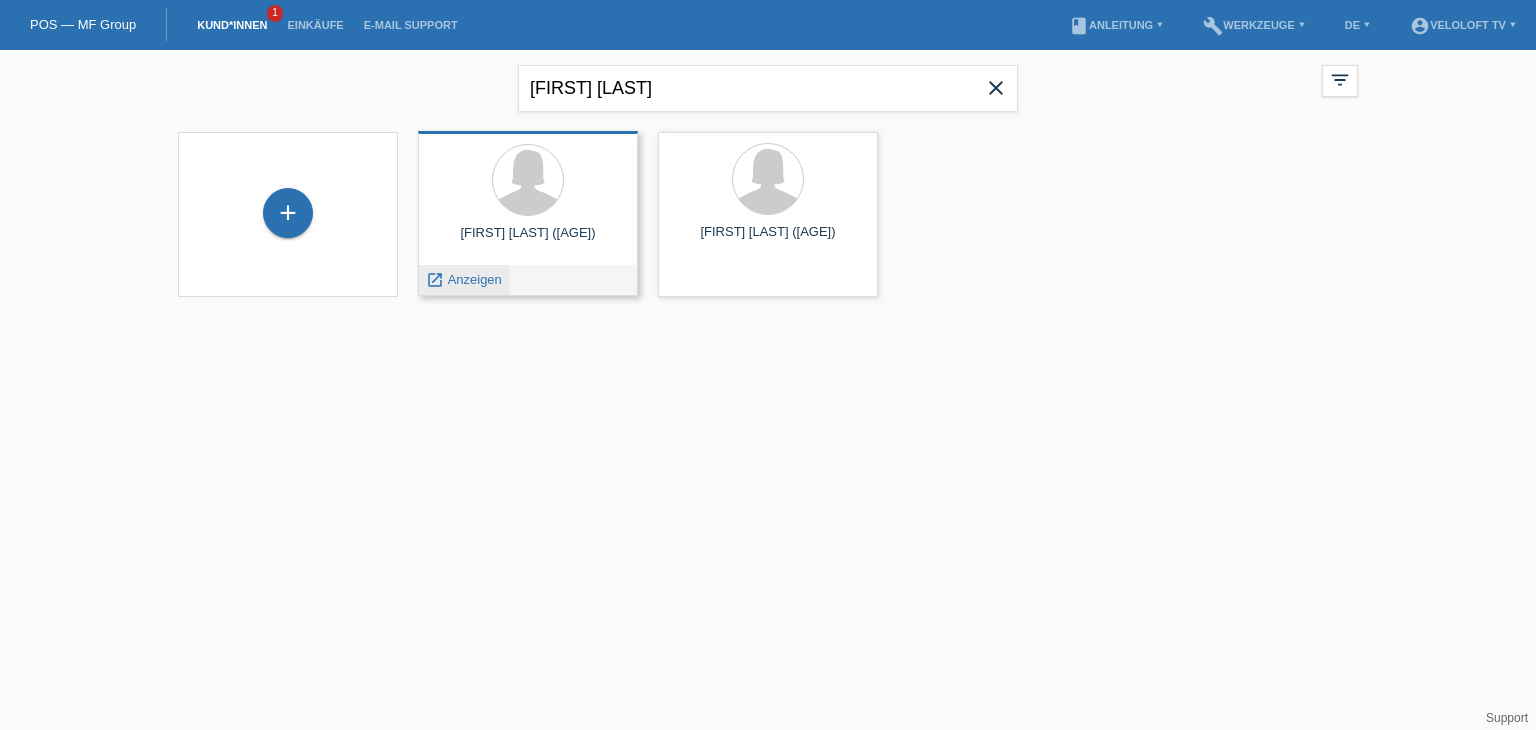 click on "Anzeigen" at bounding box center (475, 279) 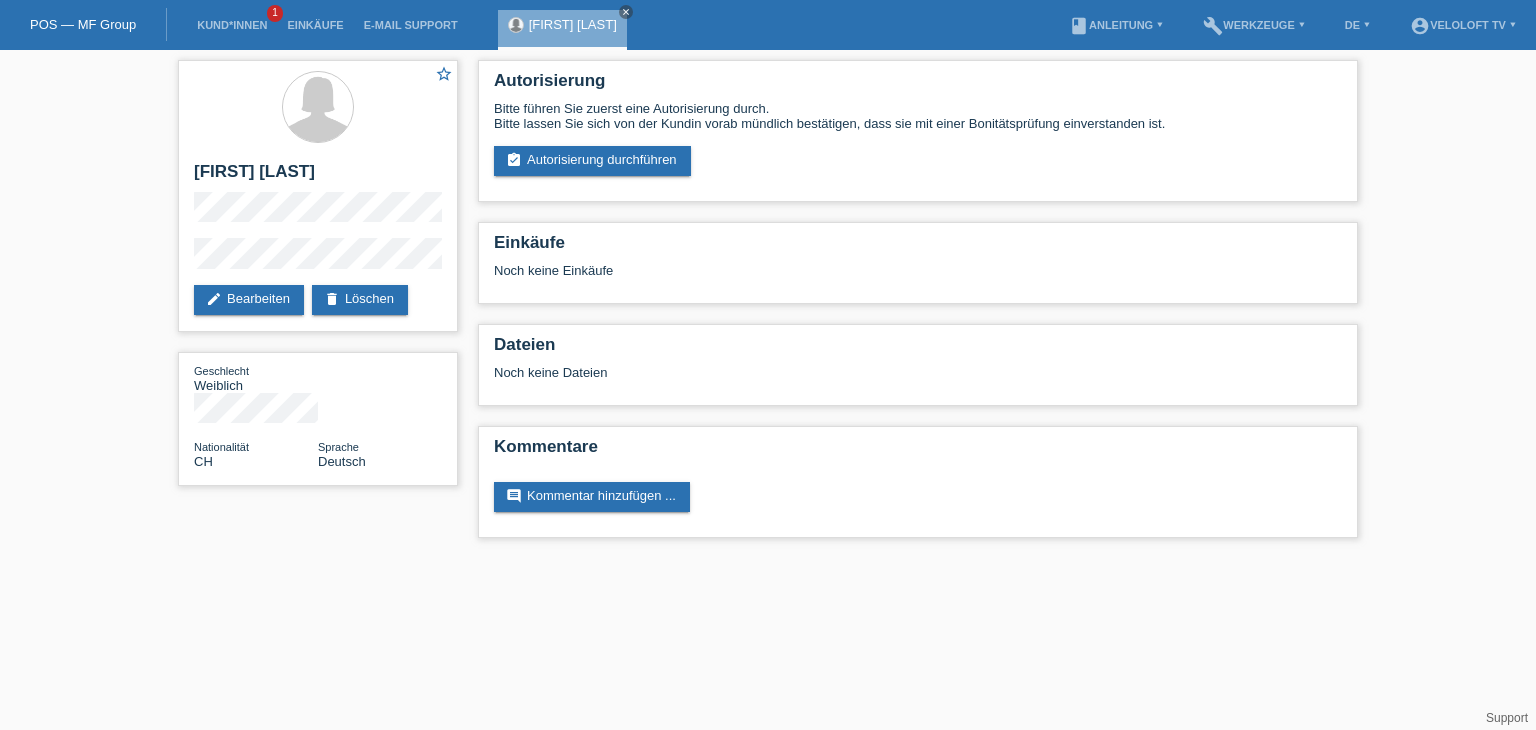 scroll, scrollTop: 0, scrollLeft: 0, axis: both 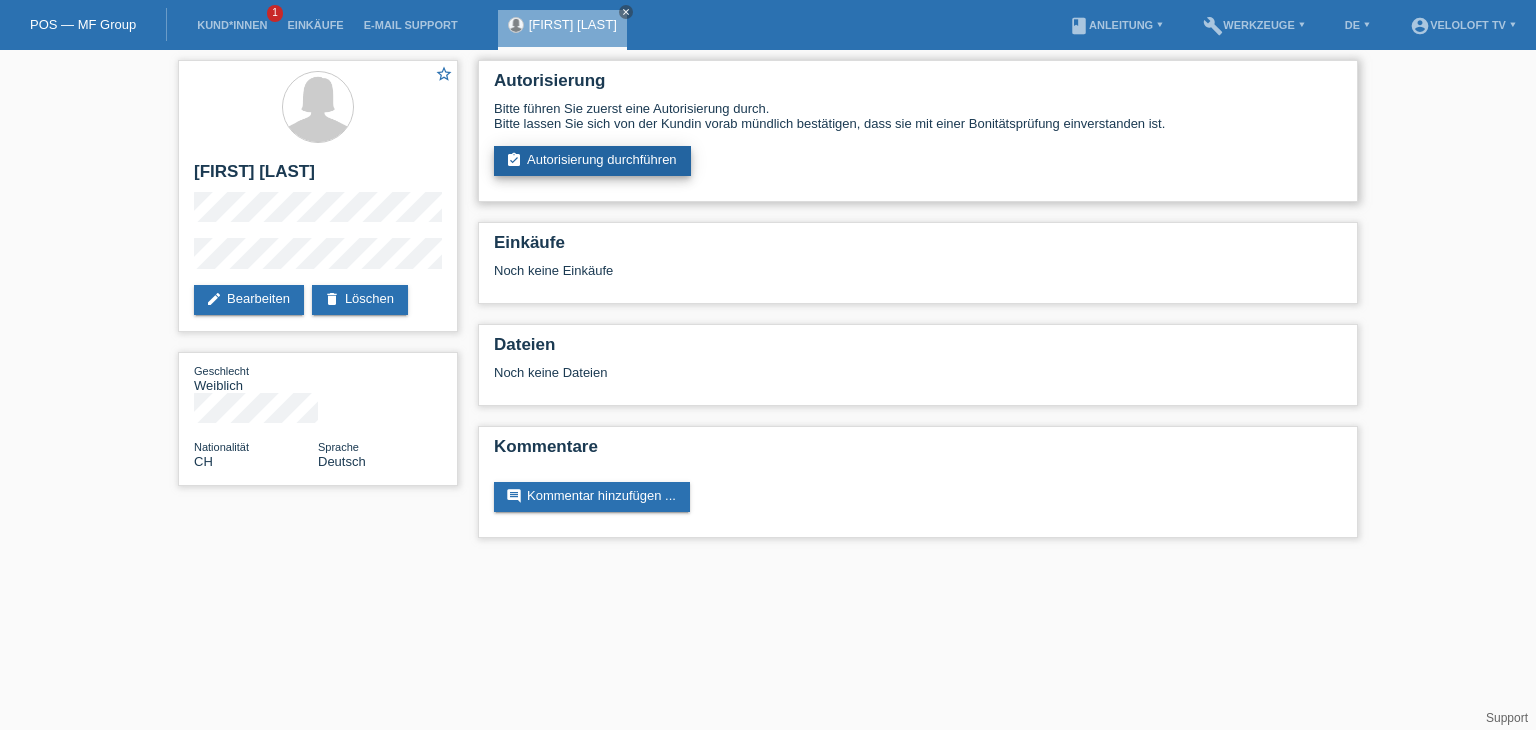 click on "assignment_turned_in  Autorisierung durchführen" at bounding box center [592, 161] 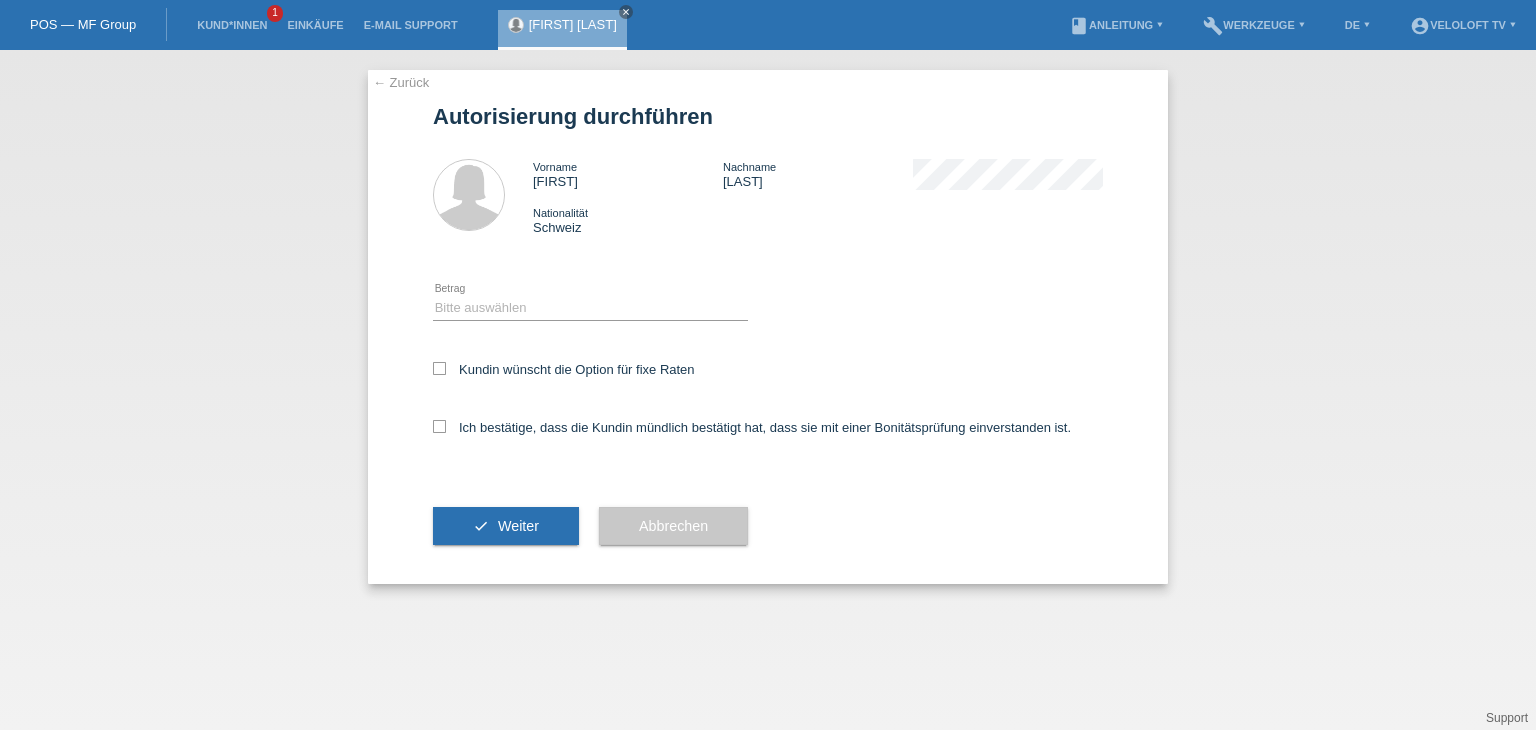 scroll, scrollTop: 0, scrollLeft: 0, axis: both 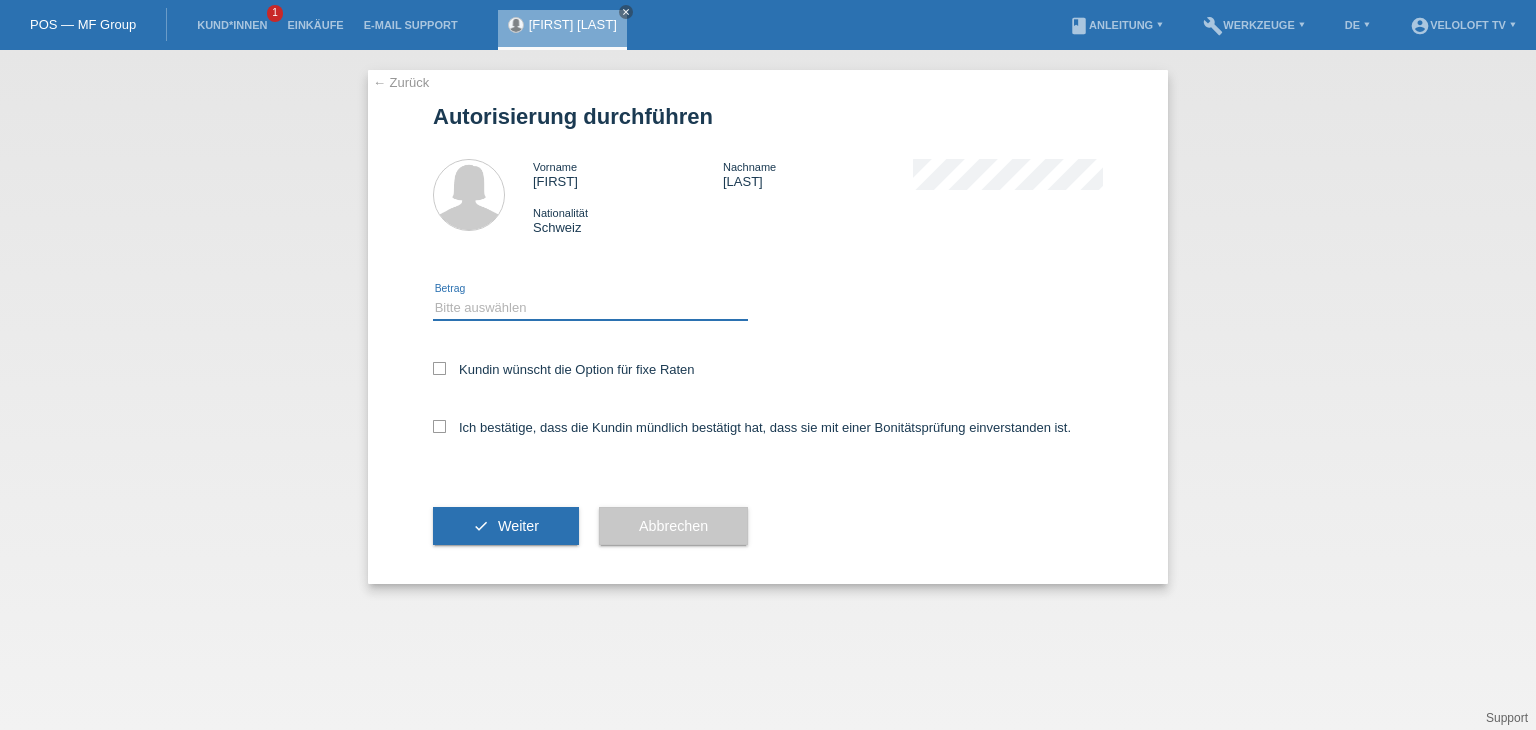 click on "Bitte auswählen
CHF 1.00 - CHF 499.00
CHF 500.00 - CHF 1'999.00
CHF 2'000.00 - CHF 15'000.00" at bounding box center [590, 308] 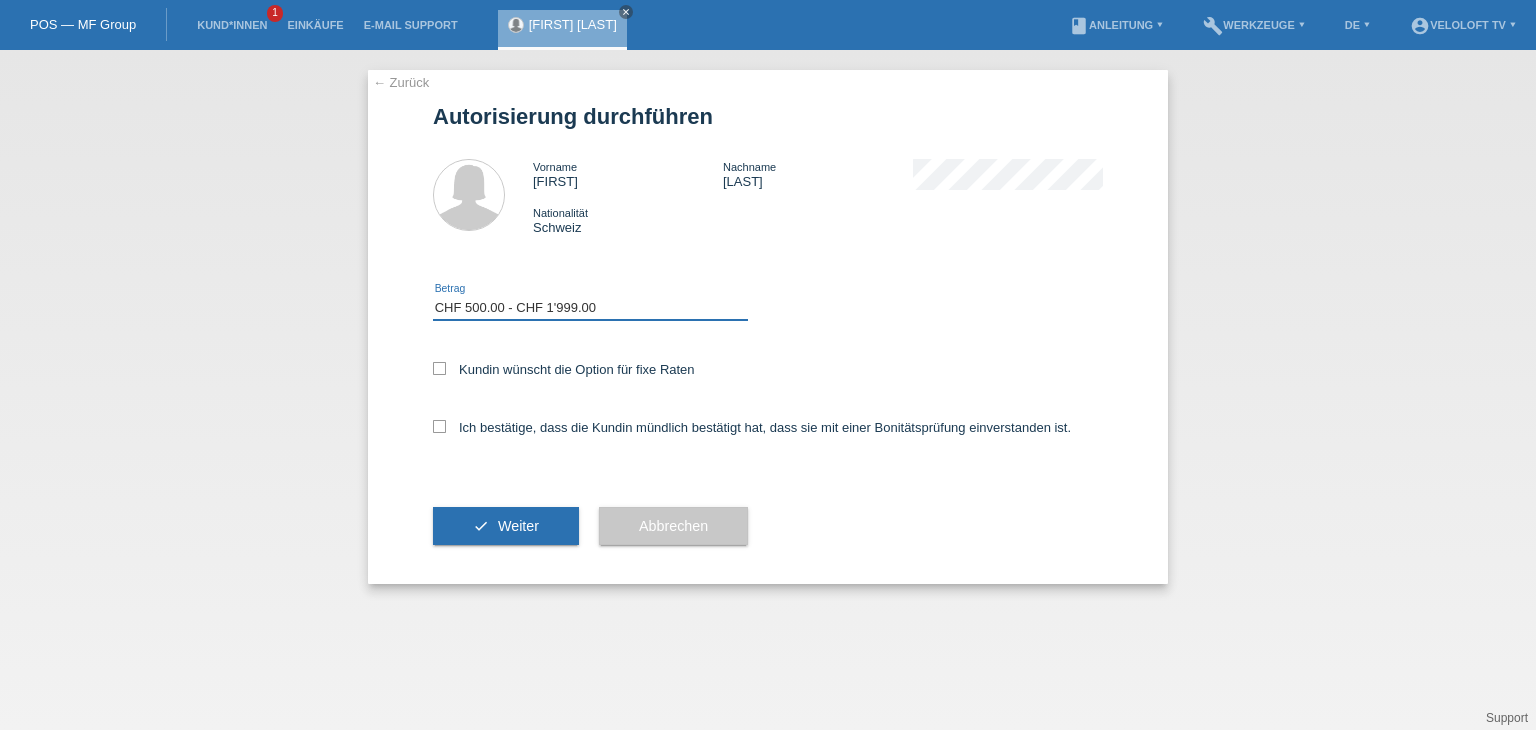 click on "Bitte auswählen
CHF 1.00 - CHF 499.00
CHF 500.00 - CHF 1'999.00
CHF 2'000.00 - CHF 15'000.00" at bounding box center [590, 308] 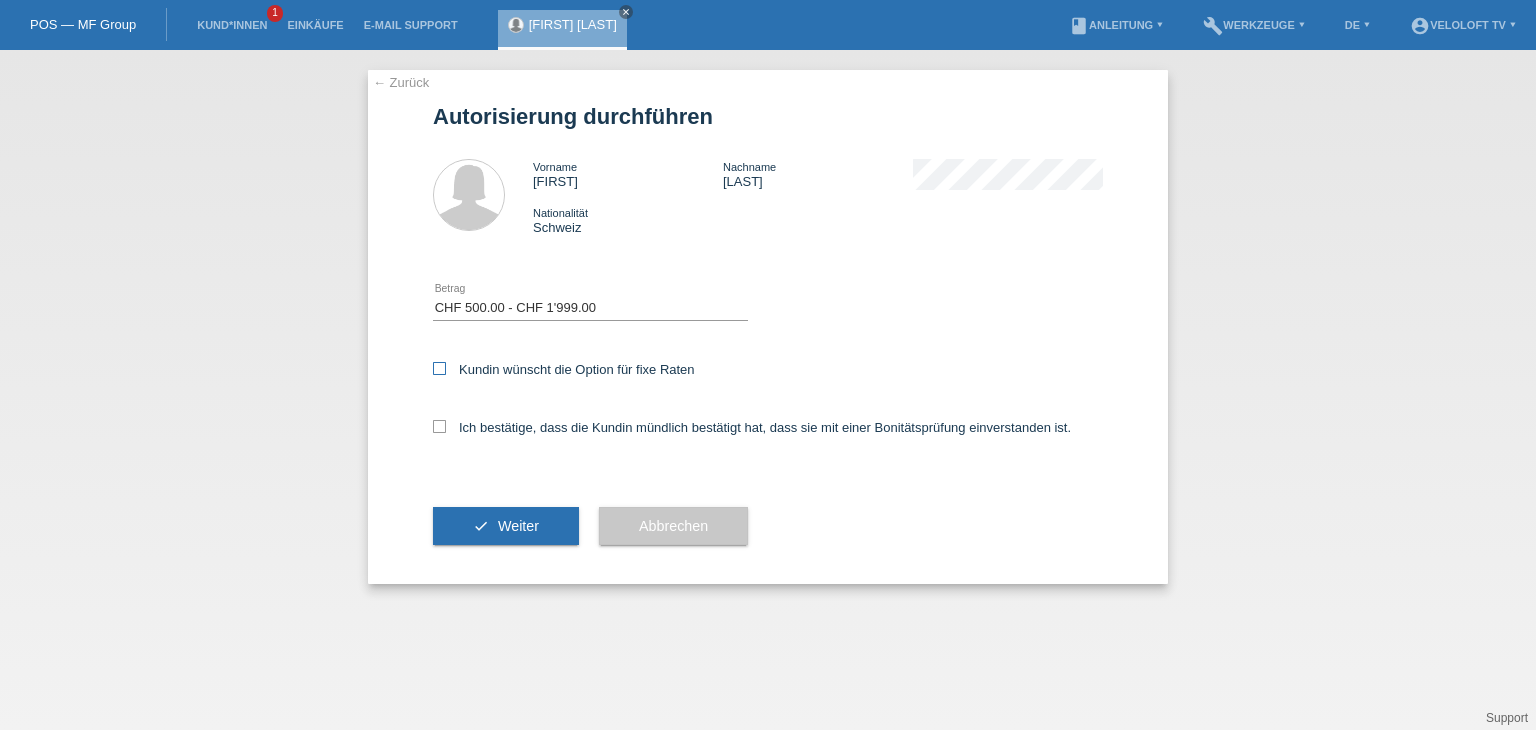 click on "Kundin wünscht die Option für fixe Raten" at bounding box center (564, 369) 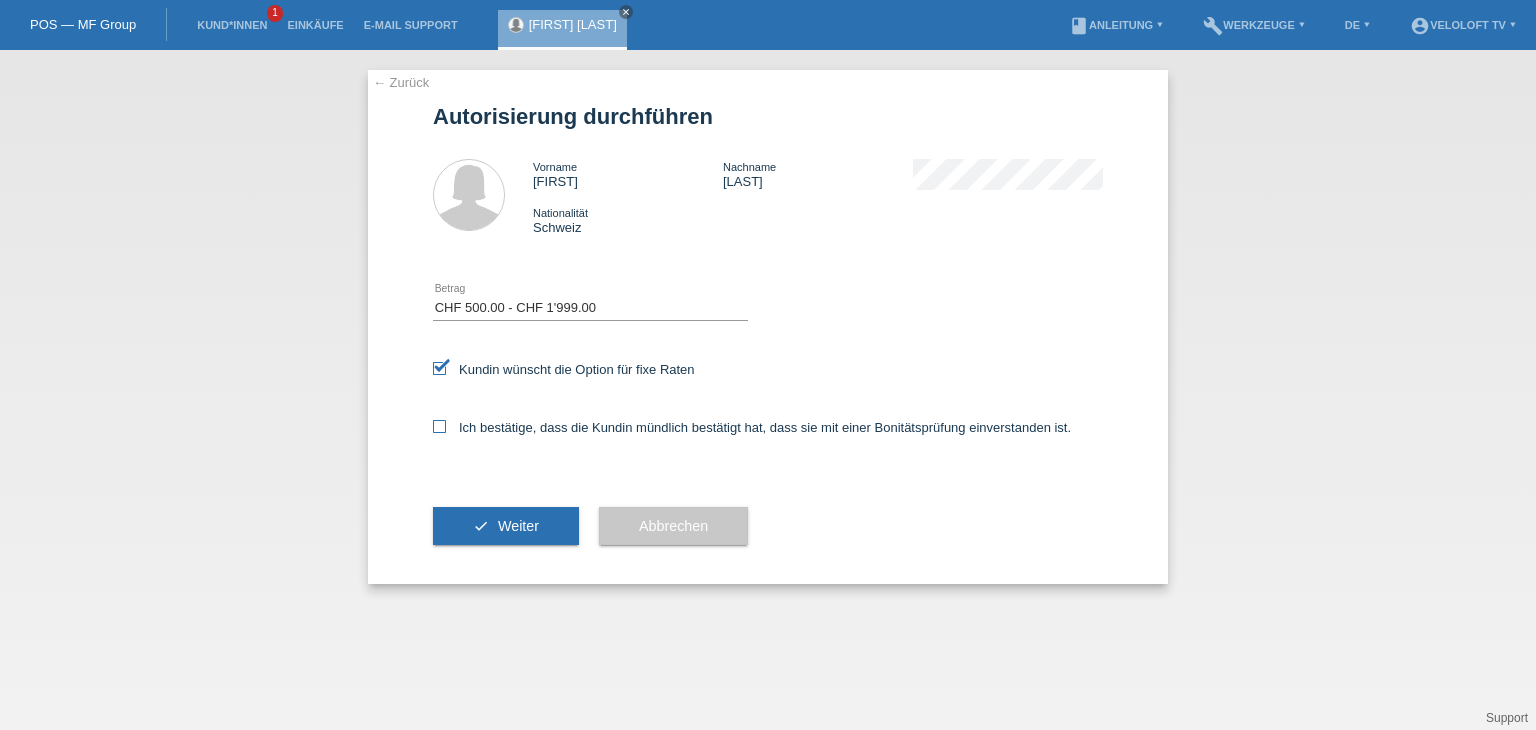 click on "Ich bestätige, dass die Kundin mündlich bestätigt hat, dass sie mit einer Bonitätsprüfung einverstanden ist." at bounding box center (752, 427) 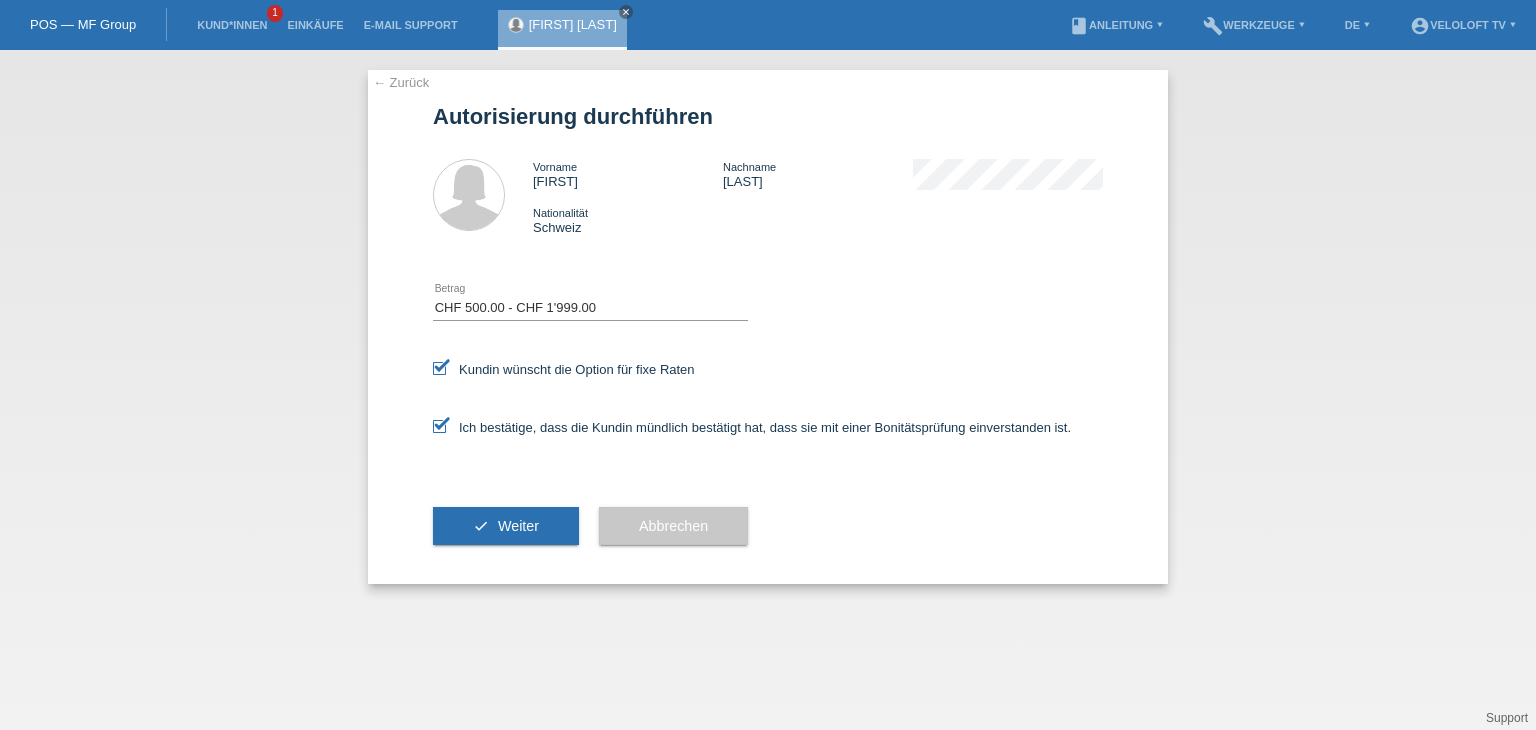 click on "check   Weiter" at bounding box center [506, 526] 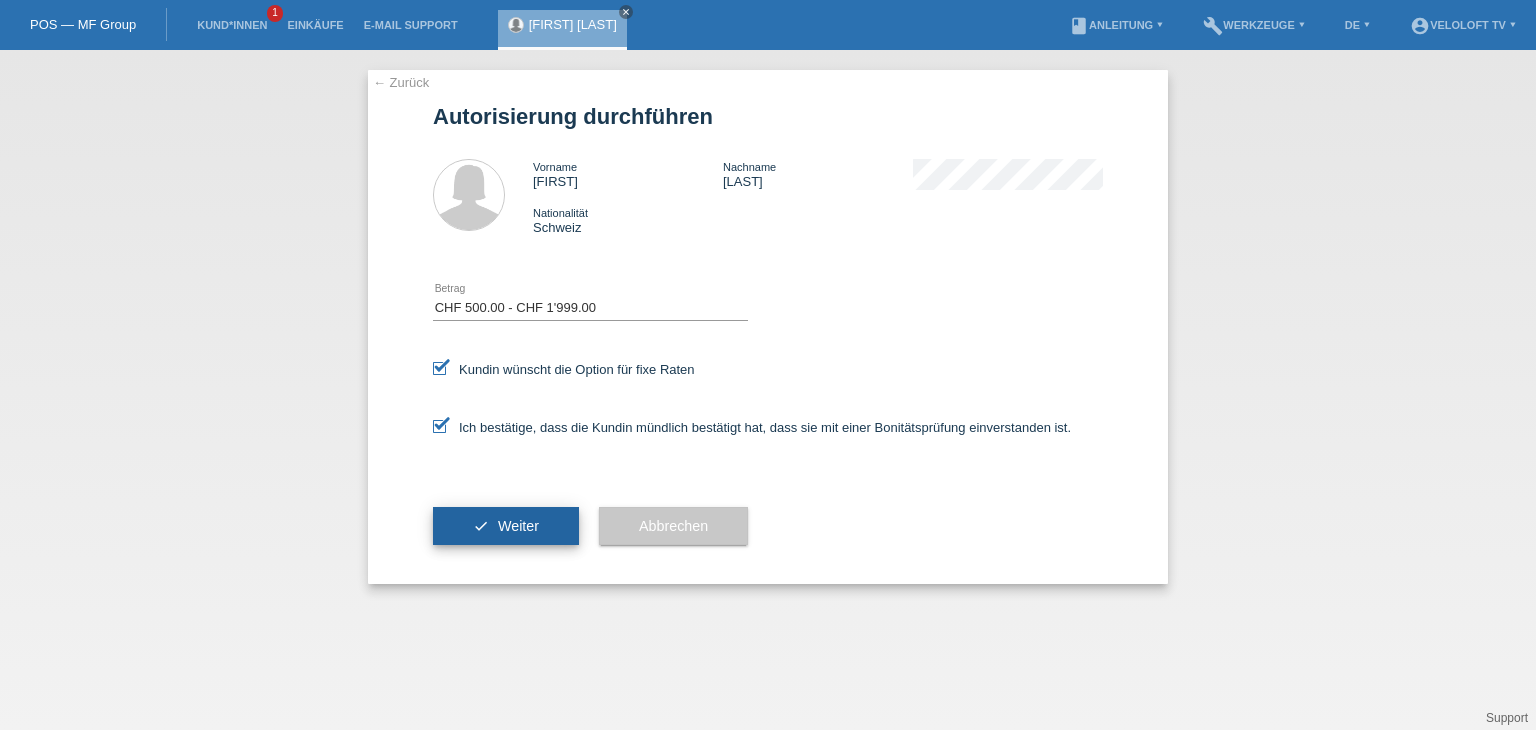 click on "Weiter" at bounding box center (518, 526) 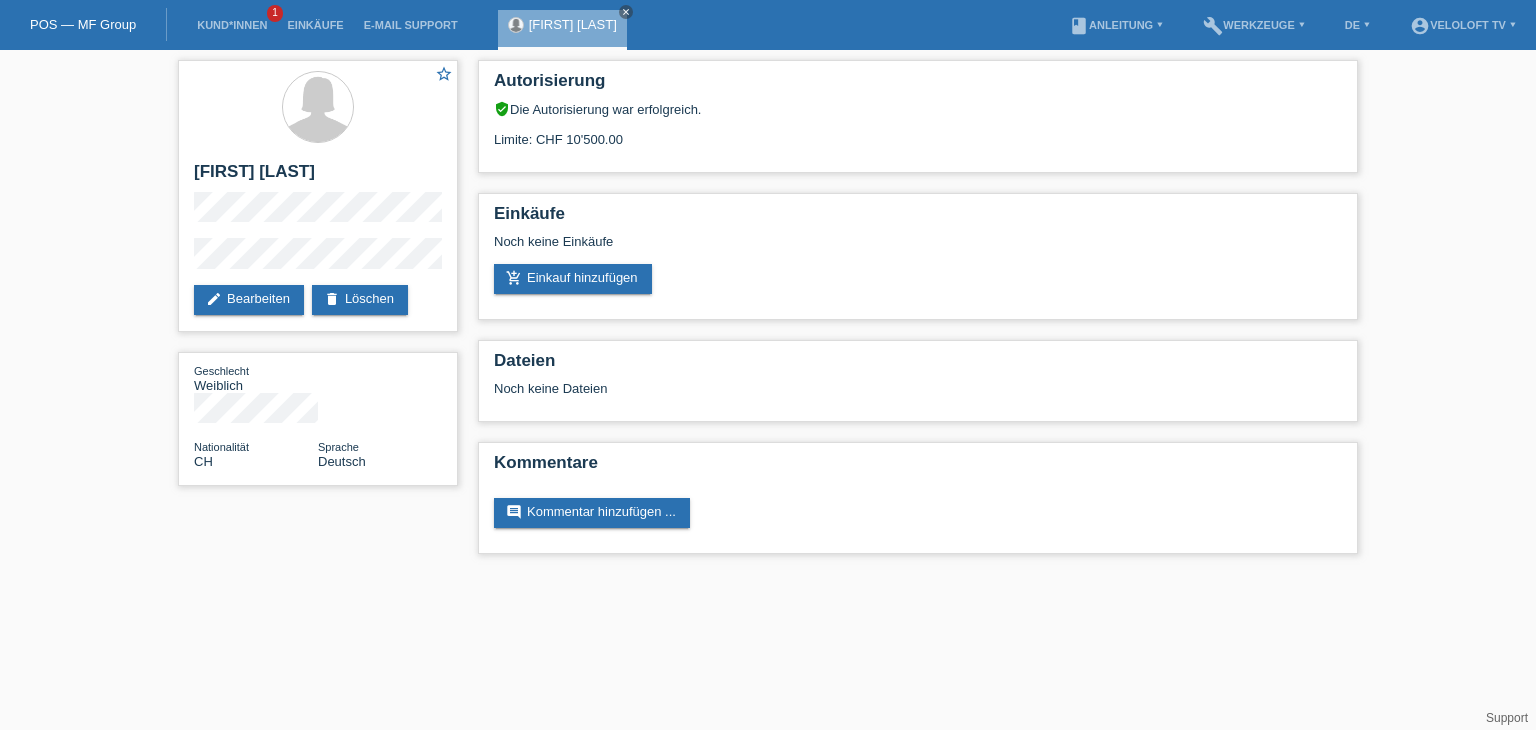 scroll, scrollTop: 0, scrollLeft: 0, axis: both 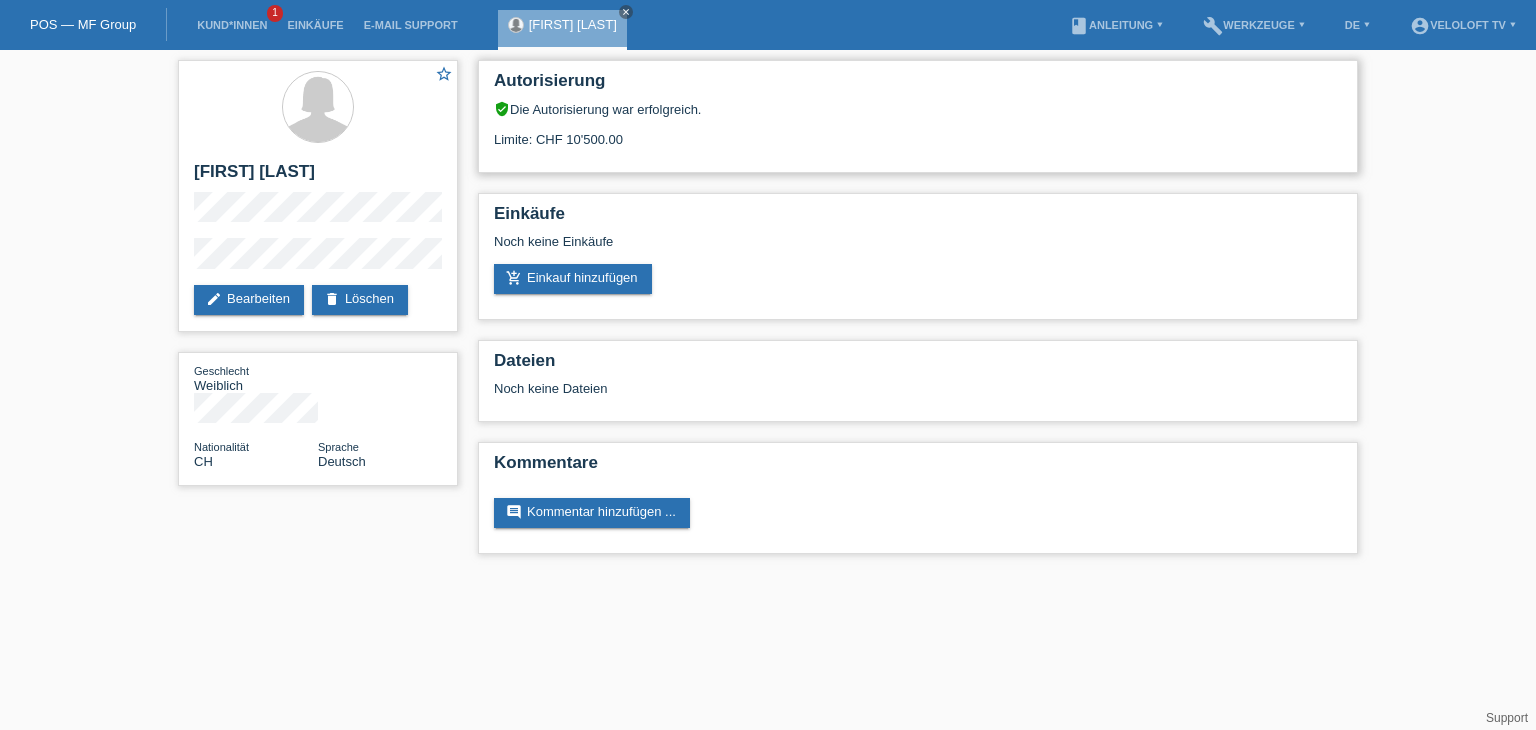drag, startPoint x: 536, startPoint y: 139, endPoint x: 665, endPoint y: 134, distance: 129.09686 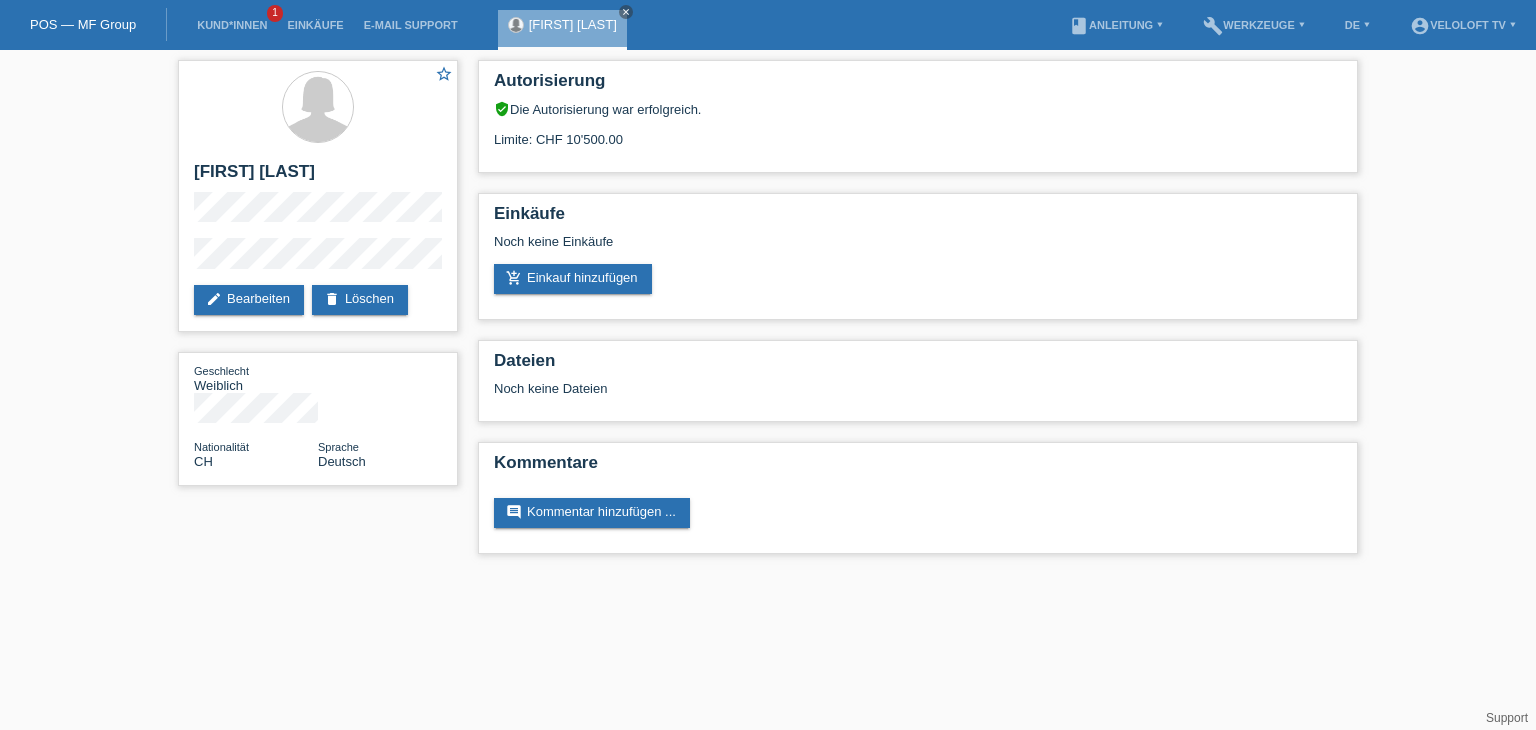 copy on "CHF 10'500.00" 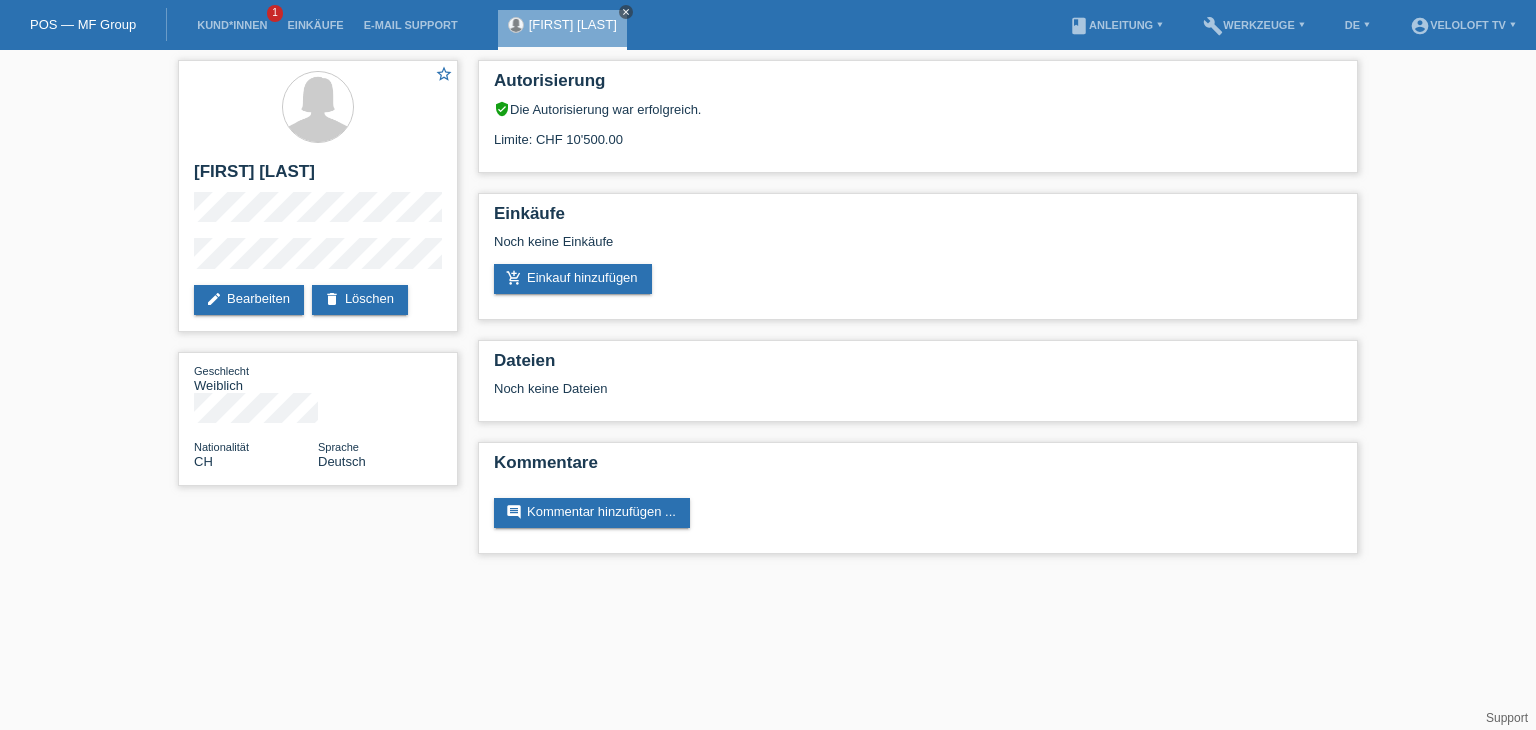 click on "close" at bounding box center [626, 12] 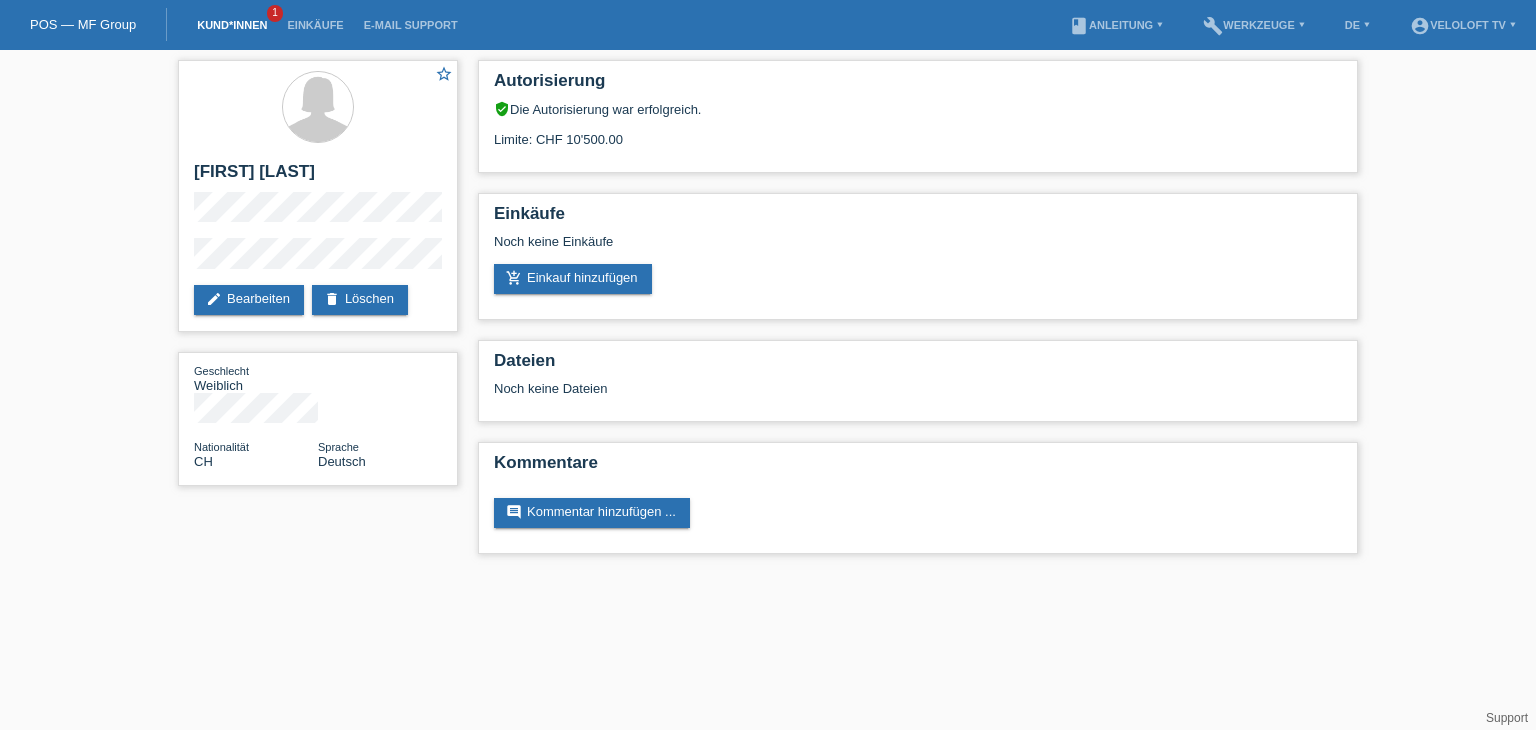 click on "Kund*innen" at bounding box center [232, 25] 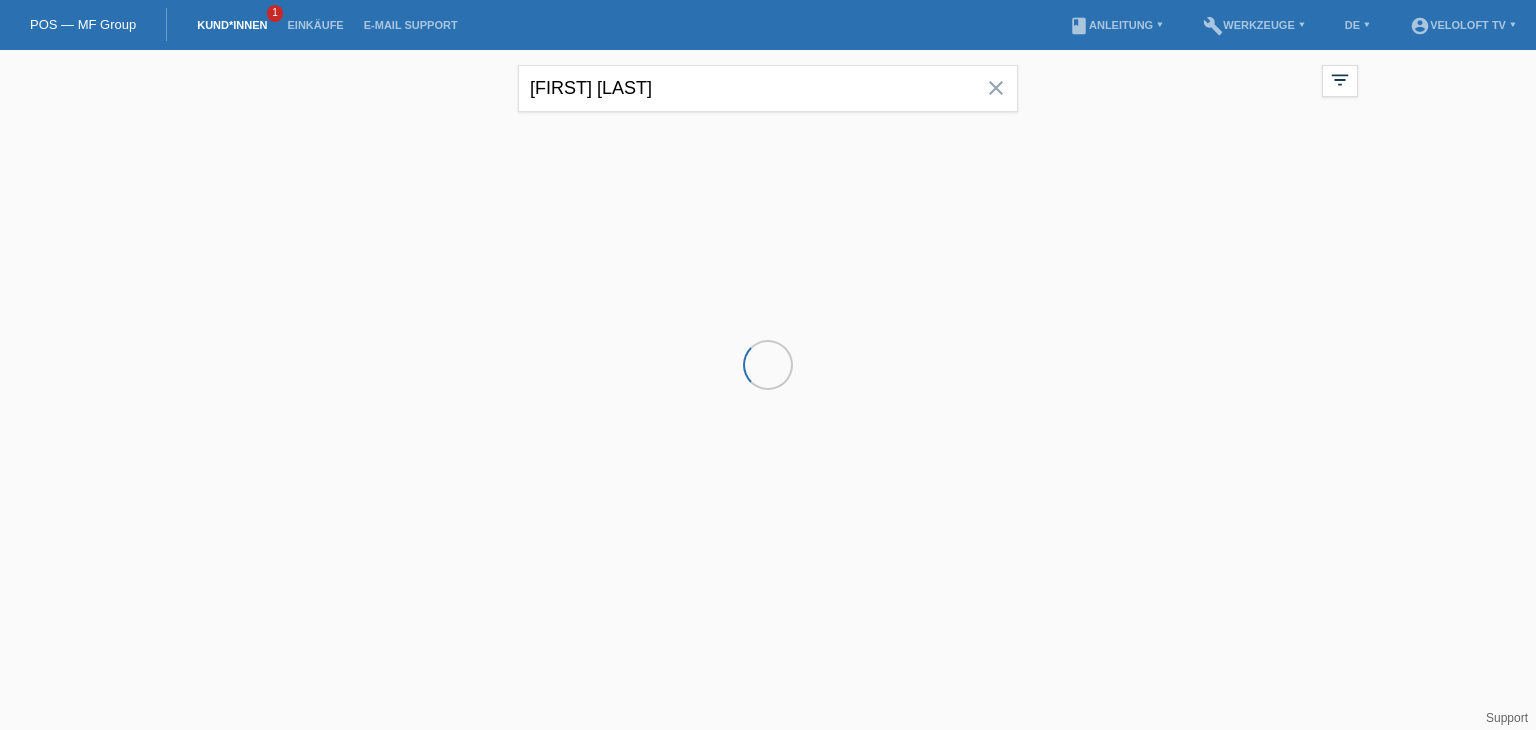 scroll, scrollTop: 0, scrollLeft: 0, axis: both 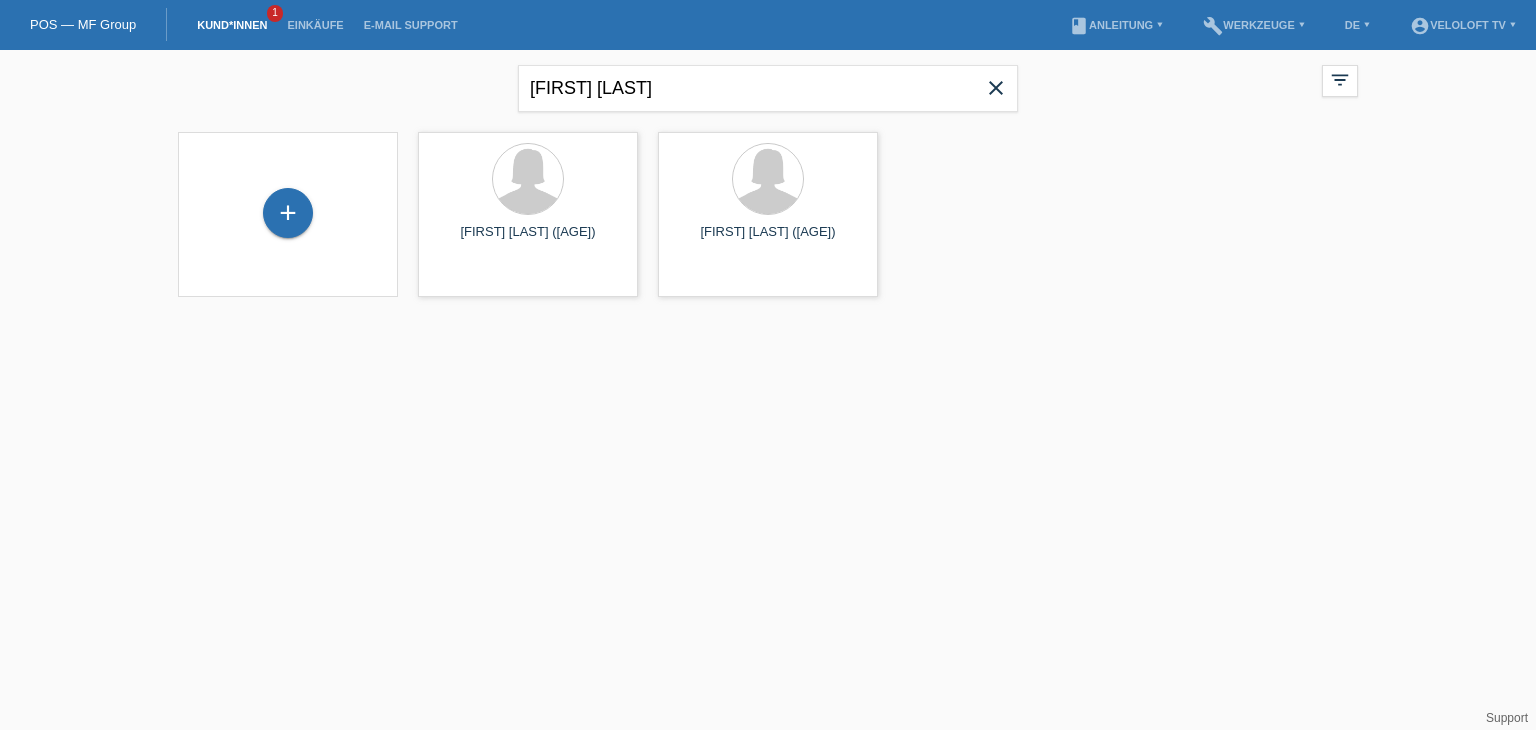drag, startPoint x: 989, startPoint y: 91, endPoint x: 893, endPoint y: 131, distance: 104 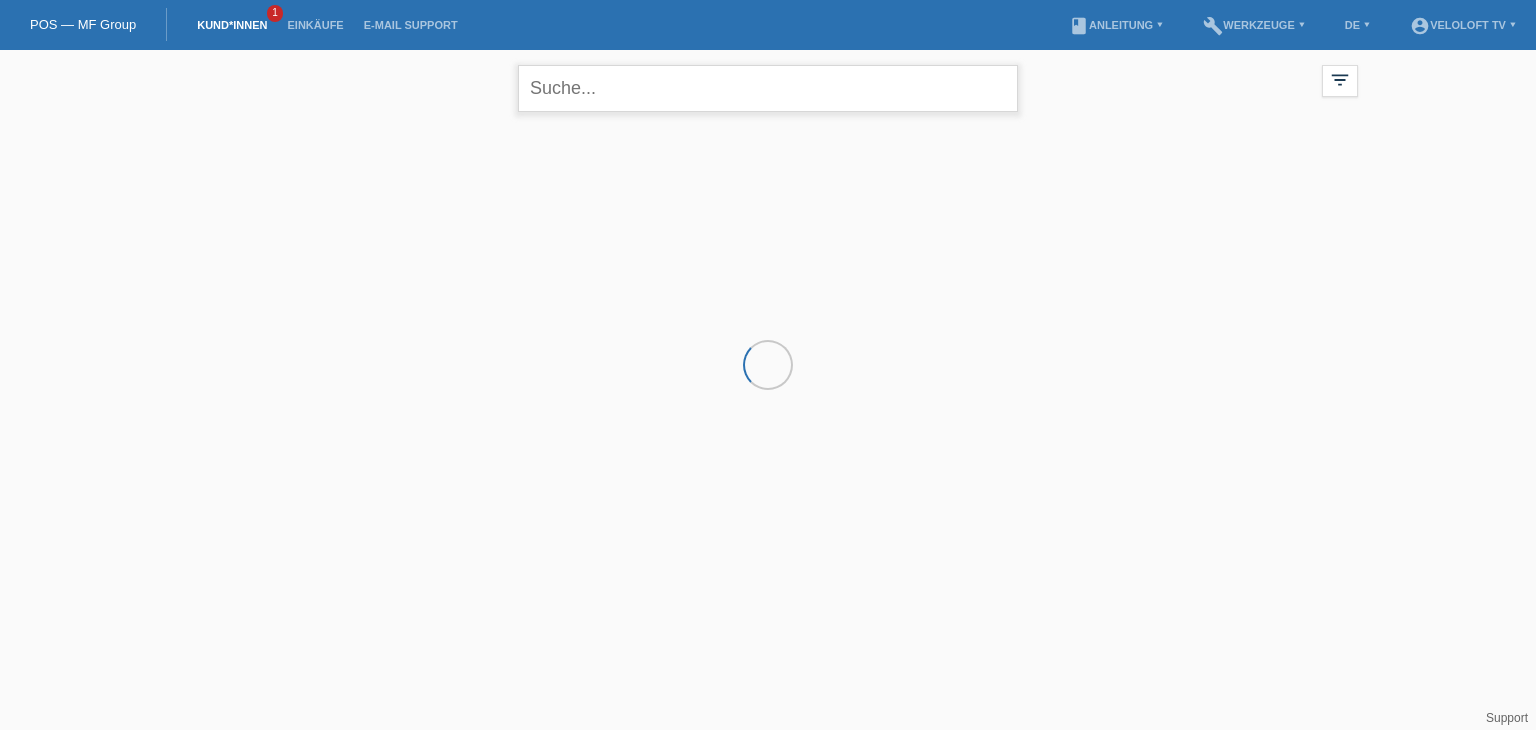 click at bounding box center (768, 88) 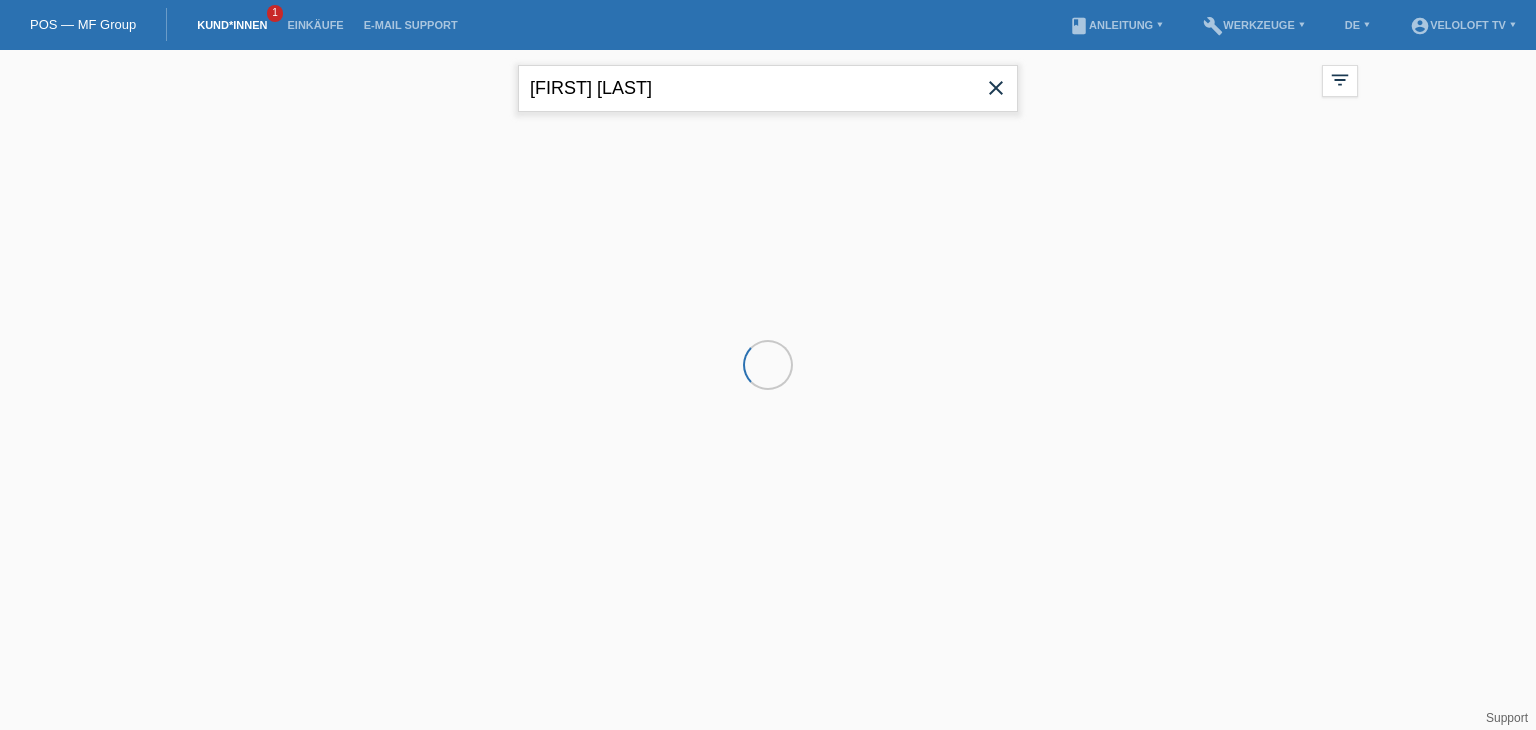 click on "Shuna	Diggelmann" at bounding box center (768, 88) 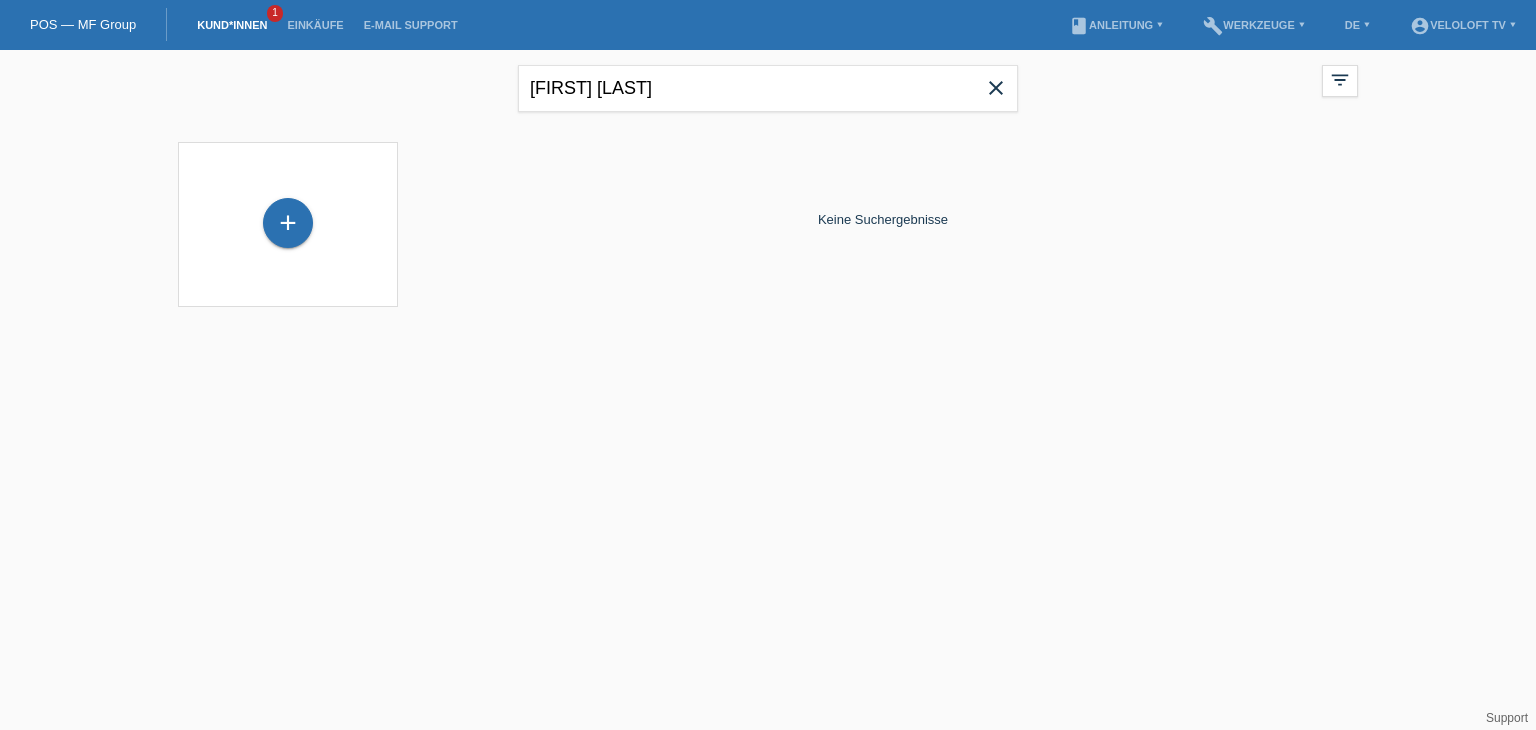 click on "+" at bounding box center [288, 224] 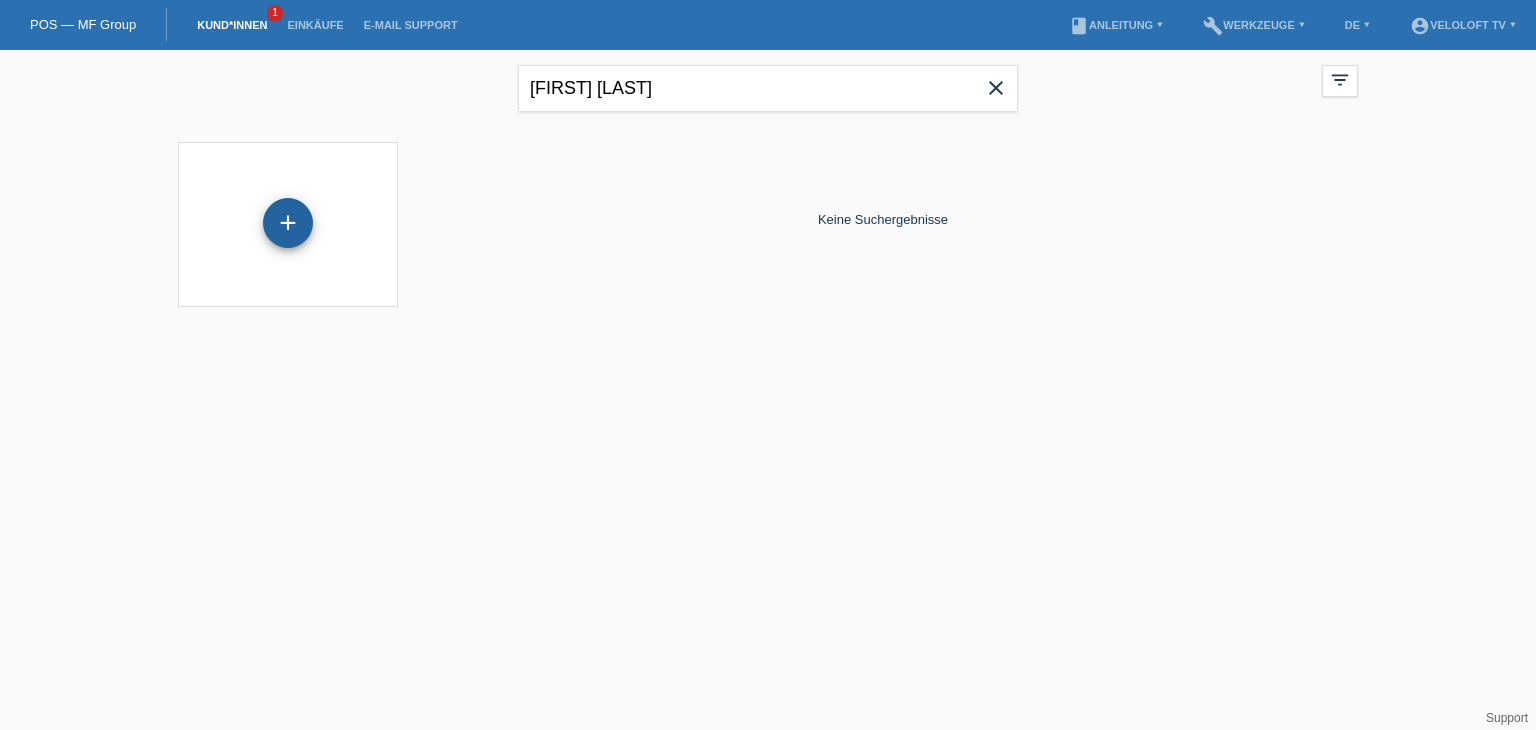 click on "+" at bounding box center (288, 223) 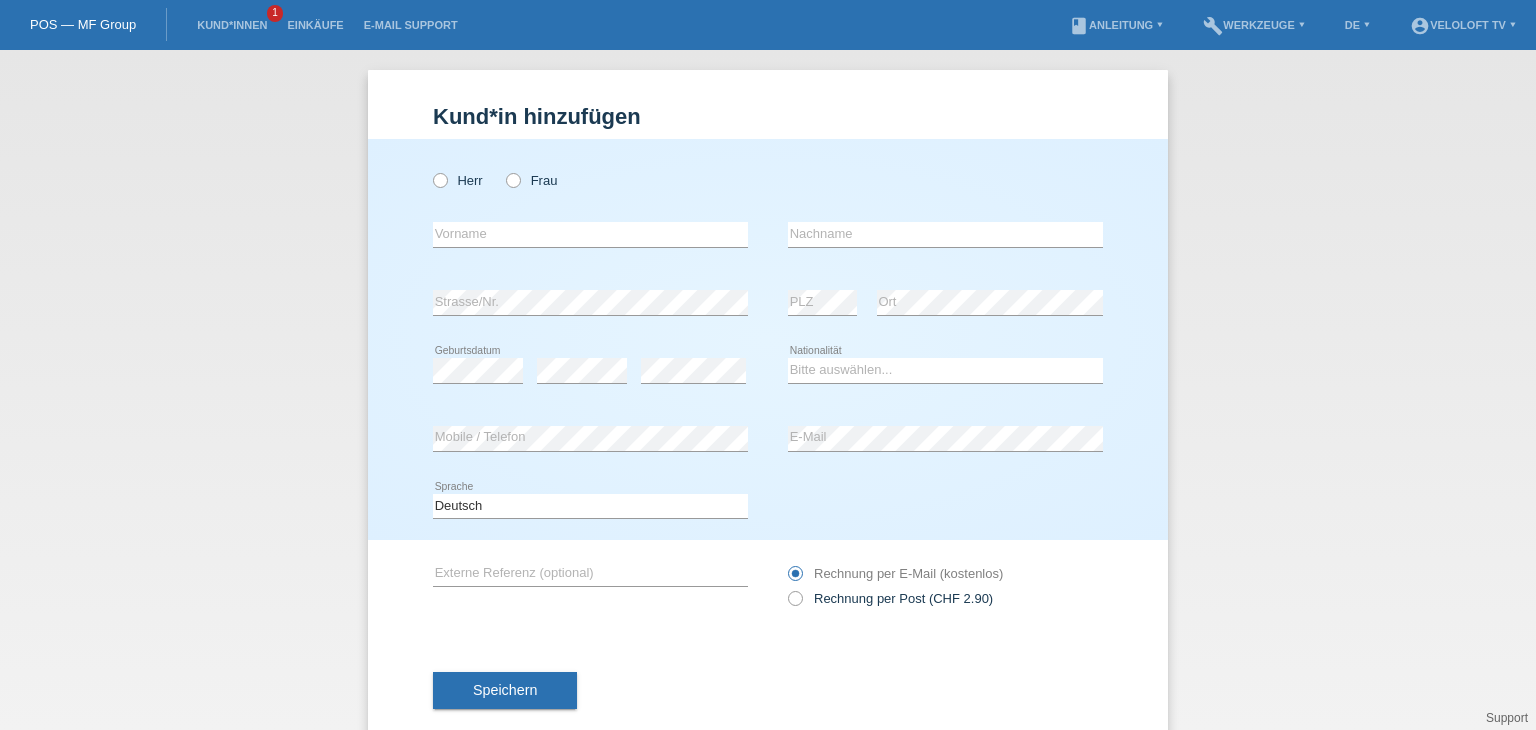 scroll, scrollTop: 0, scrollLeft: 0, axis: both 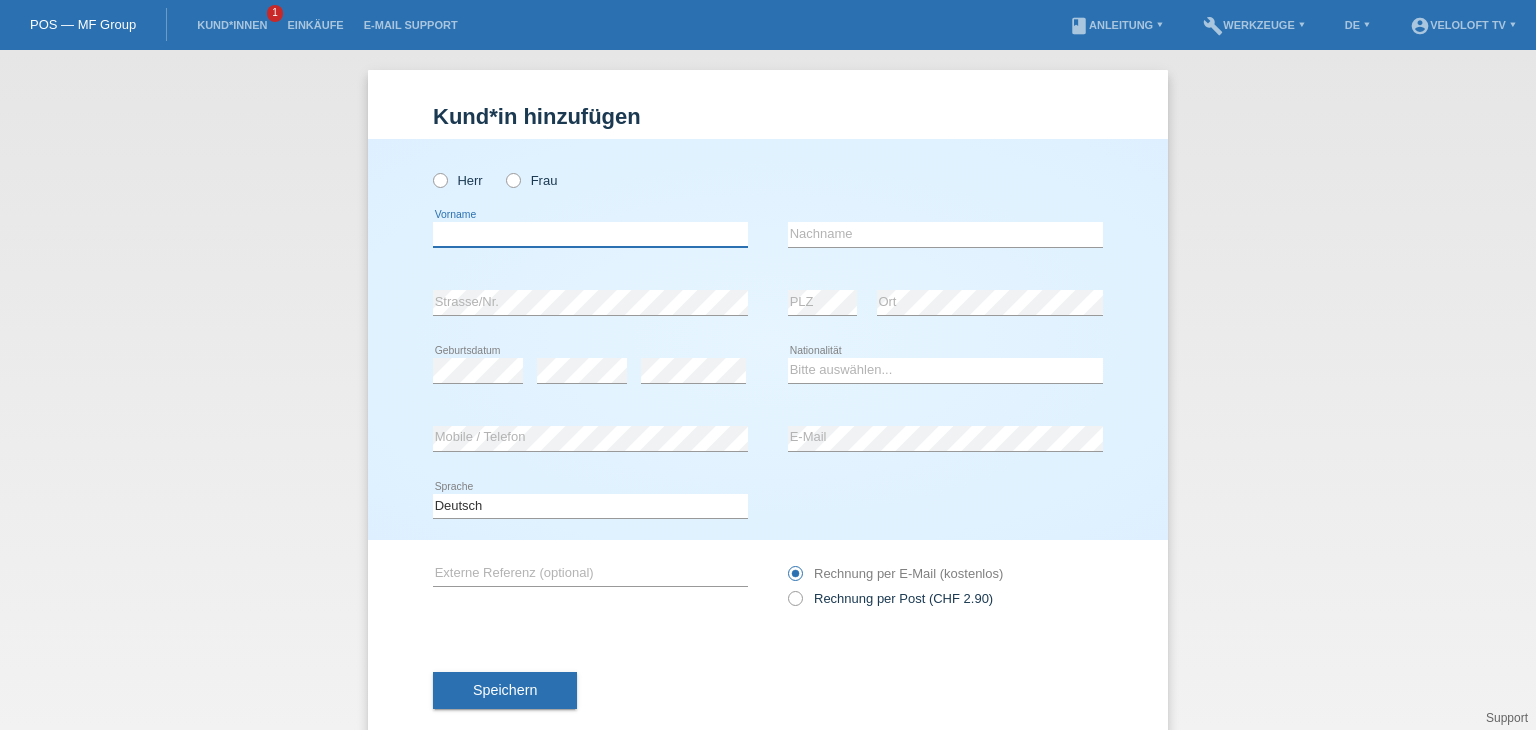 drag, startPoint x: 597, startPoint y: 233, endPoint x: 576, endPoint y: 237, distance: 21.377558 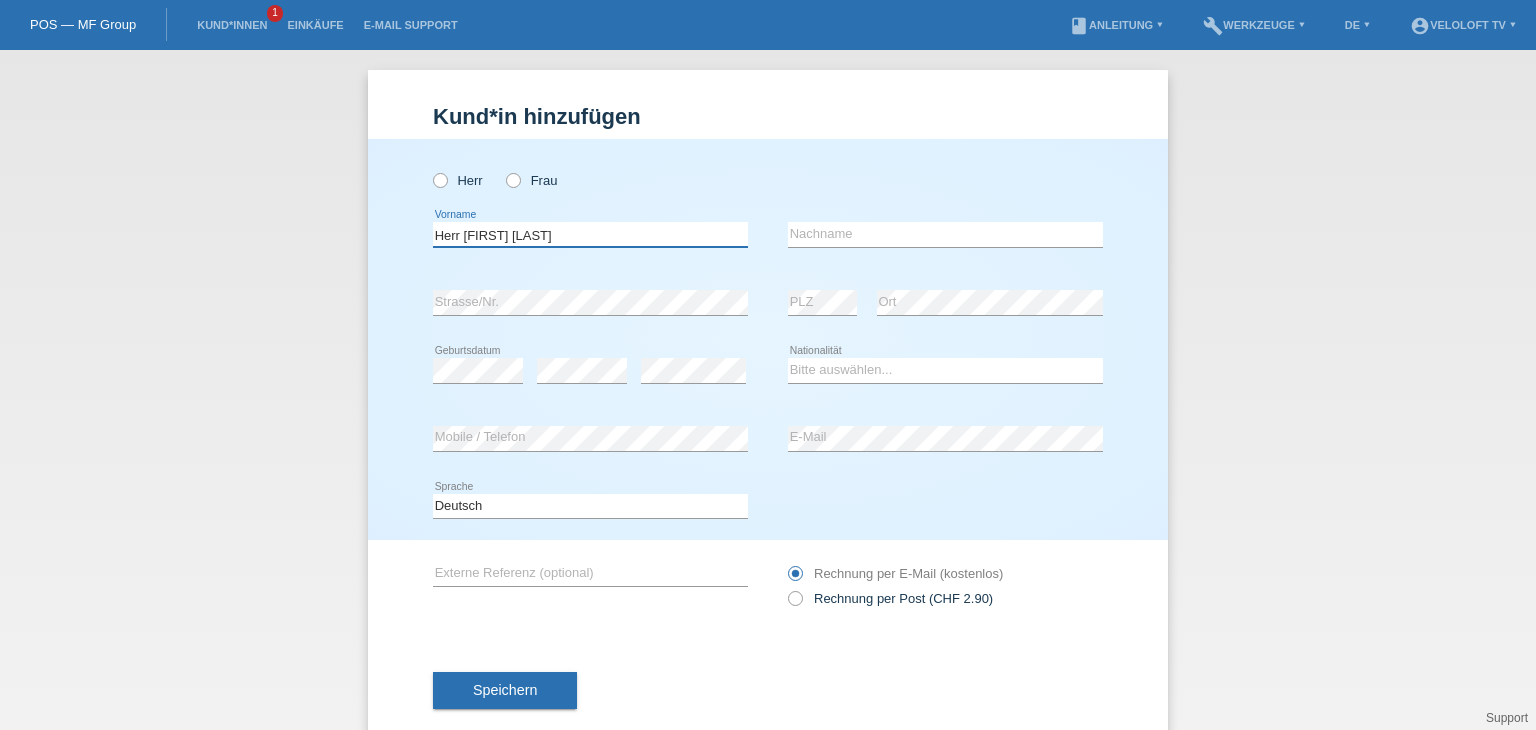 drag, startPoint x: 603, startPoint y: 243, endPoint x: 276, endPoint y: 242, distance: 327.00153 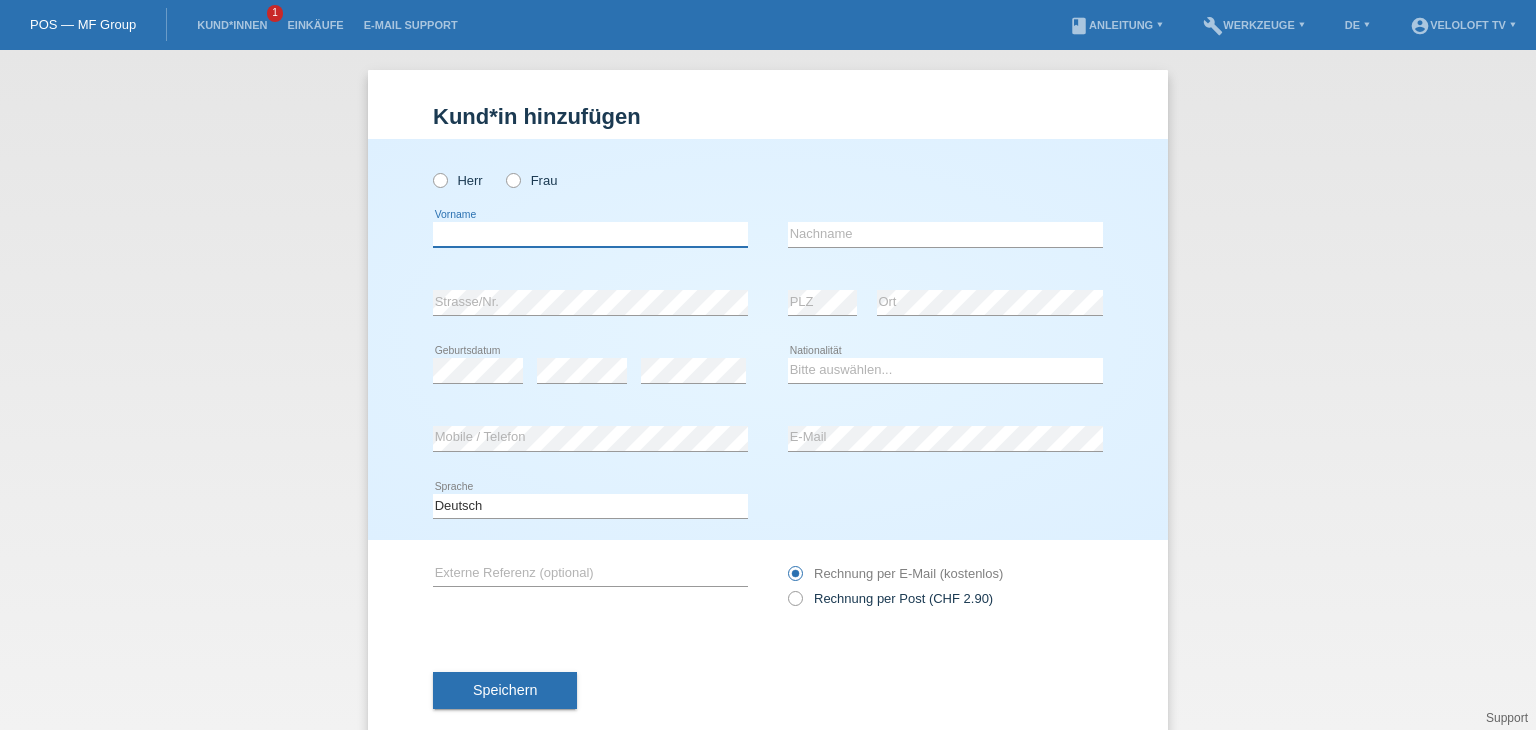click at bounding box center [590, 234] 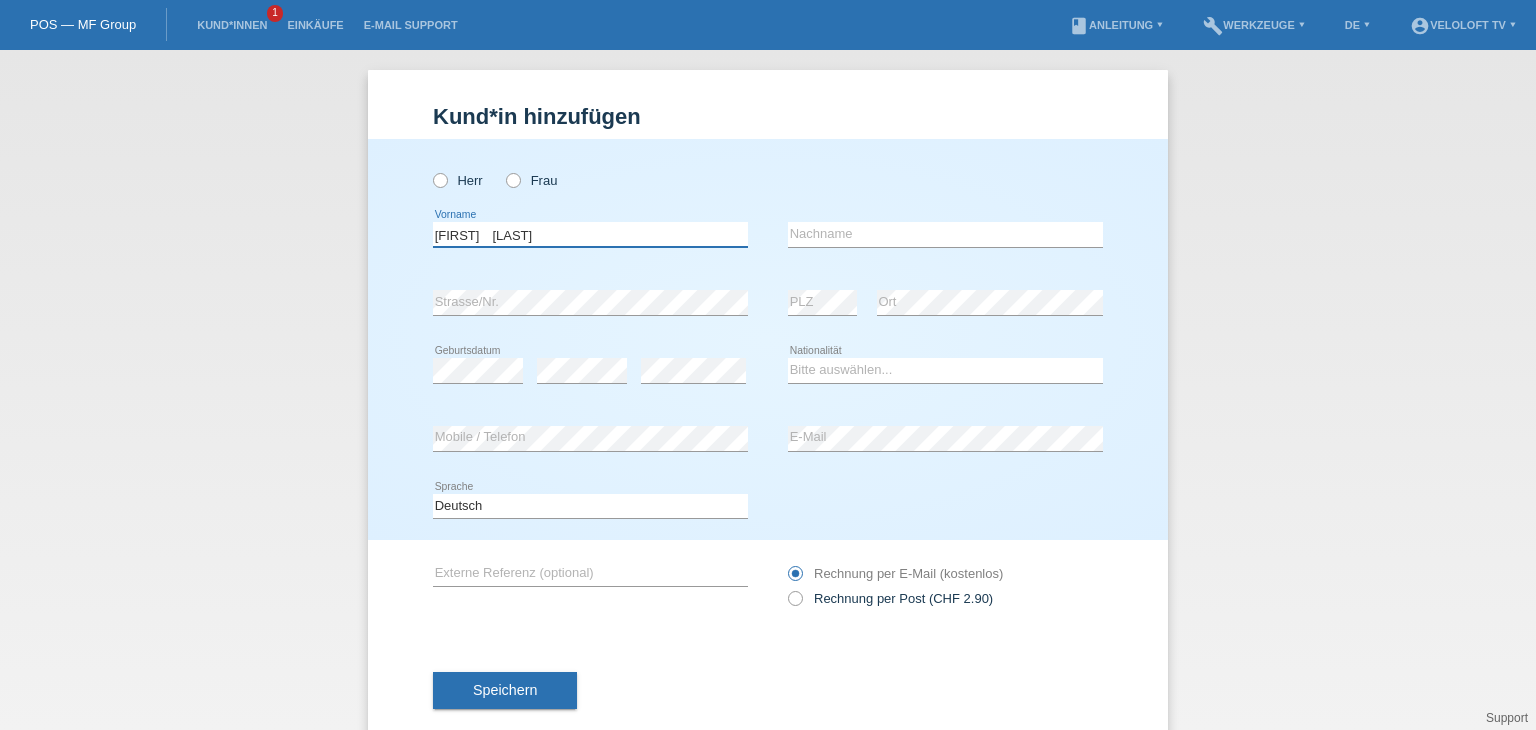 drag, startPoint x: 483, startPoint y: 233, endPoint x: 783, endPoint y: 234, distance: 300.00168 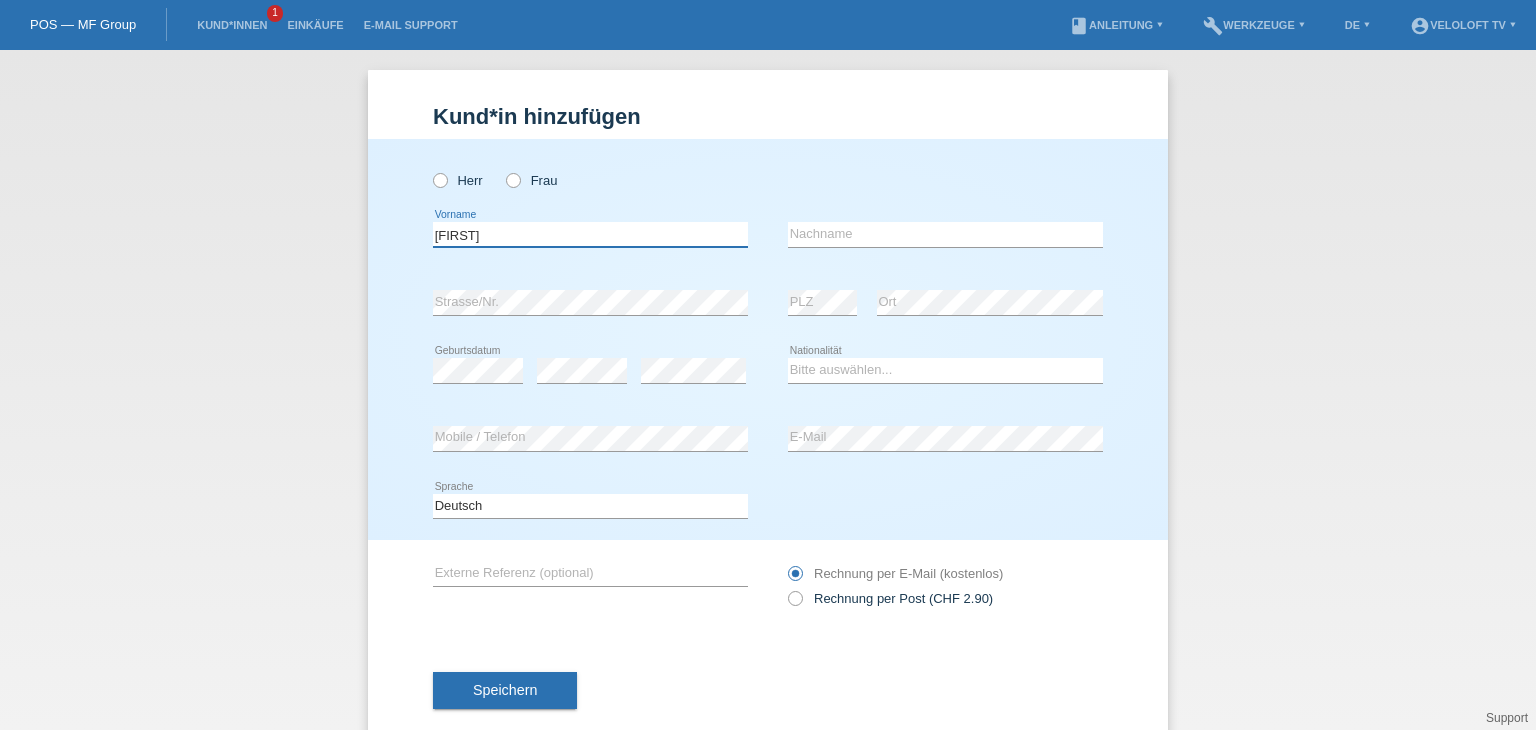 type on "[FIRST]" 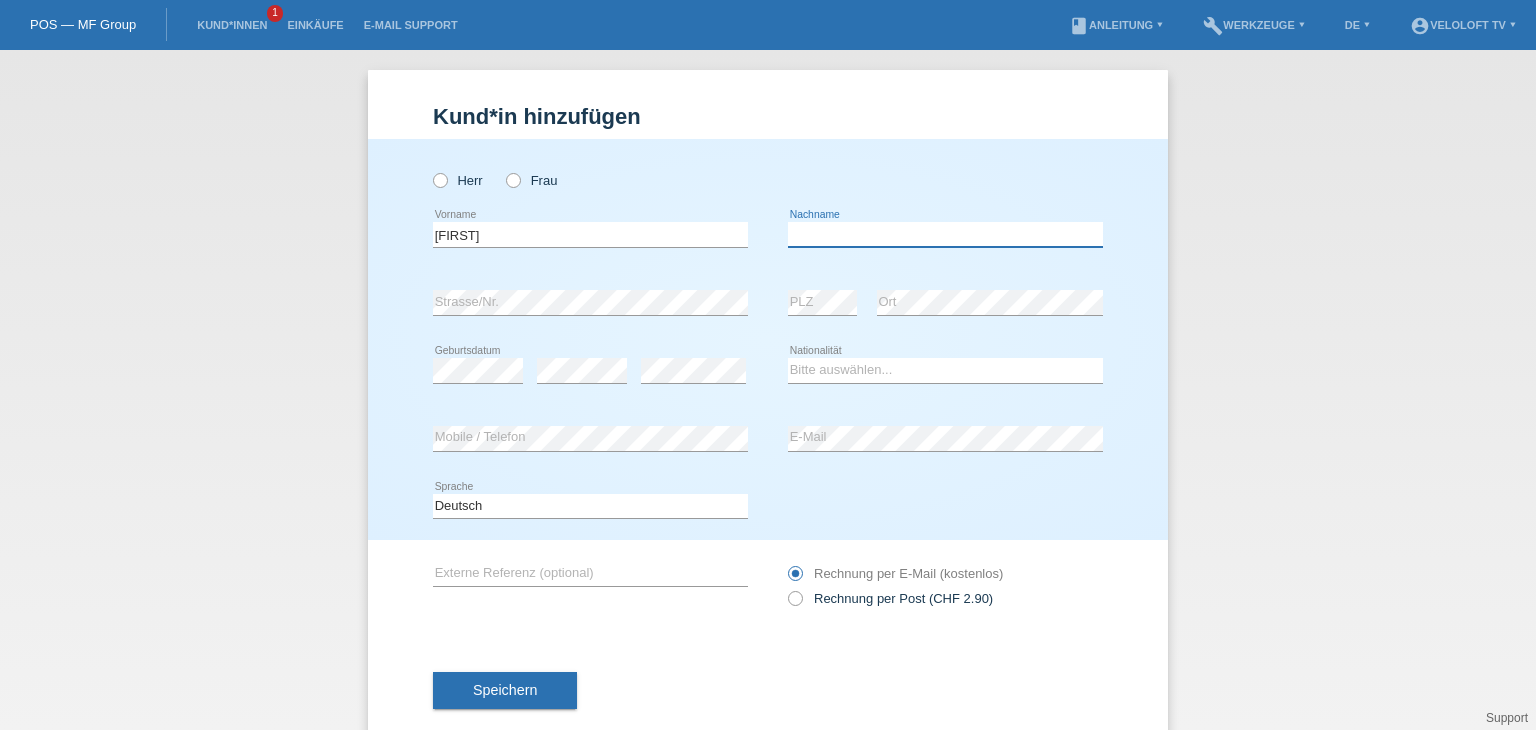 click at bounding box center (945, 234) 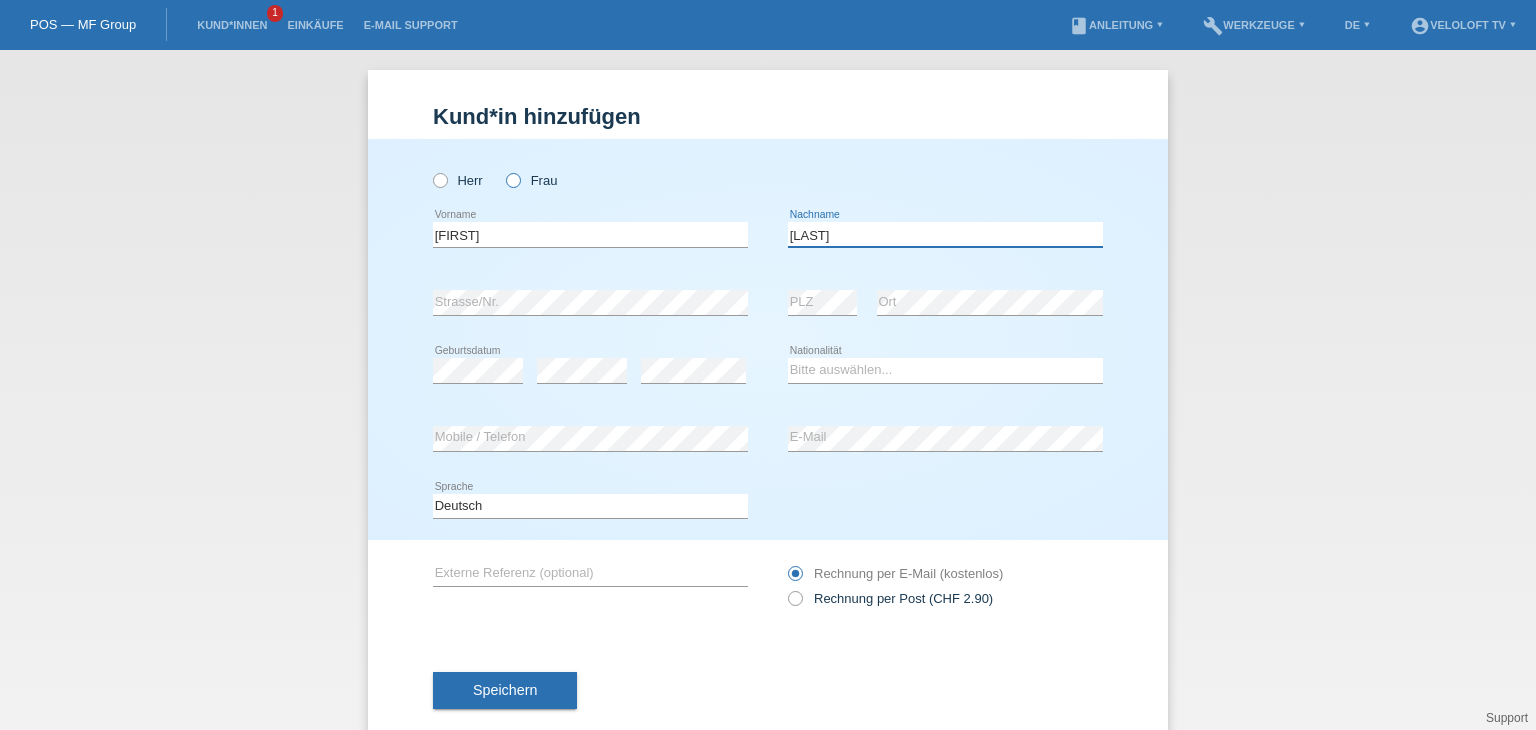 type on "Diggelmann" 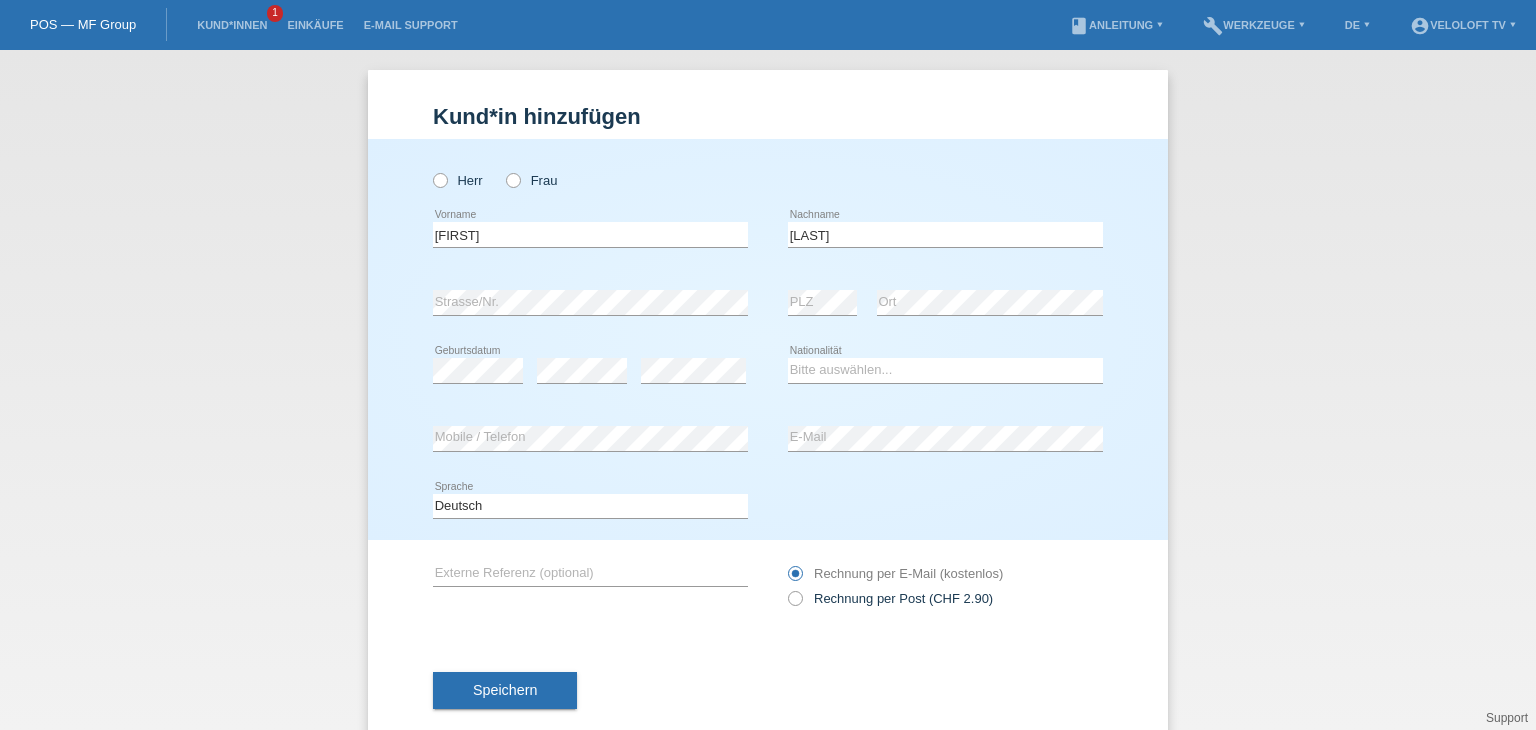 drag, startPoint x: 508, startPoint y: 178, endPoint x: 519, endPoint y: 233, distance: 56.089214 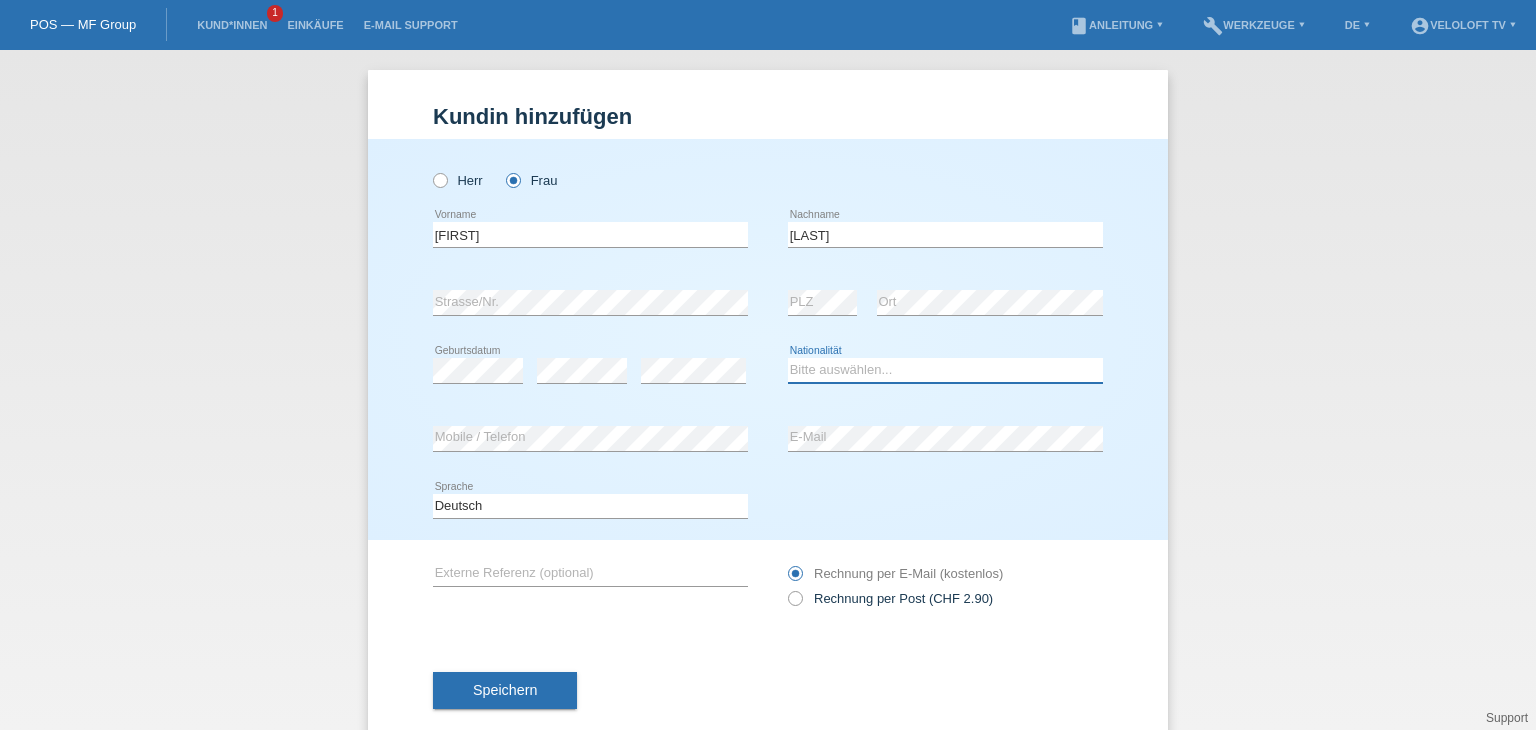 click on "Bitte auswählen...
Schweiz
Deutschland
Liechtenstein
Österreich
------------
Afghanistan
Ägypten
Åland
Albanien
Algerien" at bounding box center [945, 370] 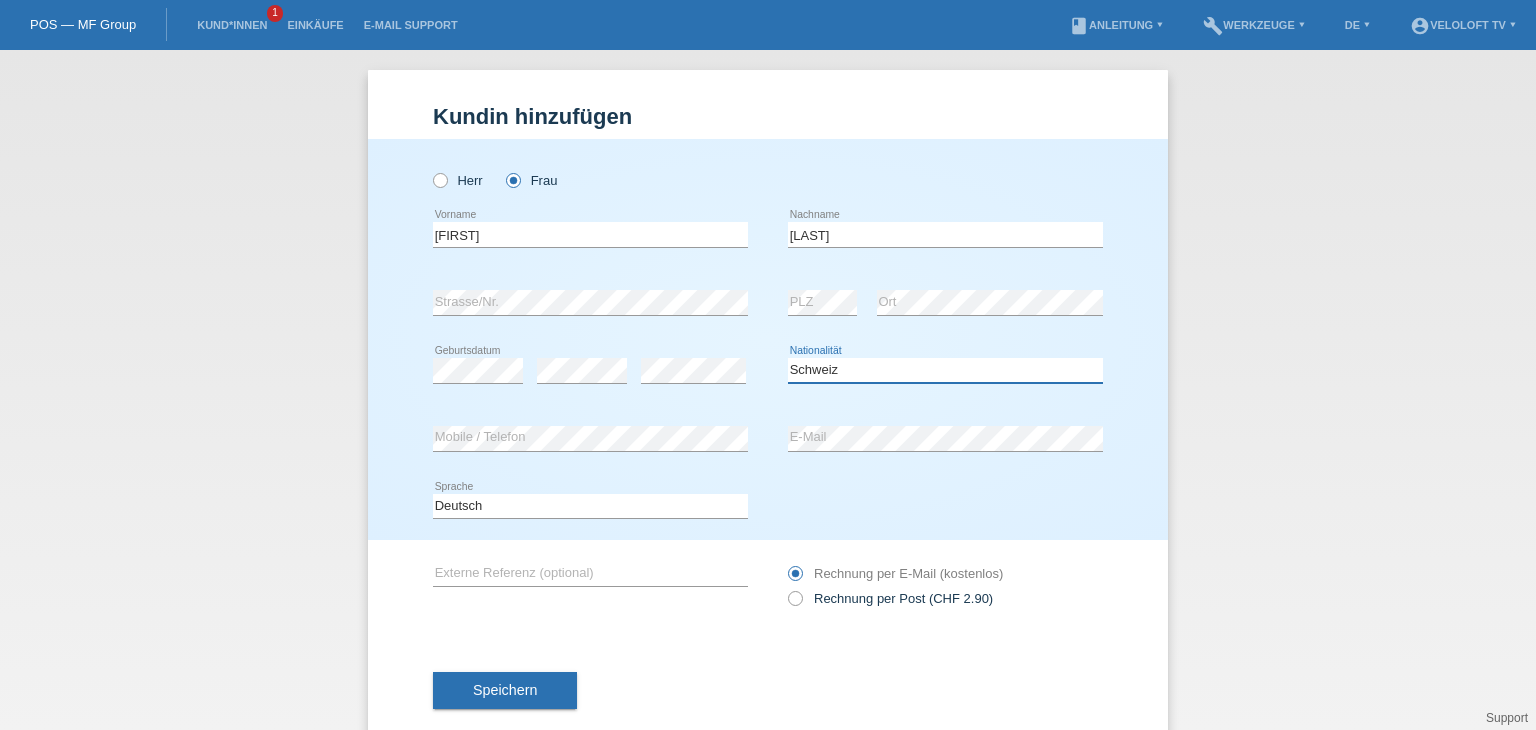 click on "Bitte auswählen...
Schweiz
Deutschland
Liechtenstein
Österreich
------------
Afghanistan
Ägypten
Åland
Albanien
Algerien" at bounding box center [945, 370] 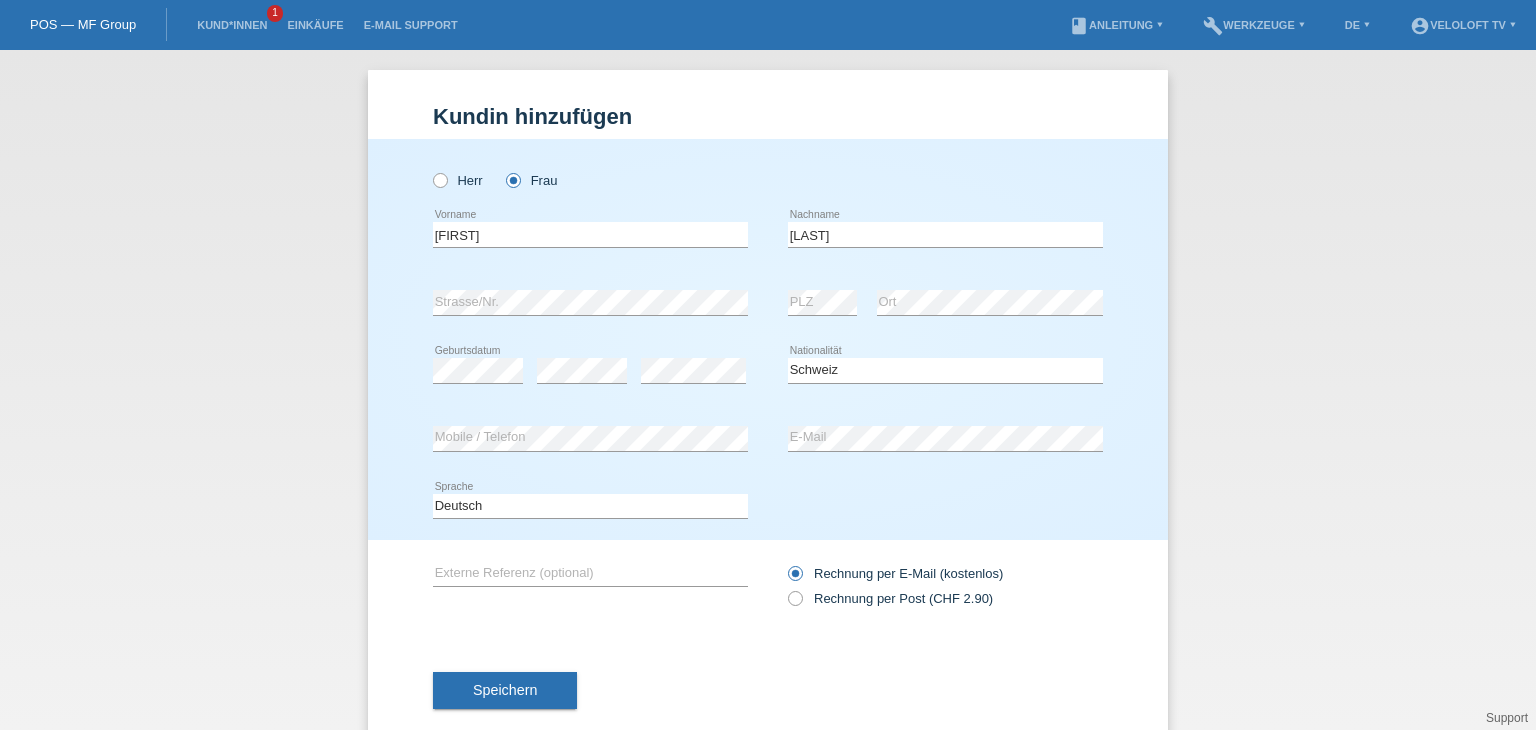 drag, startPoint x: 539, startPoint y: 686, endPoint x: 584, endPoint y: 685, distance: 45.01111 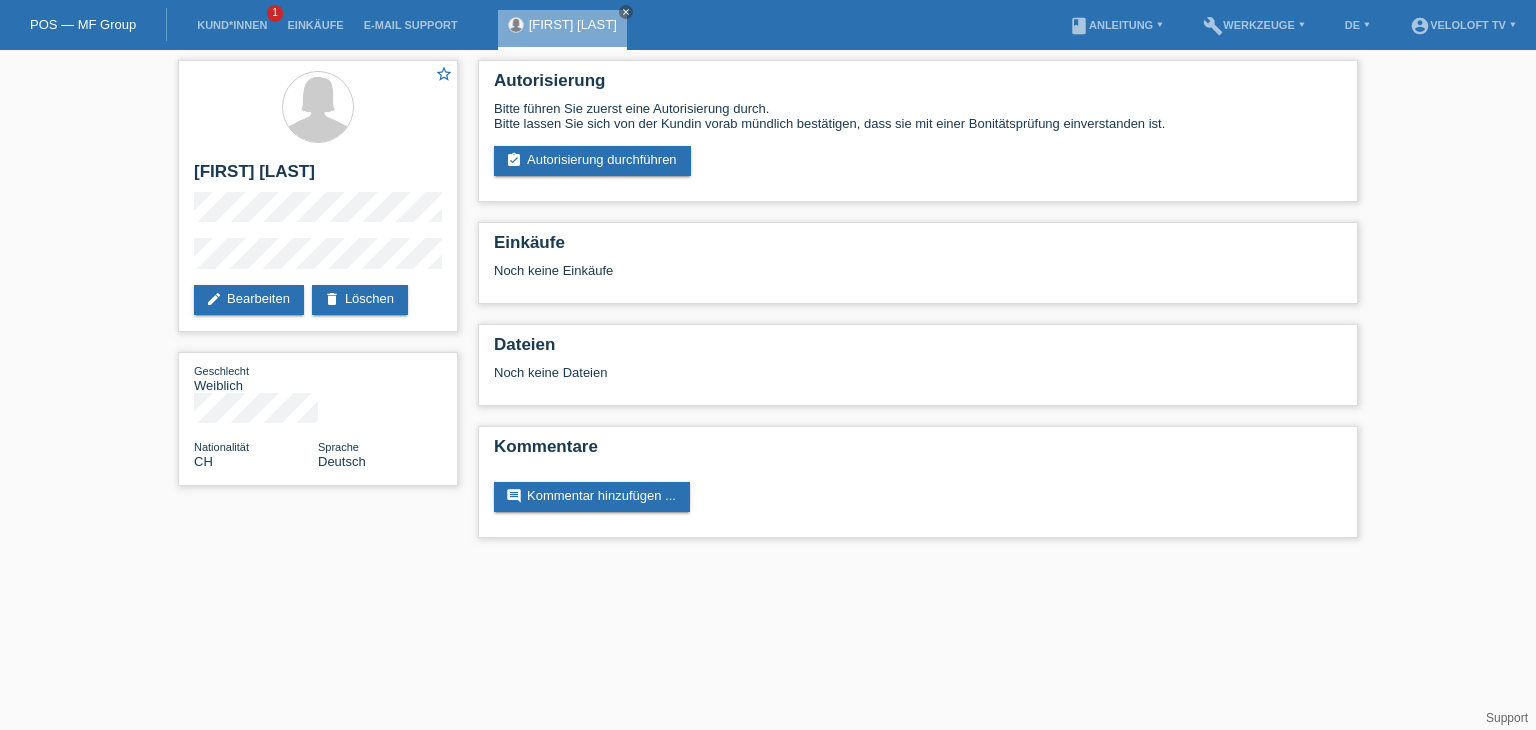 scroll, scrollTop: 0, scrollLeft: 0, axis: both 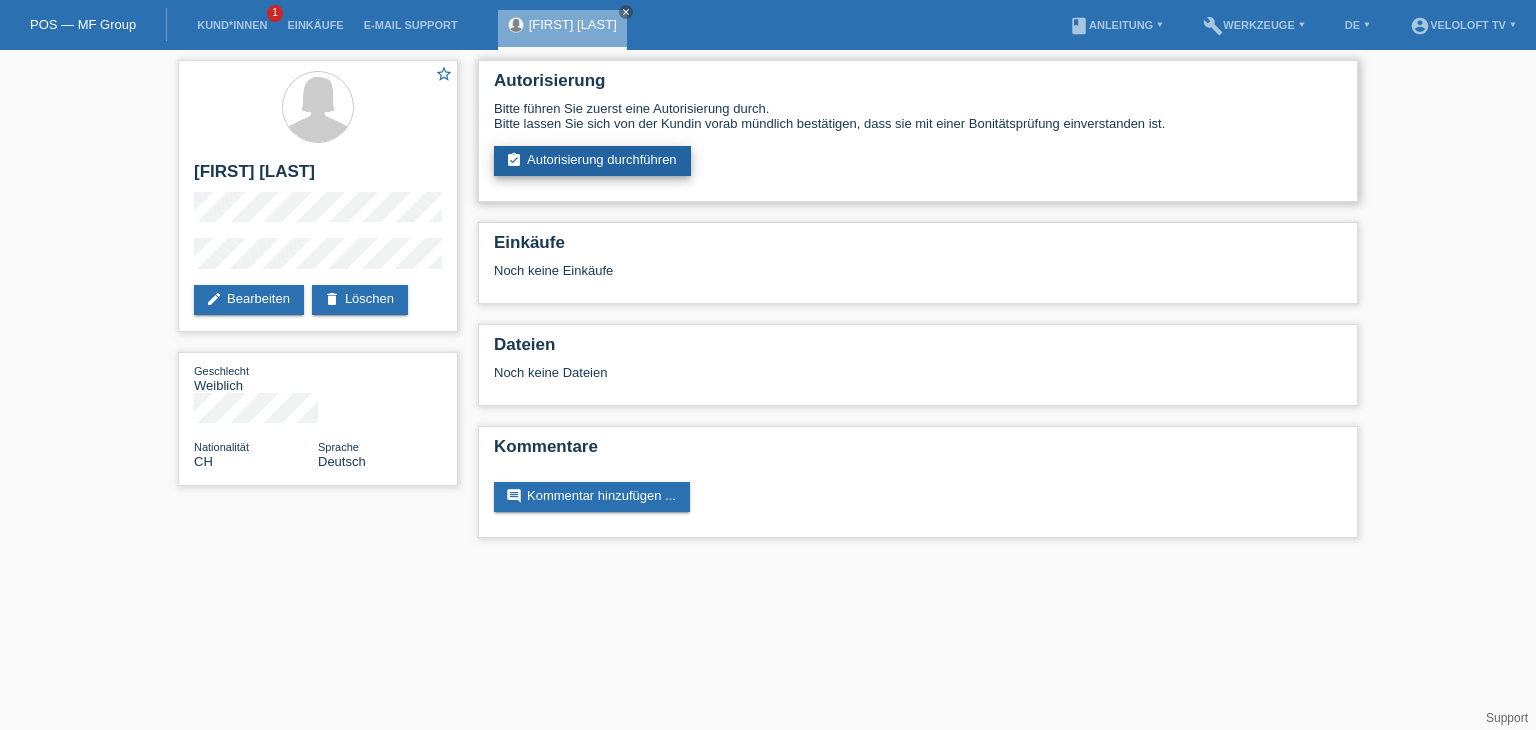 click on "assignment_turned_in  Autorisierung durchführen" at bounding box center [592, 161] 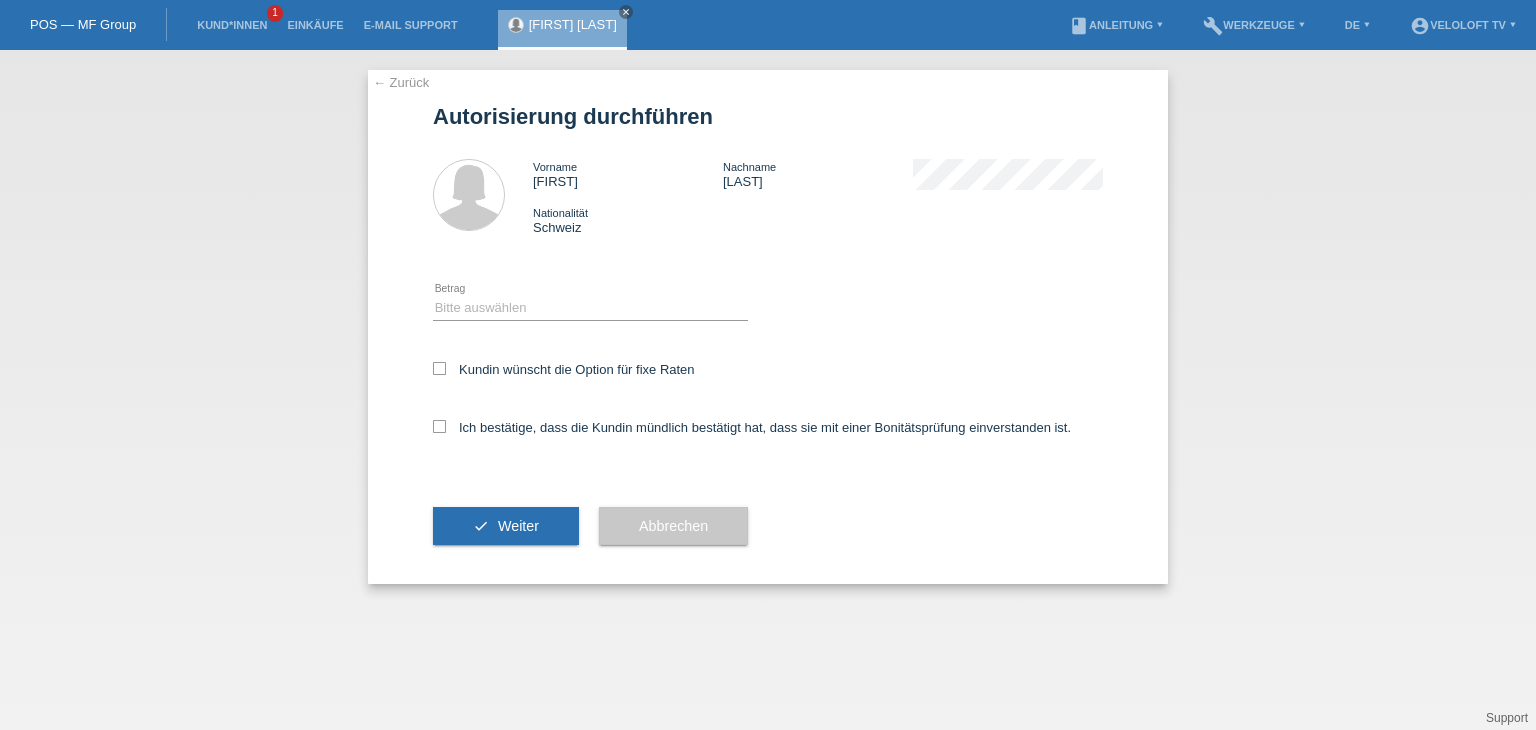 scroll, scrollTop: 0, scrollLeft: 0, axis: both 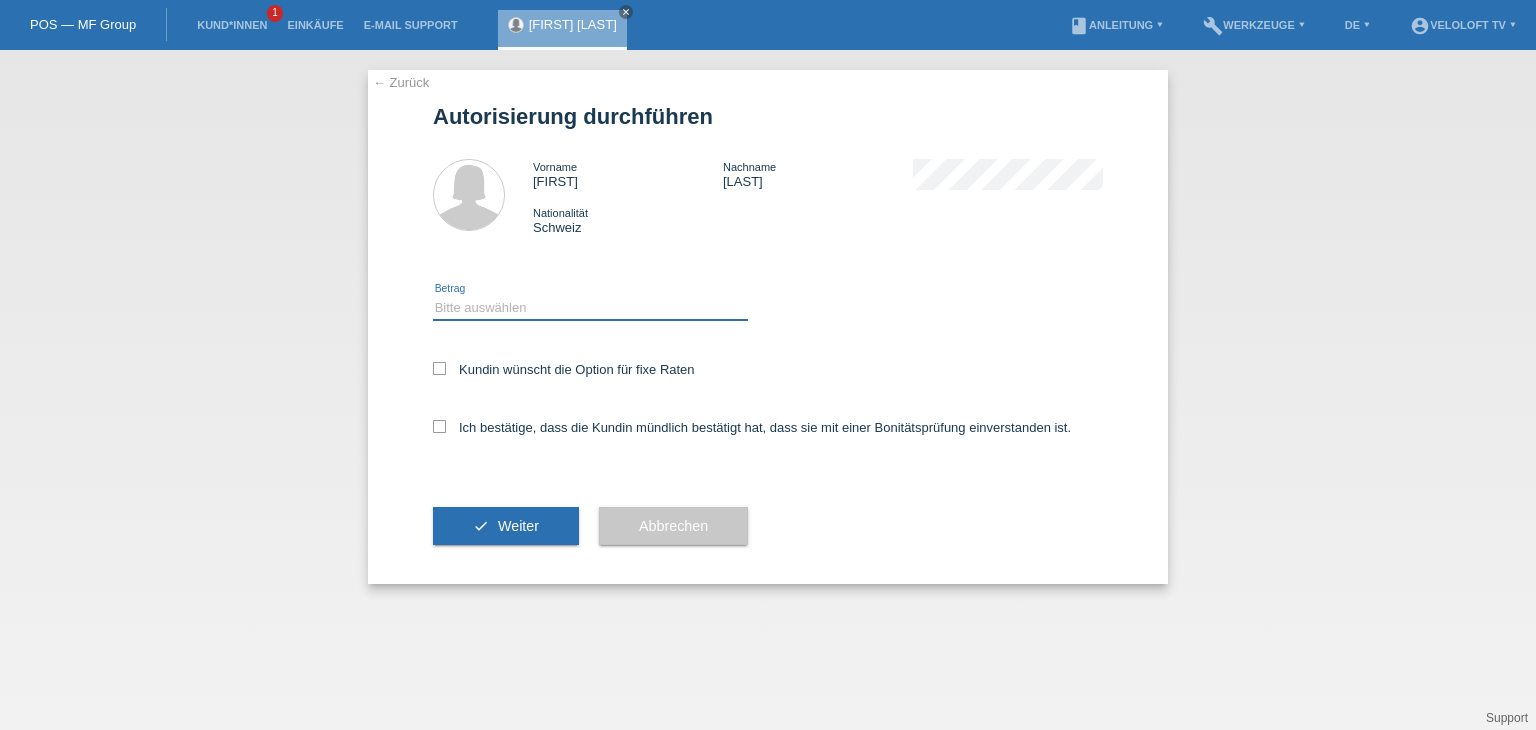 click on "Bitte auswählen
CHF 1.00 - CHF 499.00
CHF 500.00 - CHF 1'999.00
CHF 2'000.00 - CHF 15'000.00" at bounding box center (590, 308) 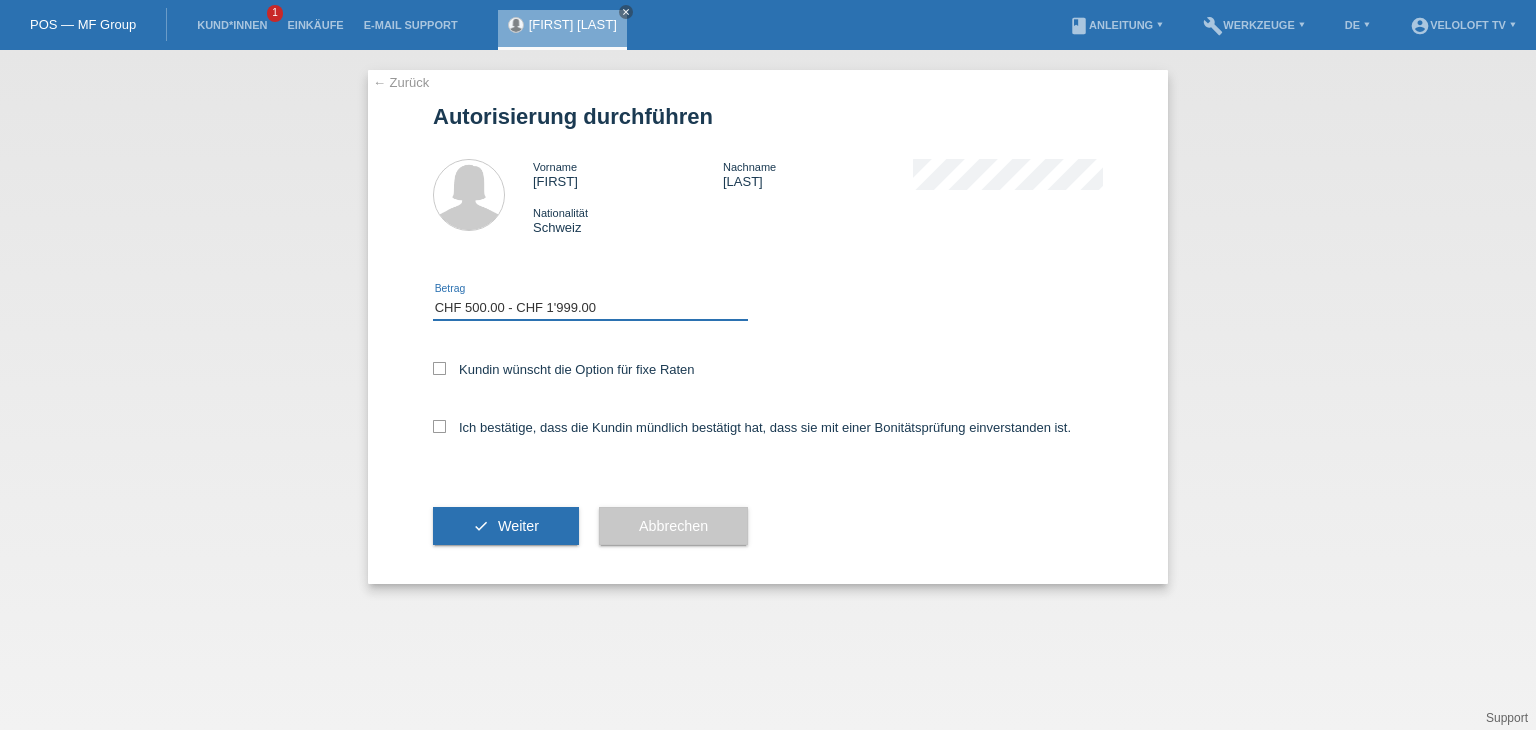 click on "Bitte auswählen
CHF 1.00 - CHF 499.00
CHF 500.00 - CHF 1'999.00
CHF 2'000.00 - CHF 15'000.00" at bounding box center [590, 308] 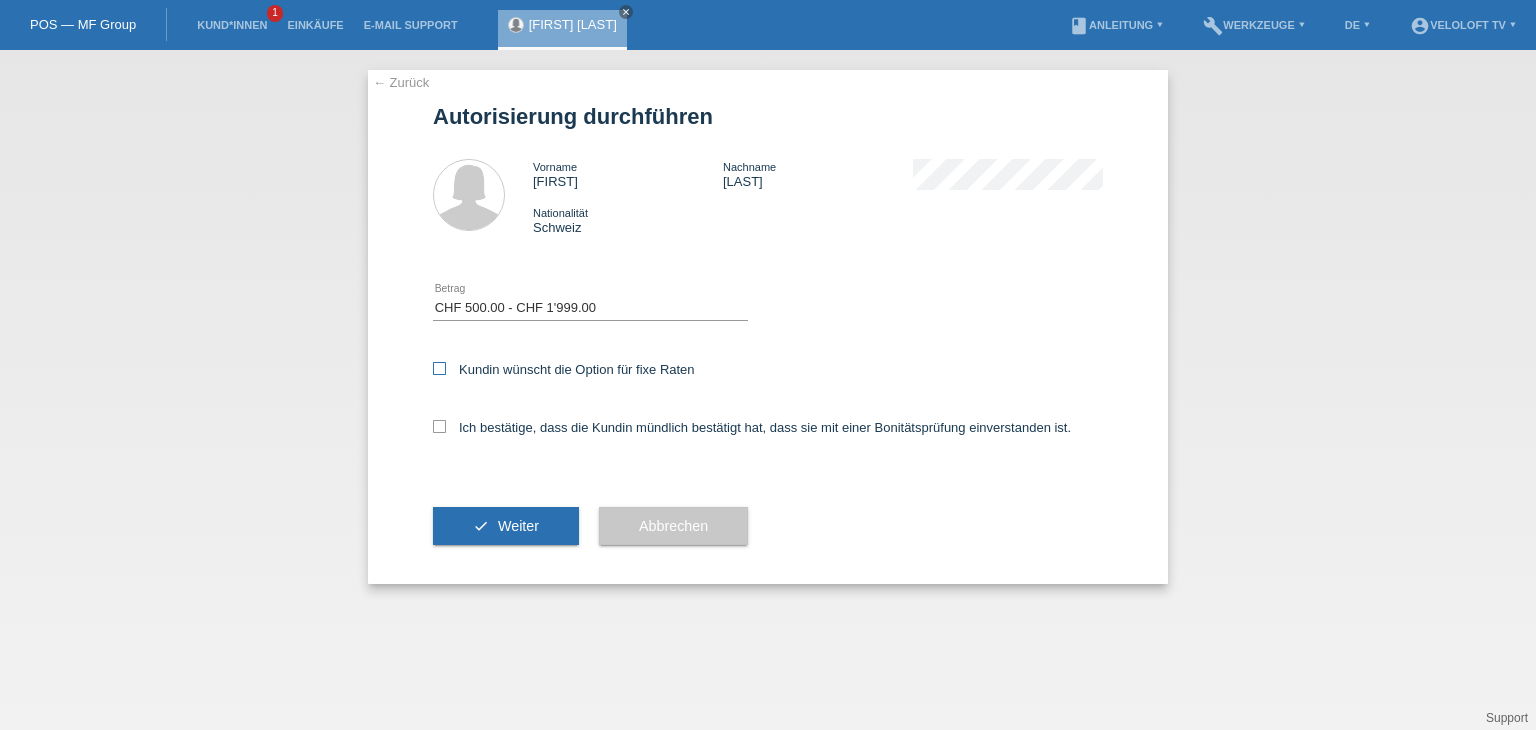 click on "Kundin wünscht die Option für fixe Raten" at bounding box center (564, 369) 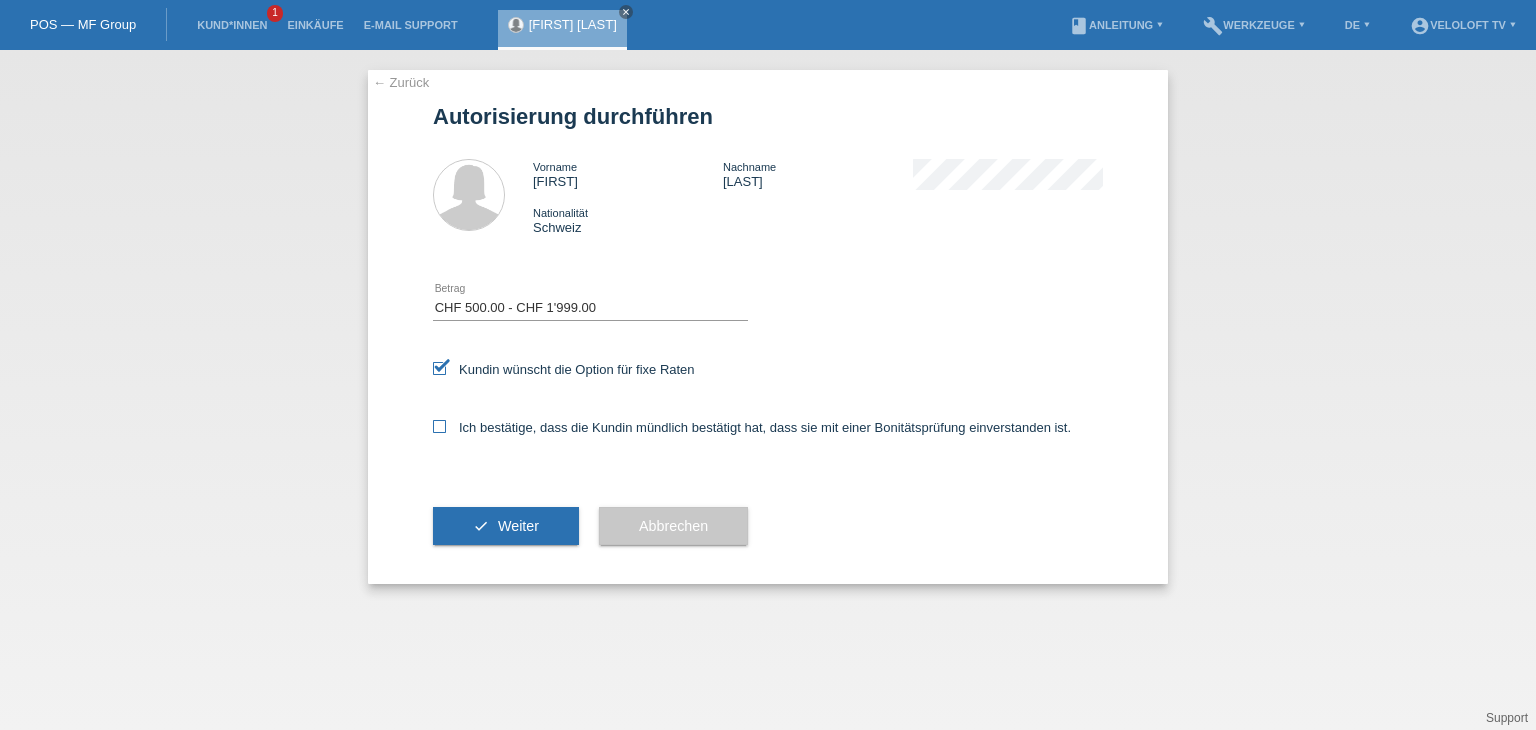 click on "Ich bestätige, dass die Kundin mündlich bestätigt hat, dass sie mit einer Bonitätsprüfung einverstanden ist." at bounding box center (752, 427) 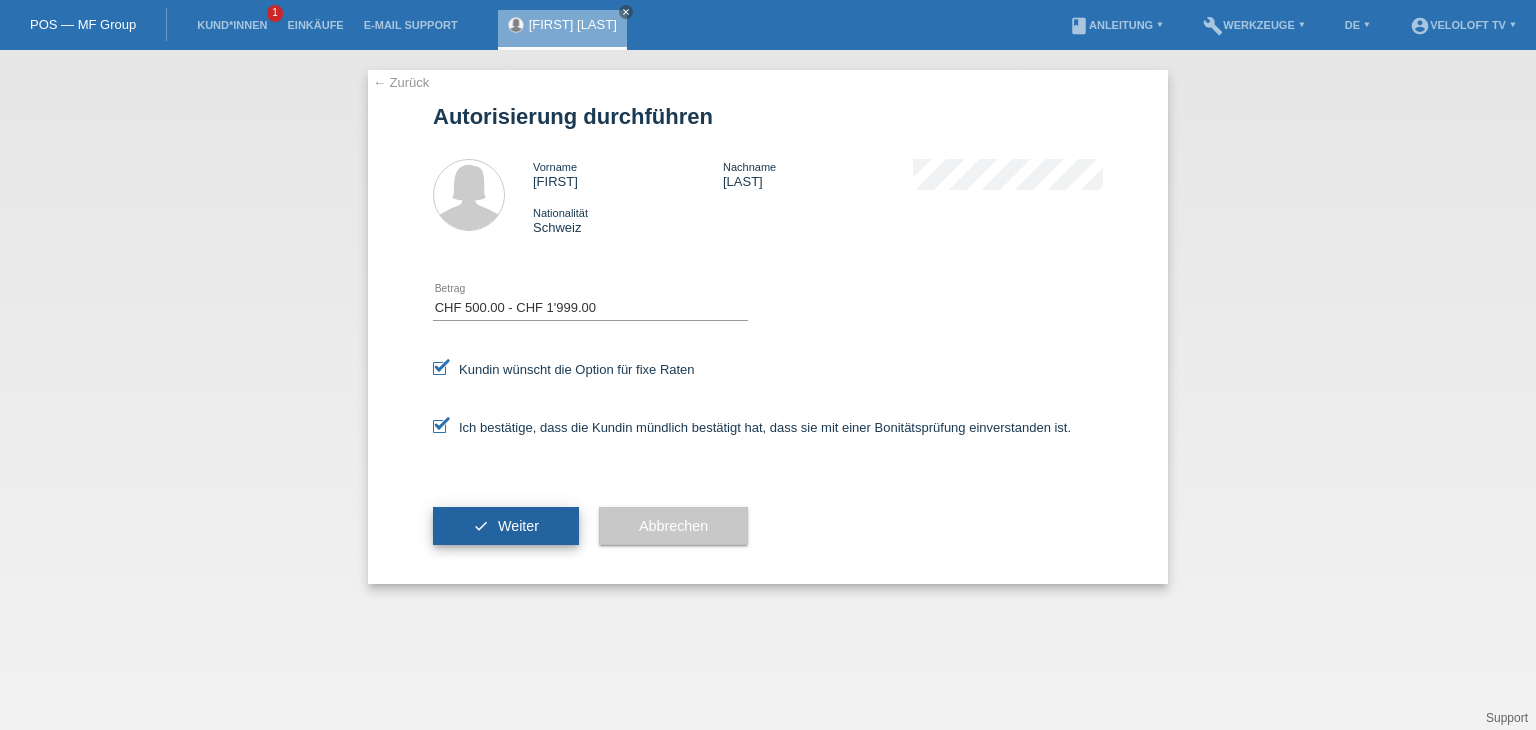 click on "check   Weiter" at bounding box center (506, 526) 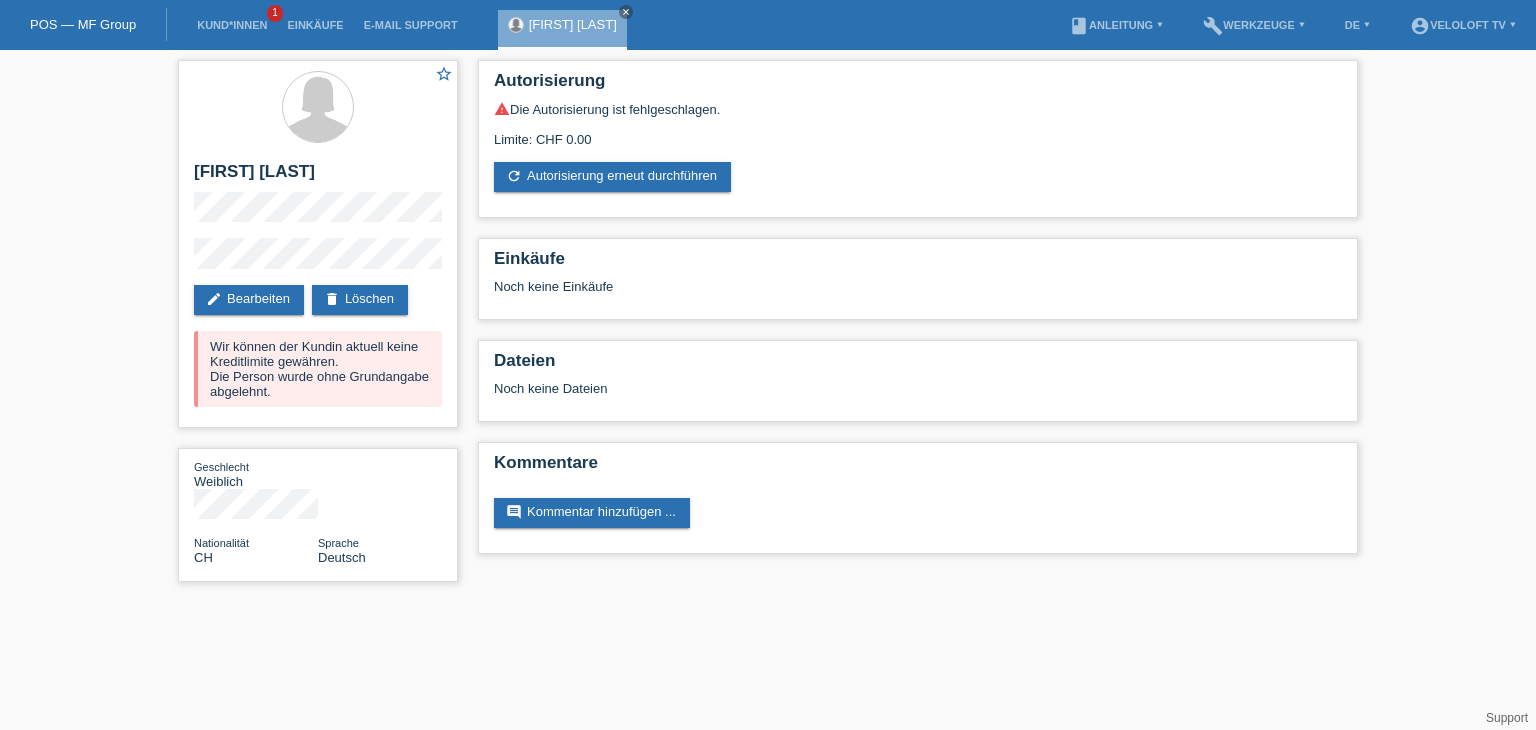 scroll, scrollTop: 0, scrollLeft: 0, axis: both 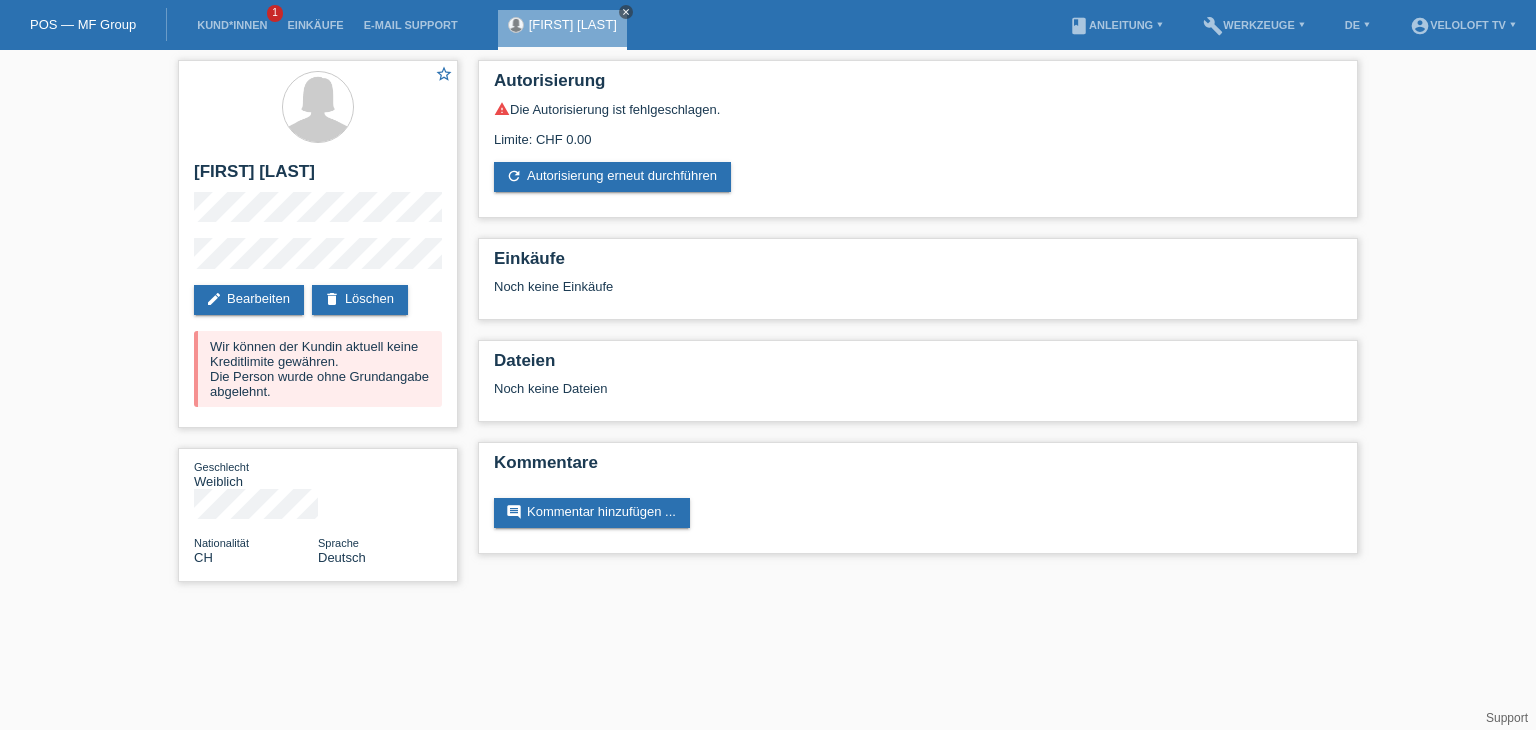 click on "close" at bounding box center [626, 12] 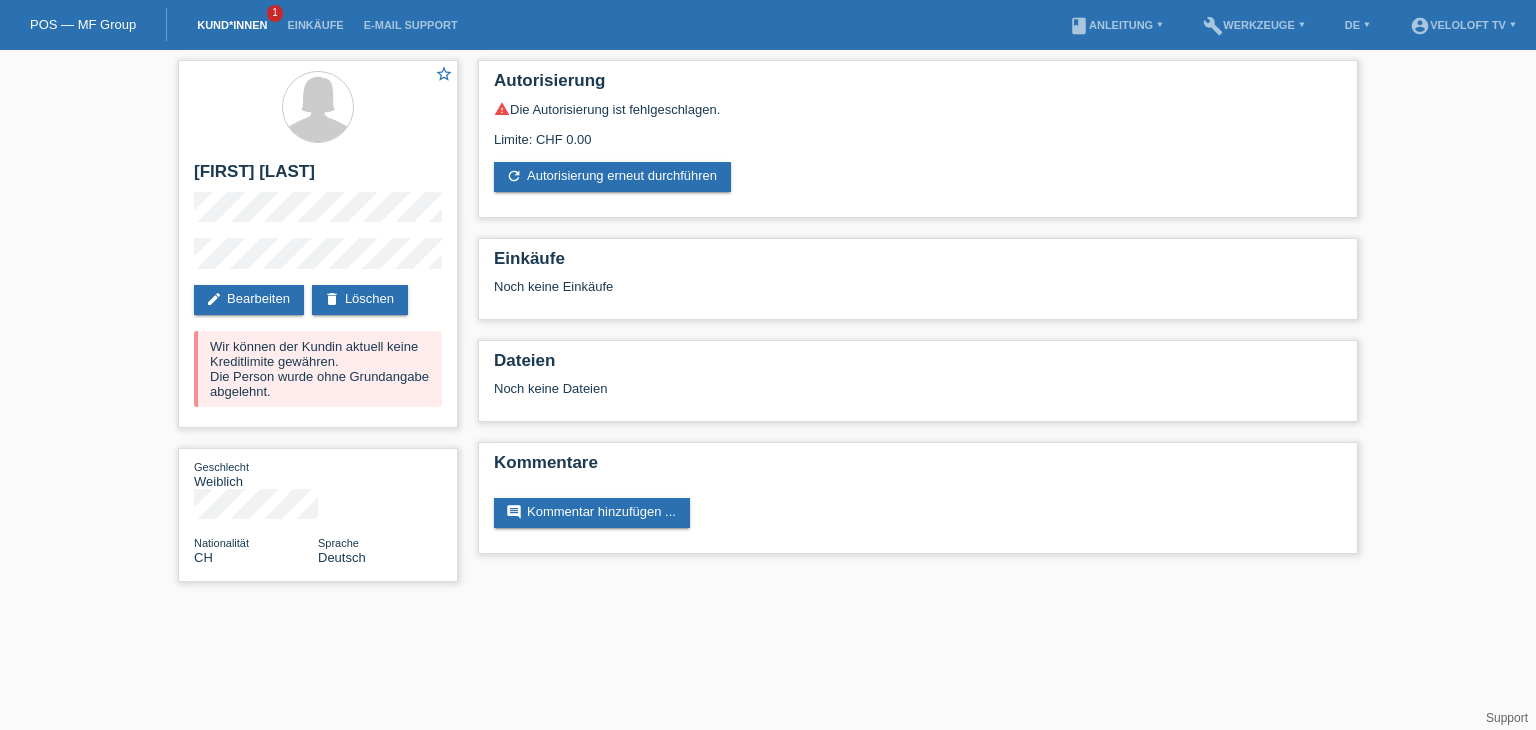 click on "Kund*innen" at bounding box center (232, 25) 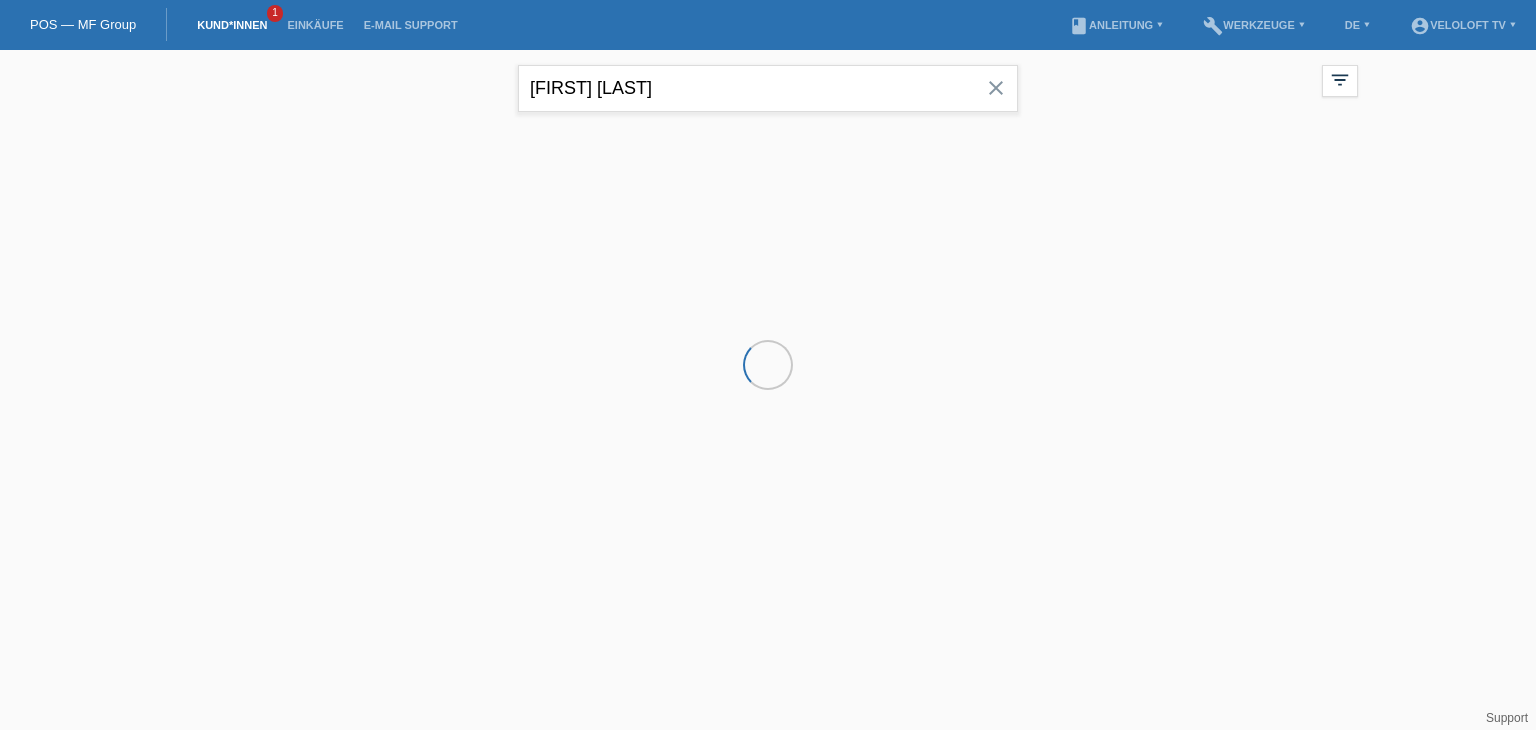 scroll, scrollTop: 0, scrollLeft: 0, axis: both 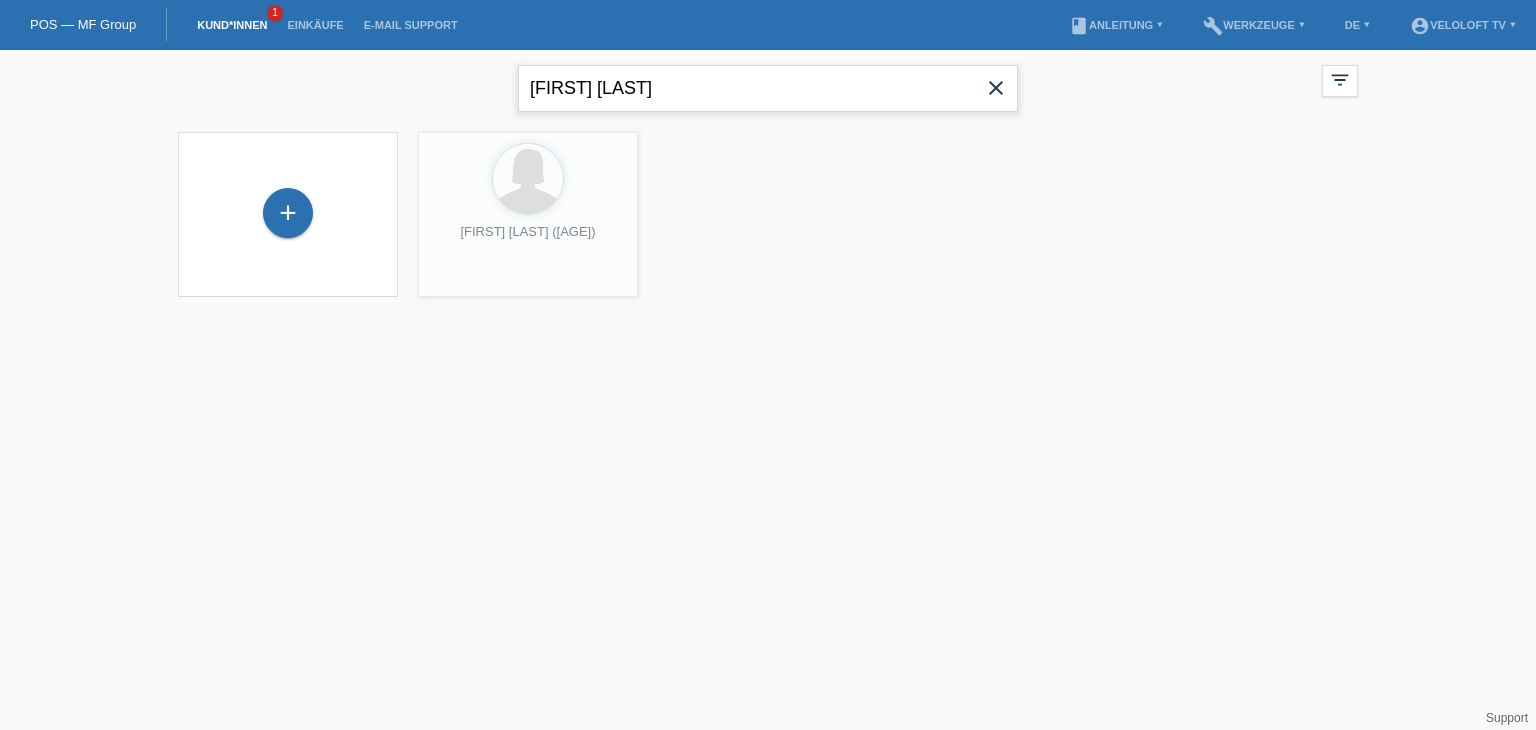 click on "[FIRST] [LAST]" at bounding box center (768, 88) 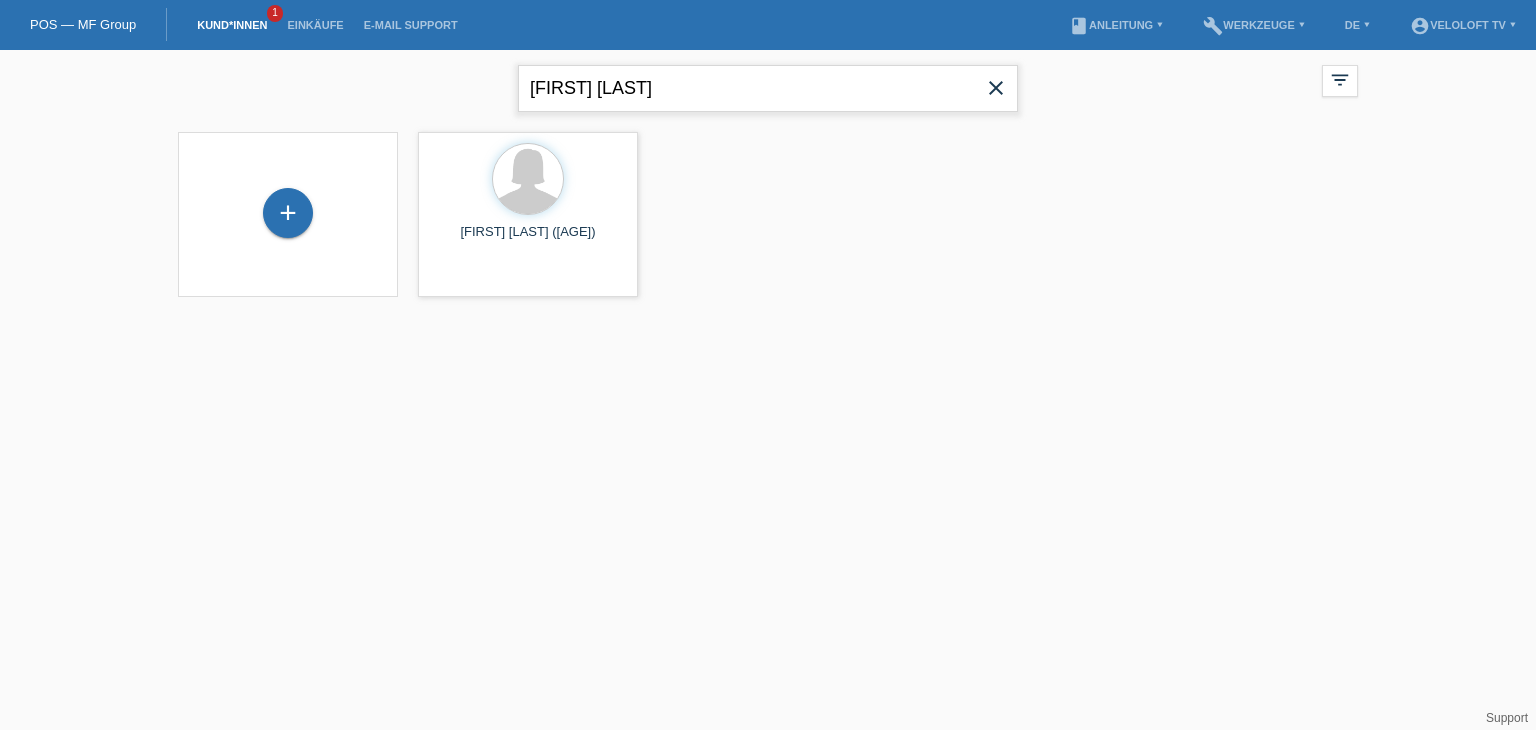 click on "[FIRST] [LAST]" at bounding box center (768, 88) 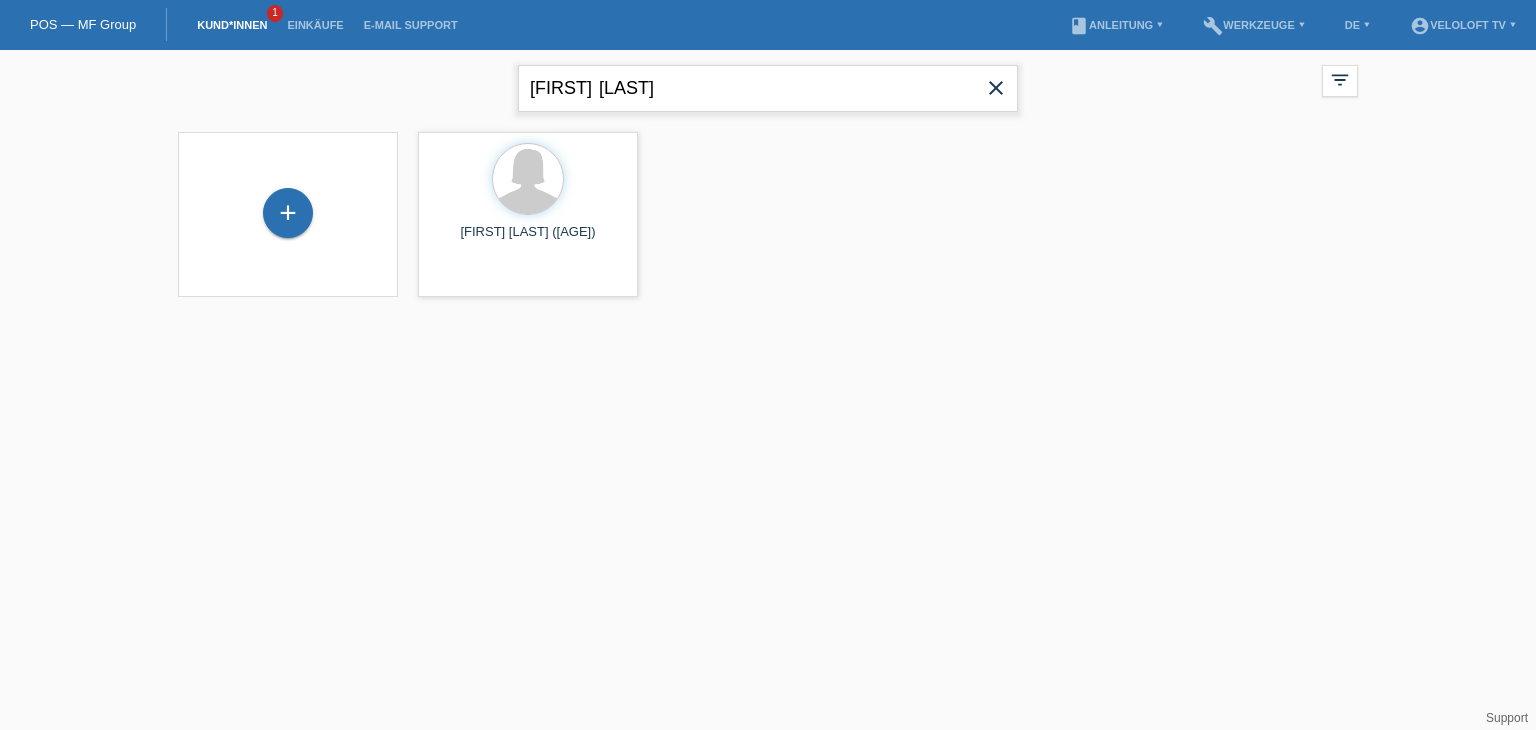 click on "[FIRST]	[LAST]" at bounding box center [768, 88] 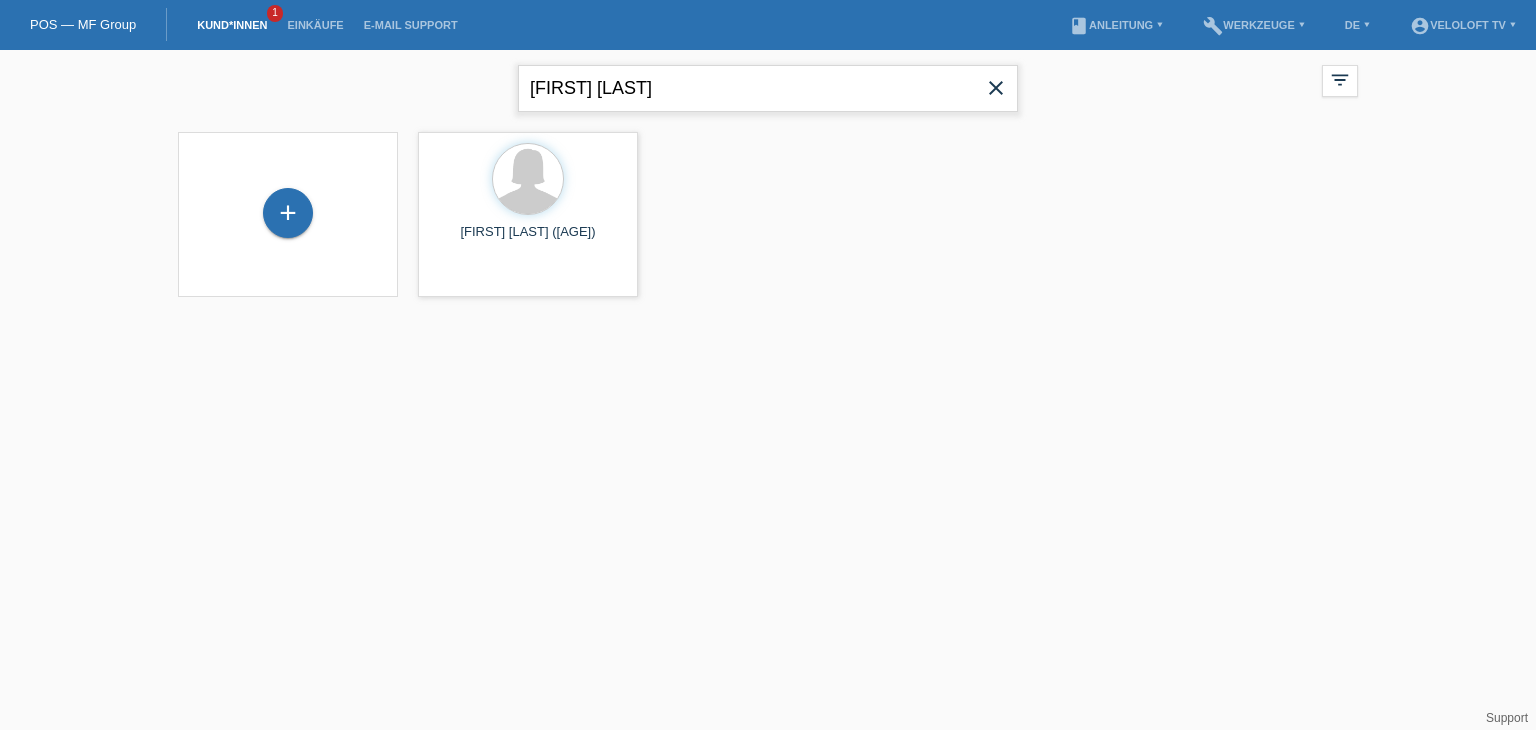 type on "Arno Matz" 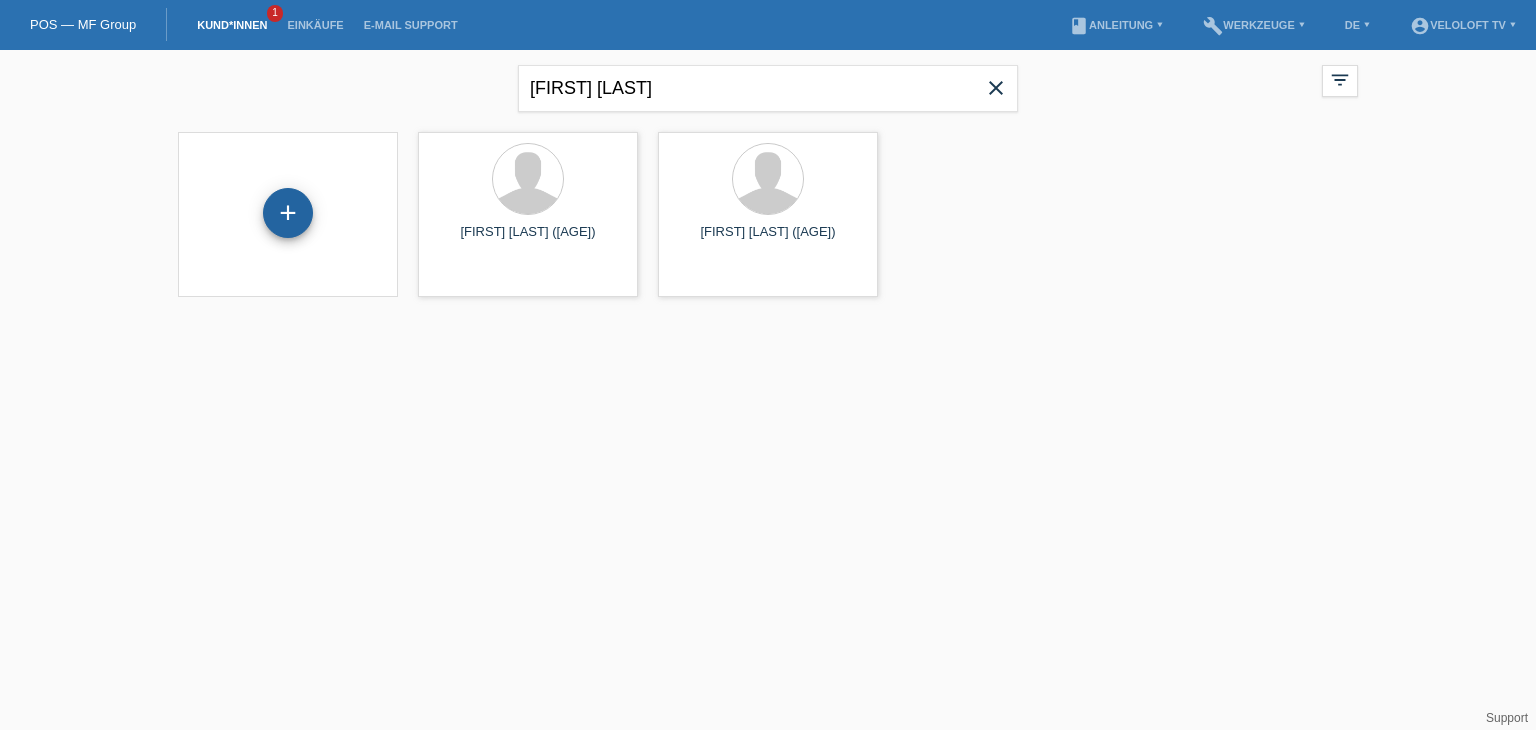 click on "+" at bounding box center (288, 213) 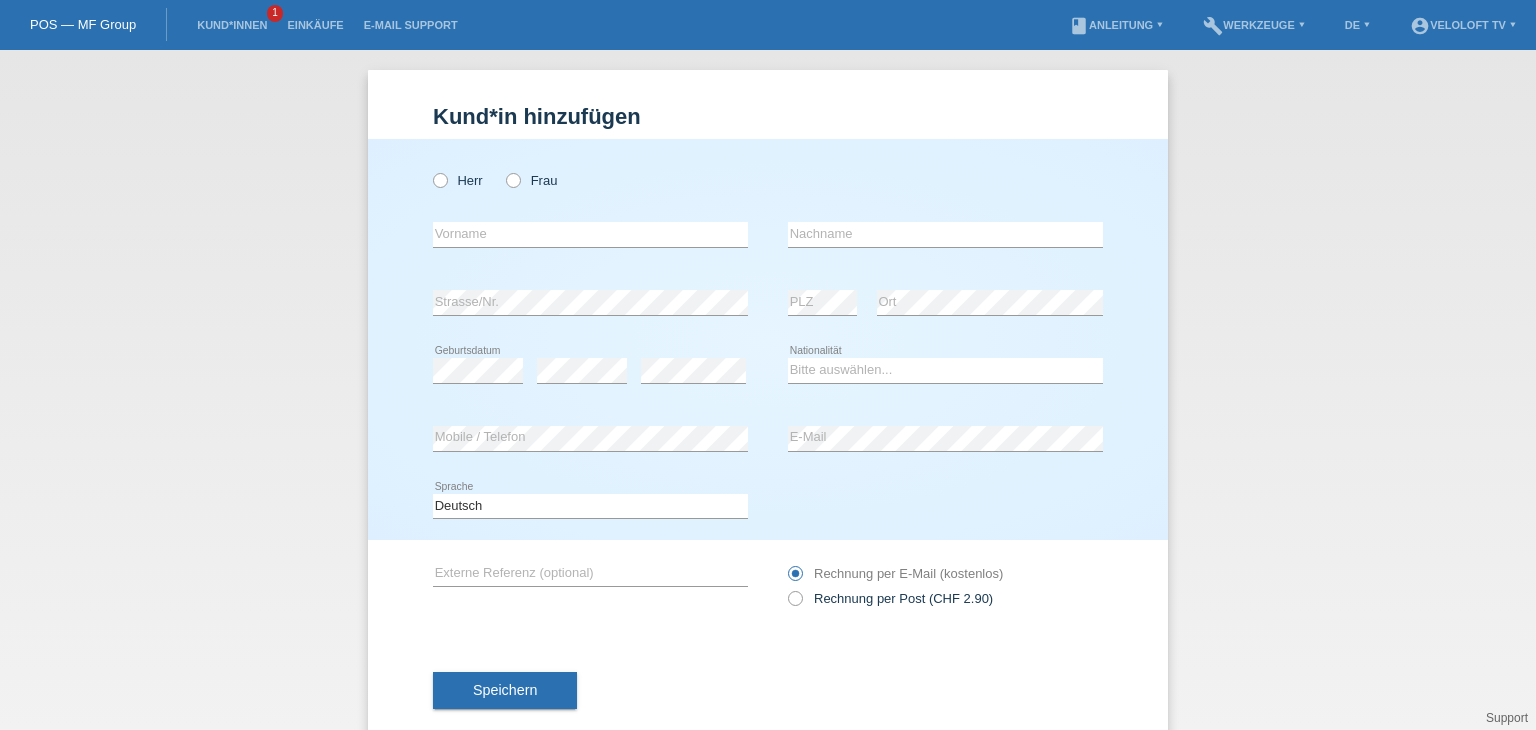 scroll, scrollTop: 0, scrollLeft: 0, axis: both 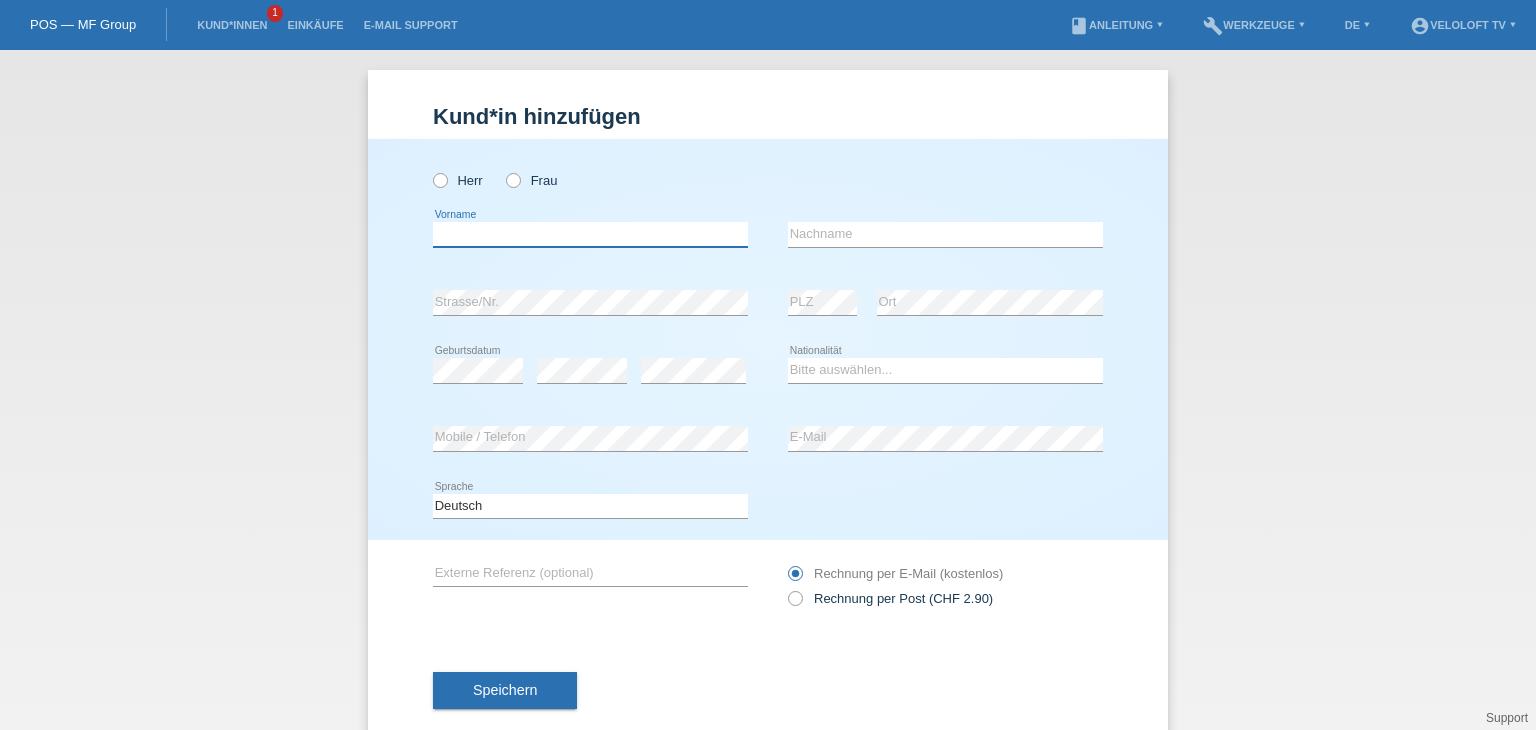 click at bounding box center [590, 234] 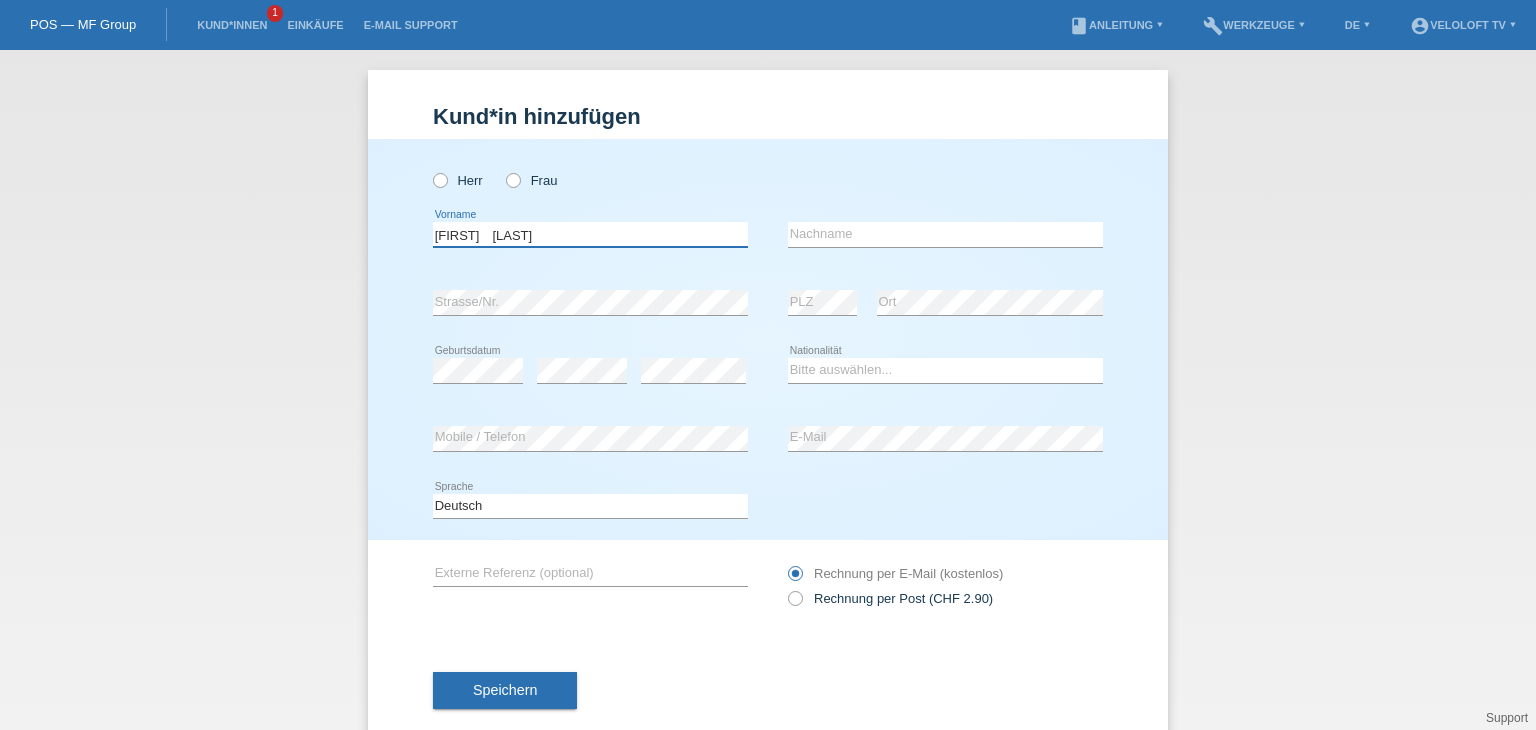 drag, startPoint x: 480, startPoint y: 227, endPoint x: 560, endPoint y: 238, distance: 80.75271 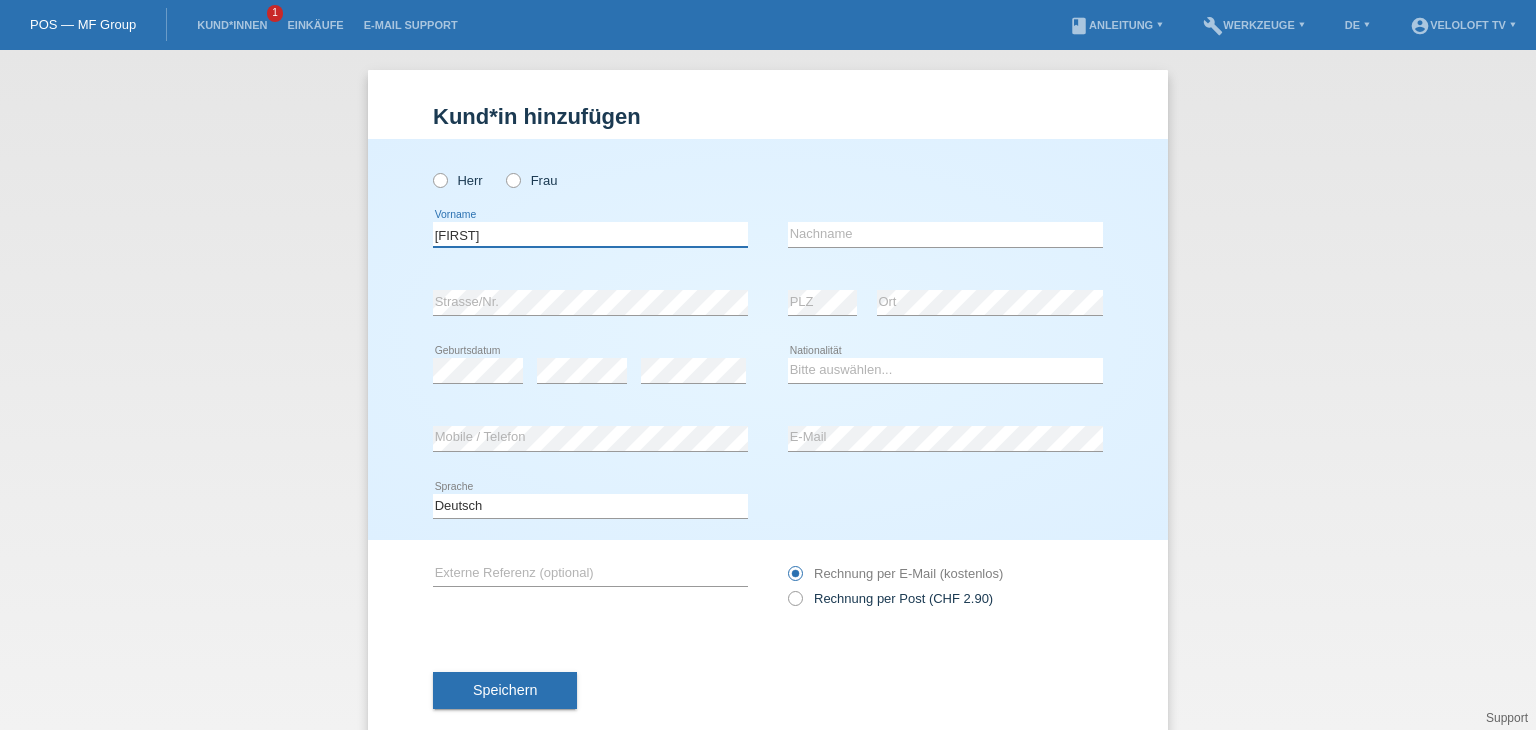type on "[FIRST]" 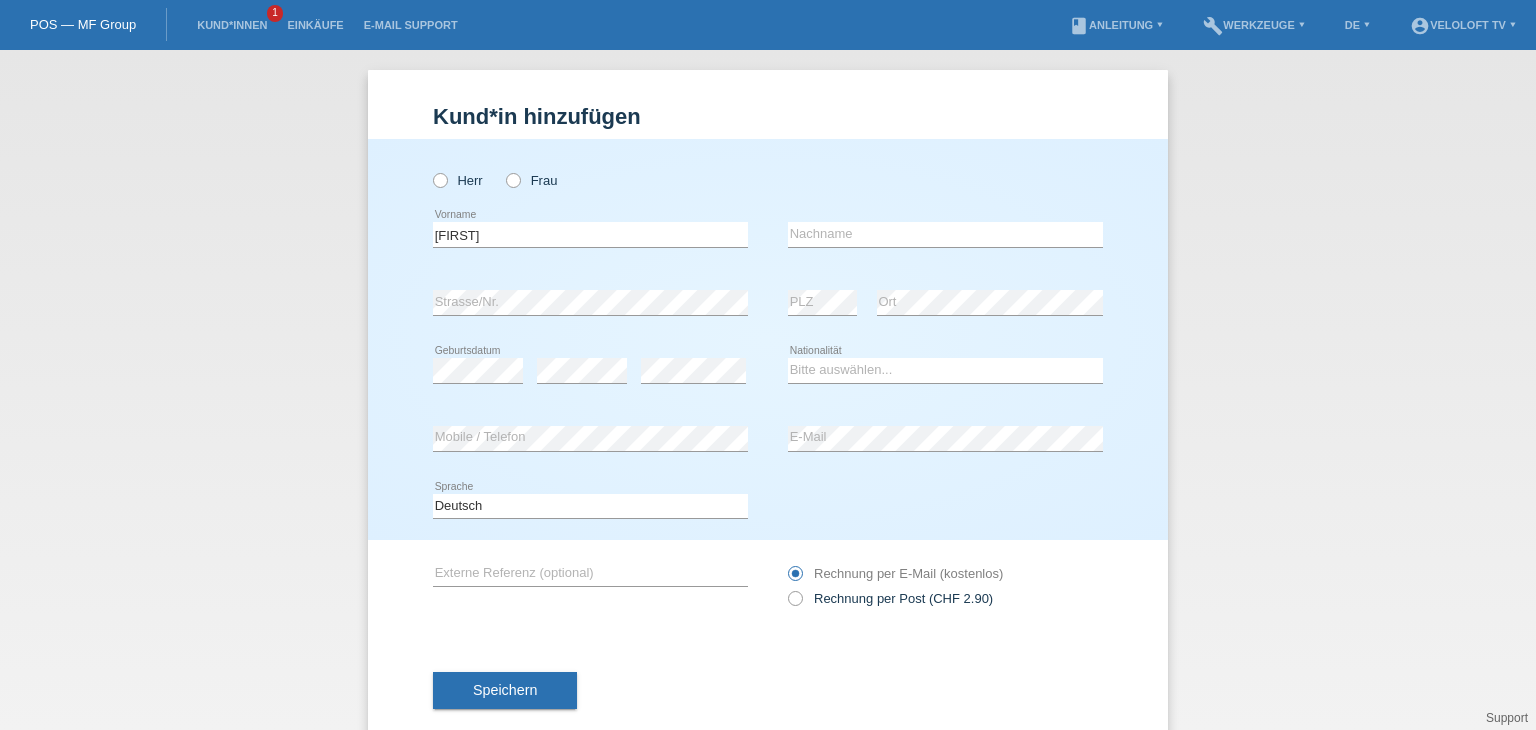 click on "error
Nachname" at bounding box center [945, 235] 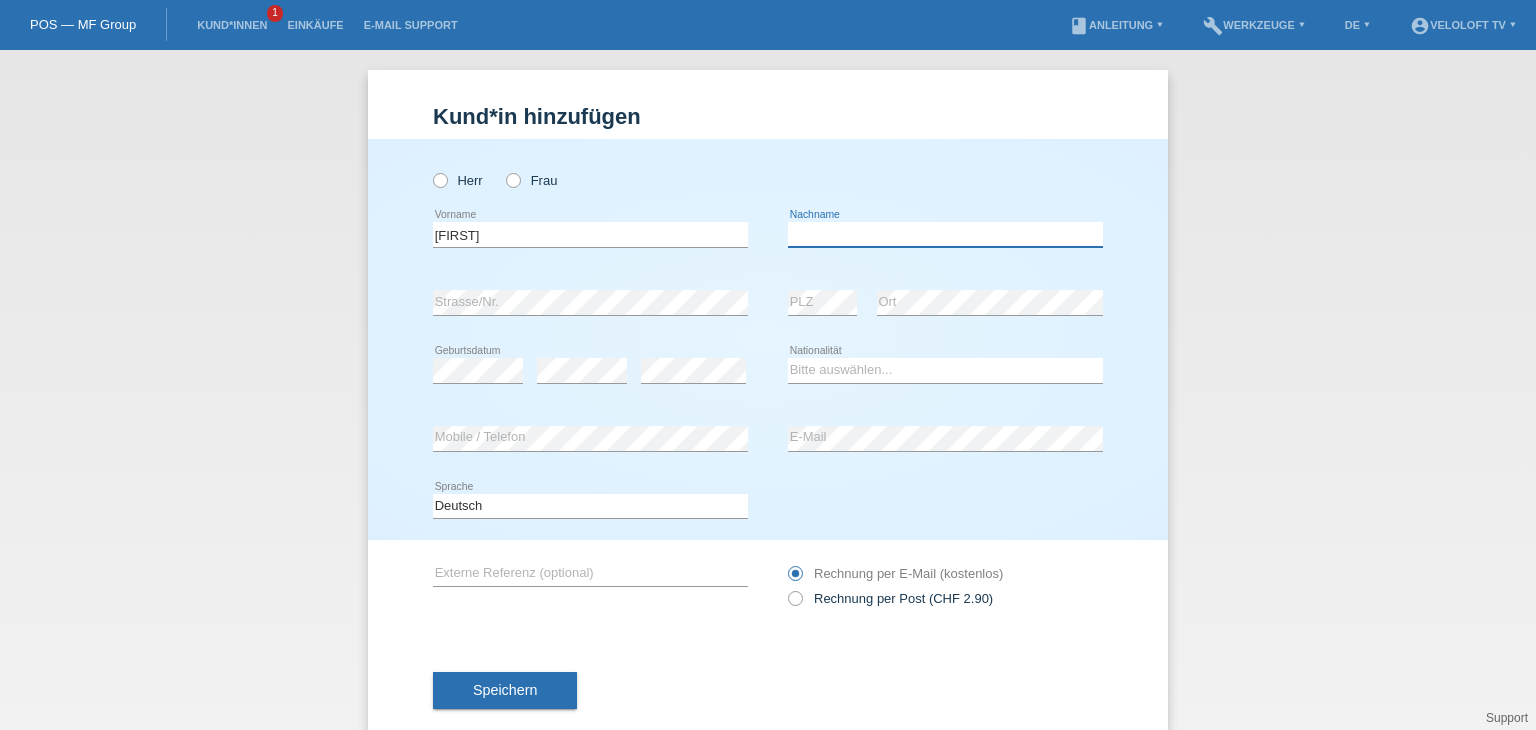click at bounding box center (945, 234) 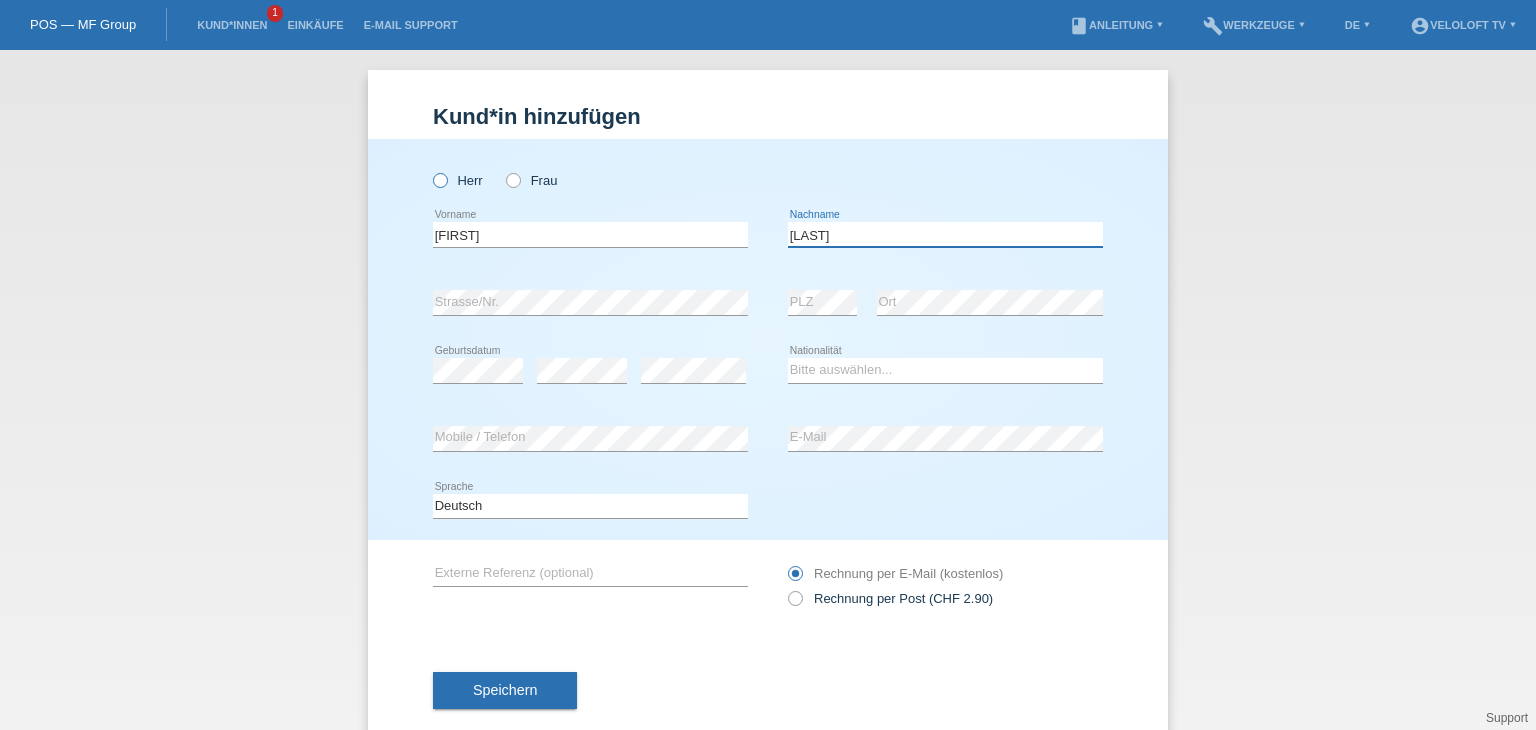 type on "[LAST]" 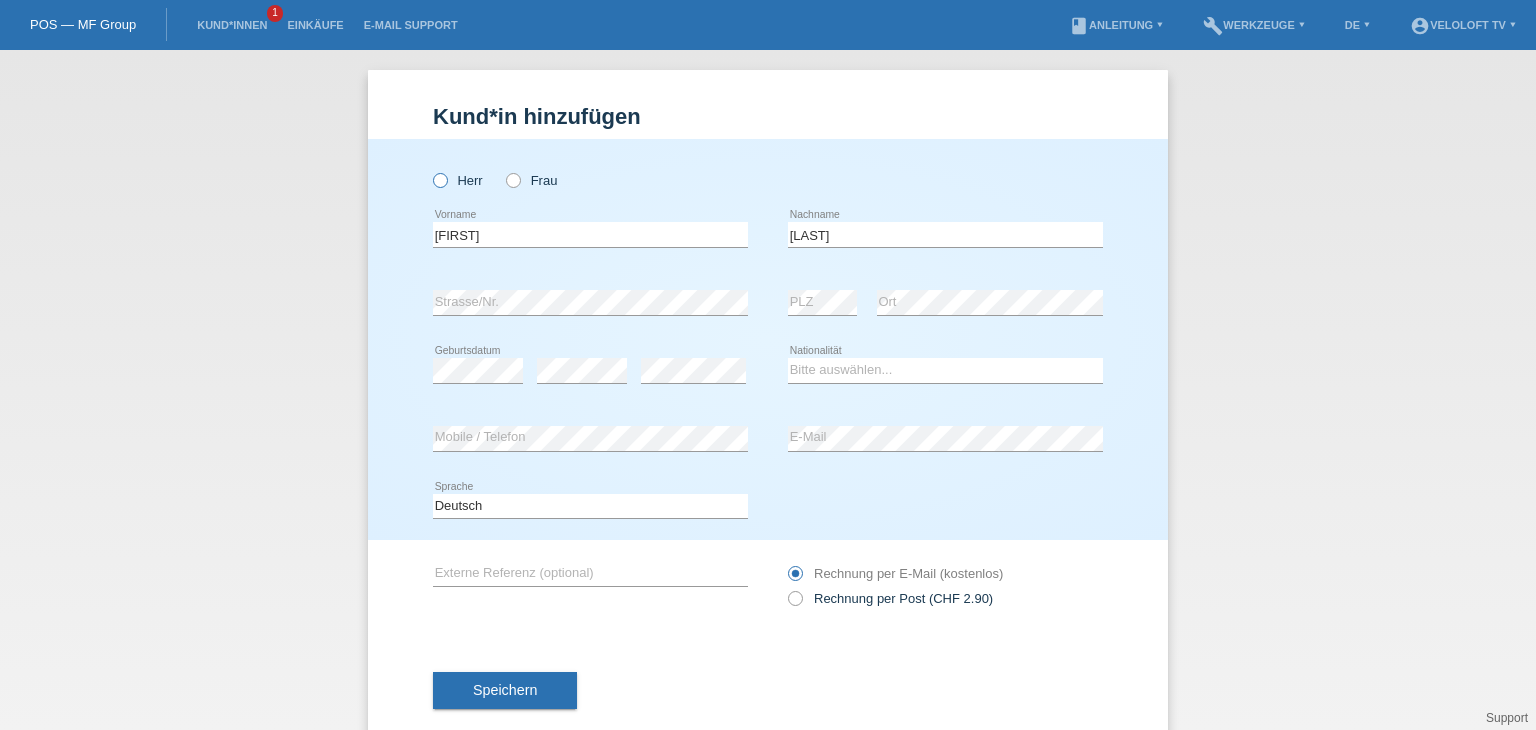 click at bounding box center (430, 170) 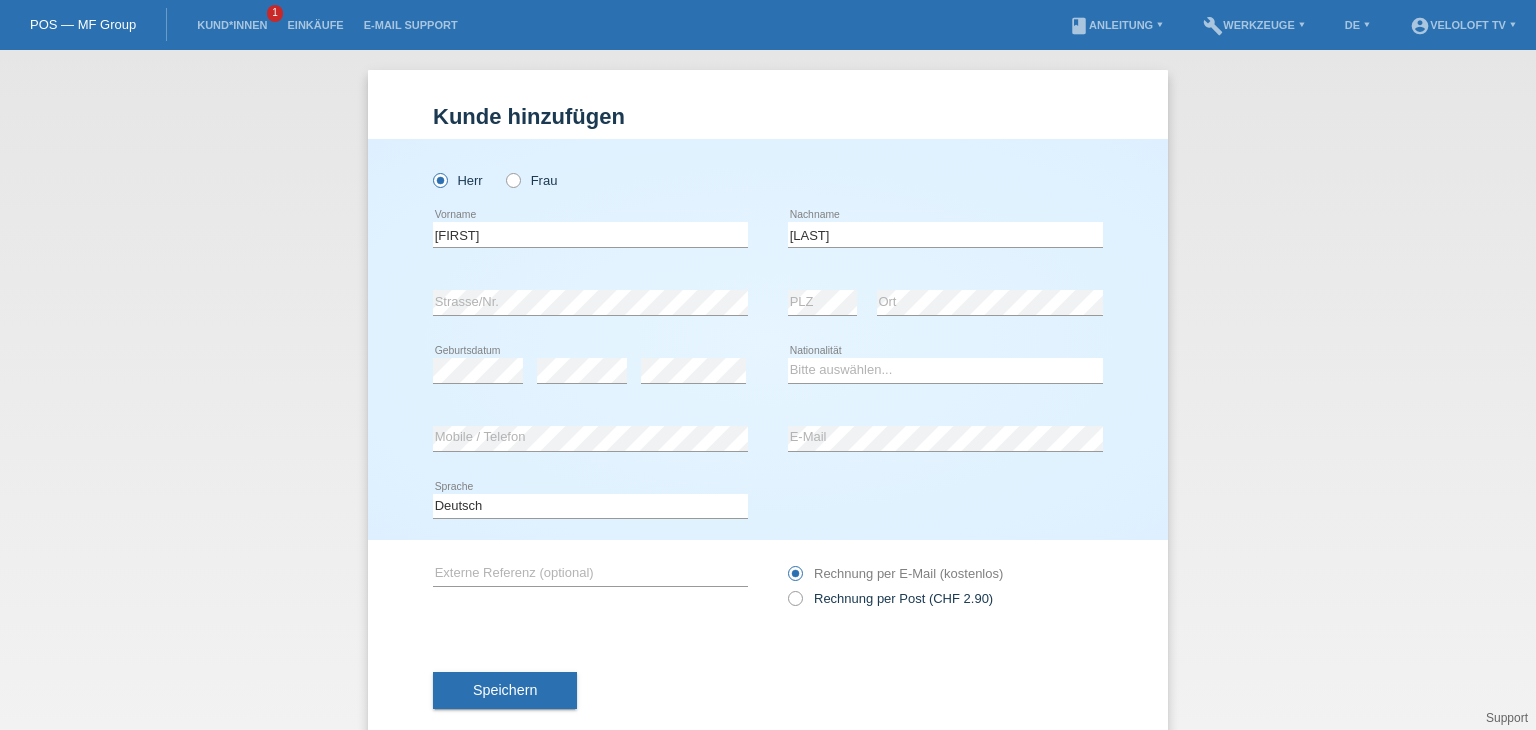 click on "error
PLZ" at bounding box center (822, 303) 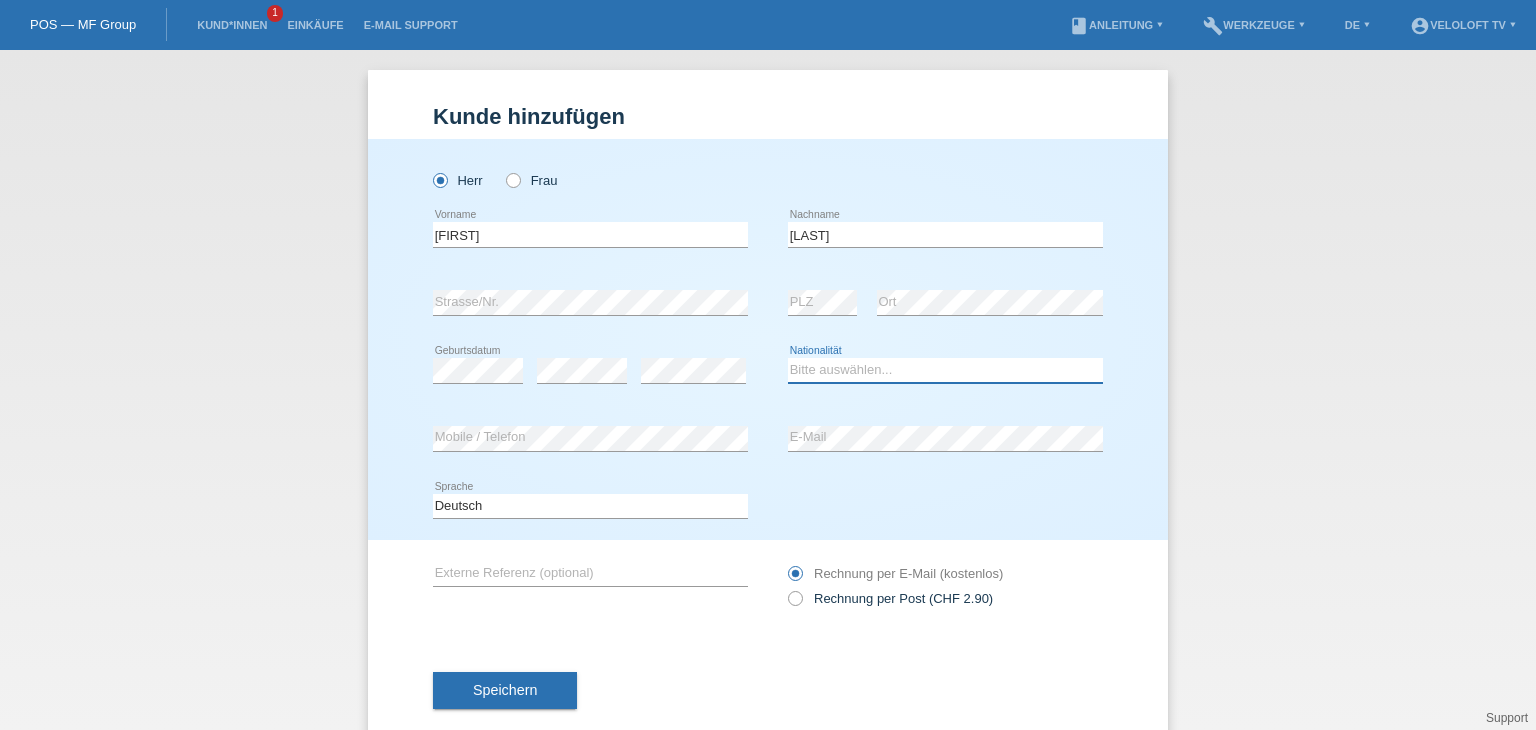 click on "Bitte auswählen...
Schweiz
Deutschland
Liechtenstein
Österreich
------------
Afghanistan
Ägypten
Åland
Albanien
Algerien" at bounding box center (945, 370) 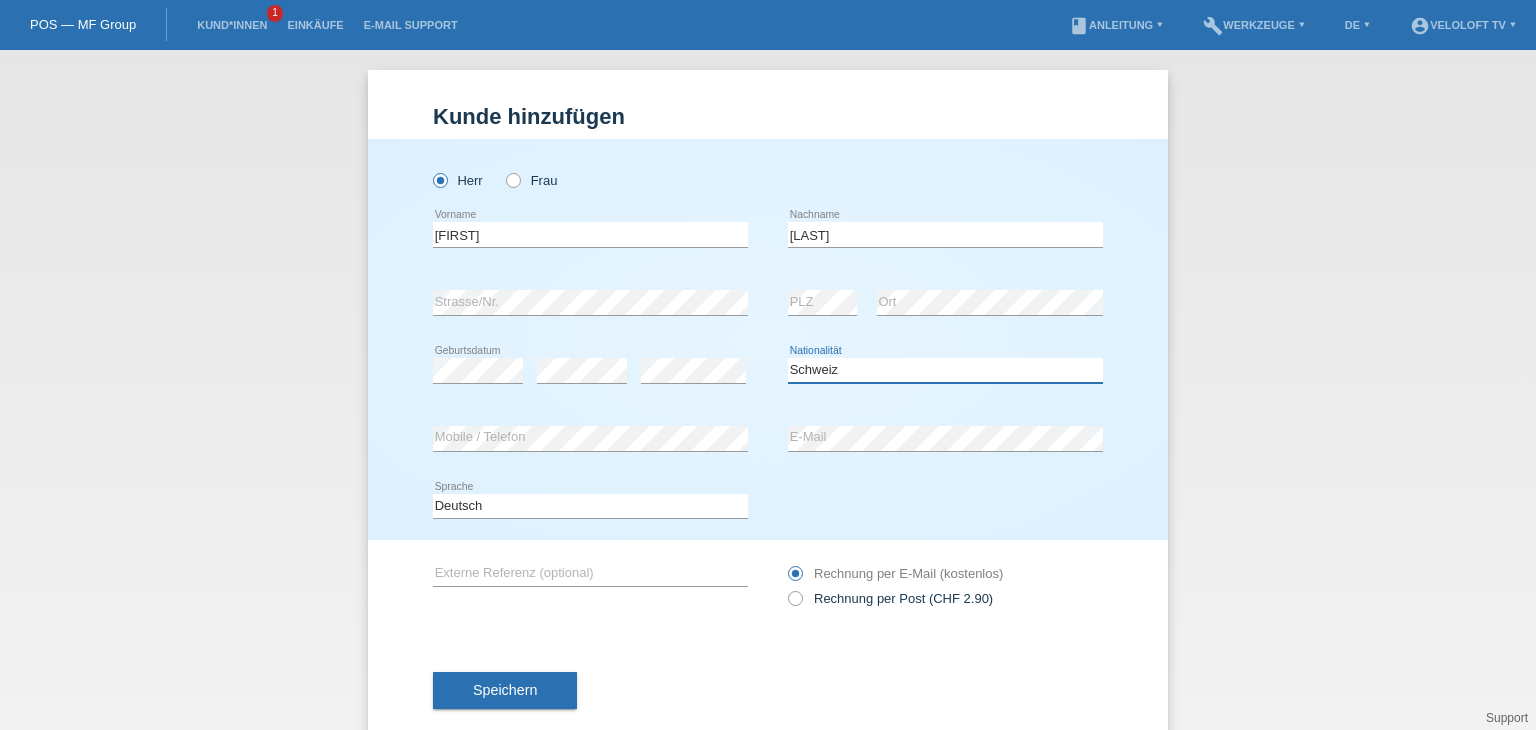 click on "Bitte auswählen...
Schweiz
Deutschland
Liechtenstein
Österreich
------------
Afghanistan
Ägypten
Åland
Albanien
Algerien" at bounding box center [945, 370] 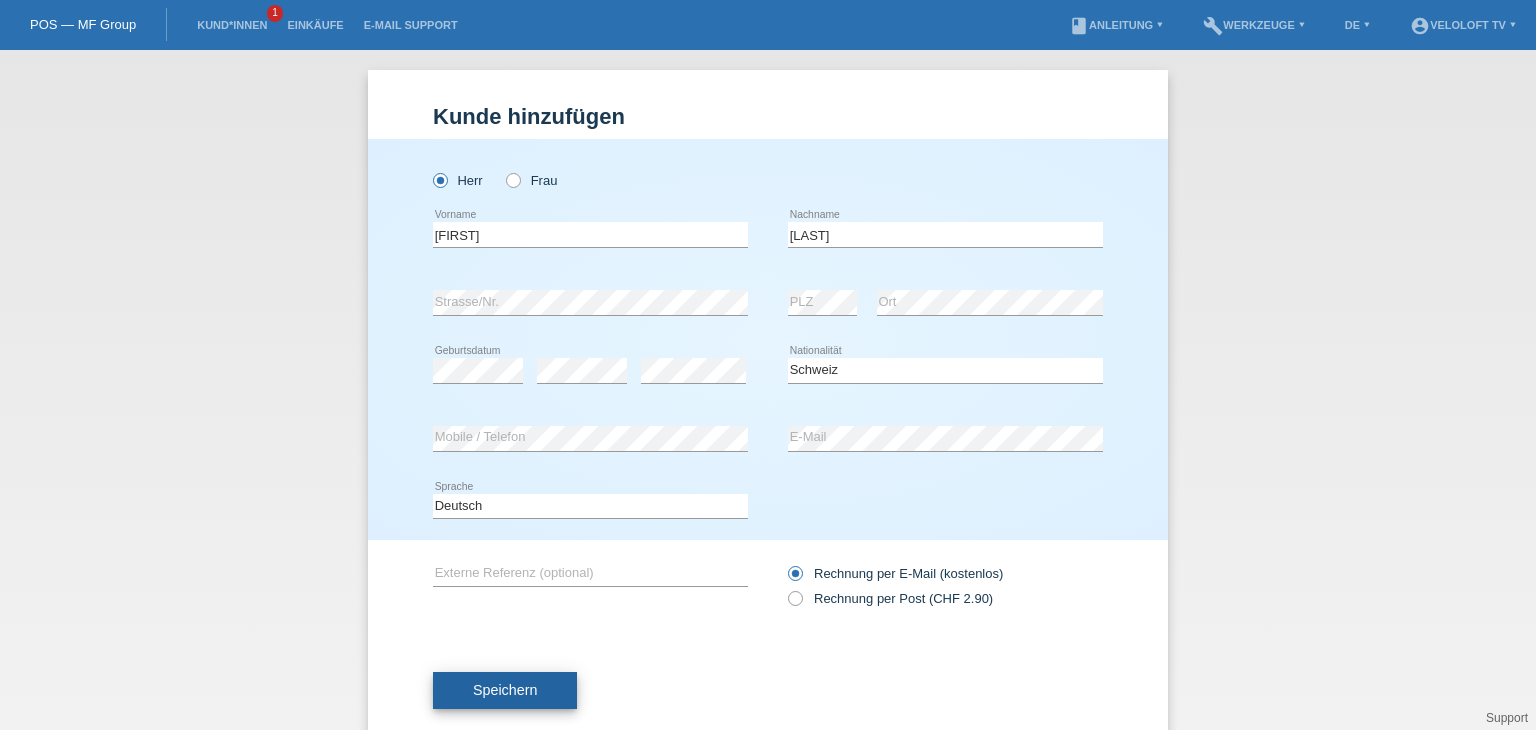 click on "Speichern" at bounding box center [505, 691] 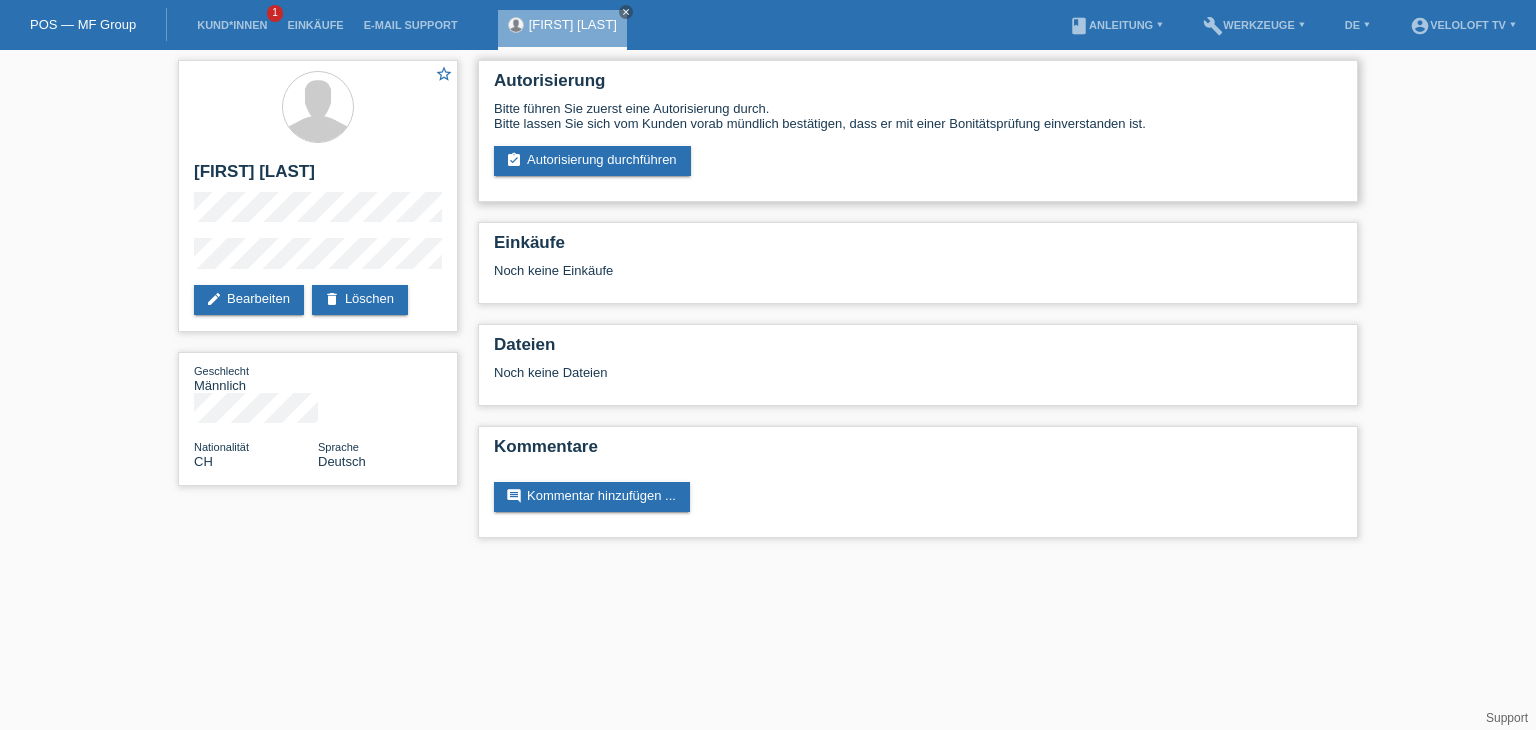 scroll, scrollTop: 0, scrollLeft: 0, axis: both 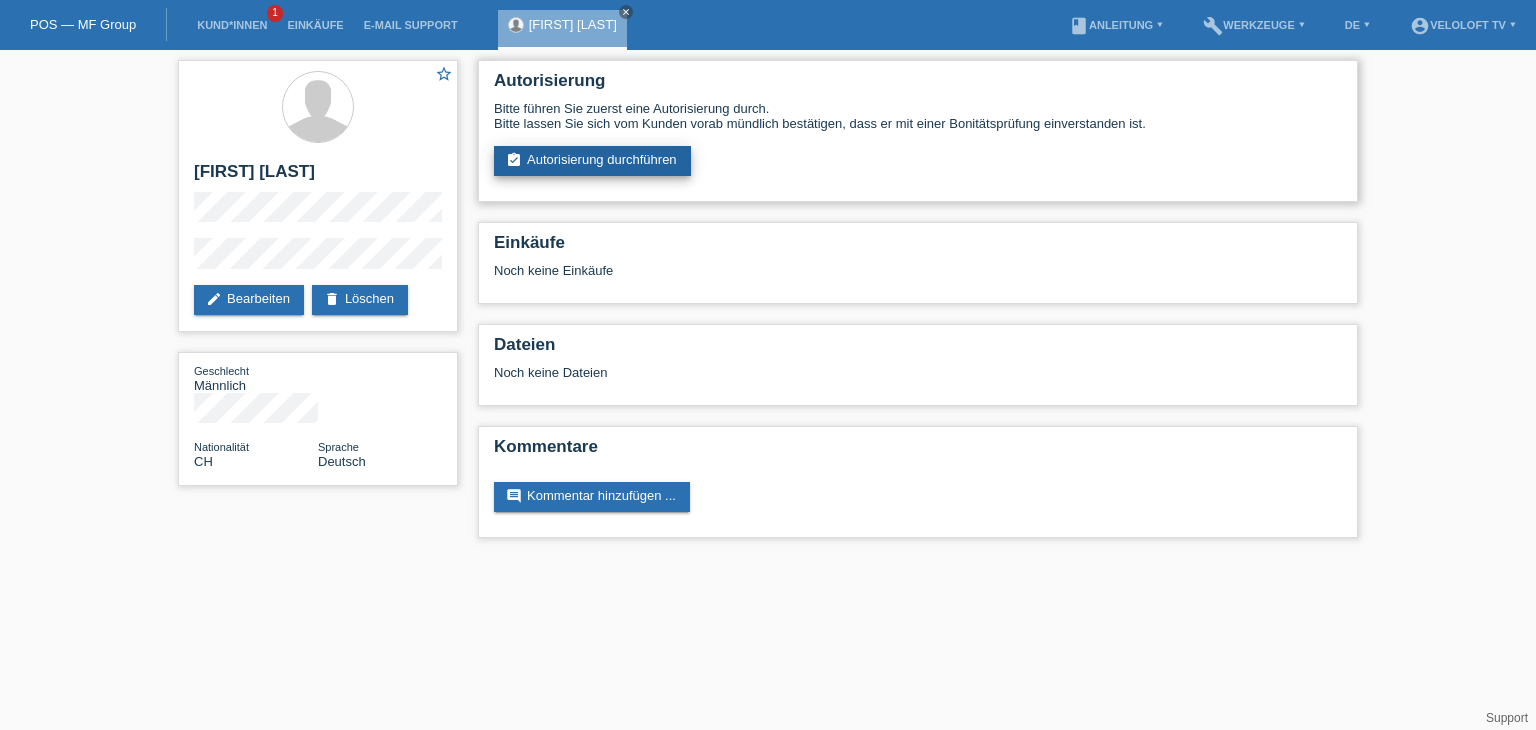 click on "assignment_turned_in  Autorisierung durchführen" at bounding box center [592, 161] 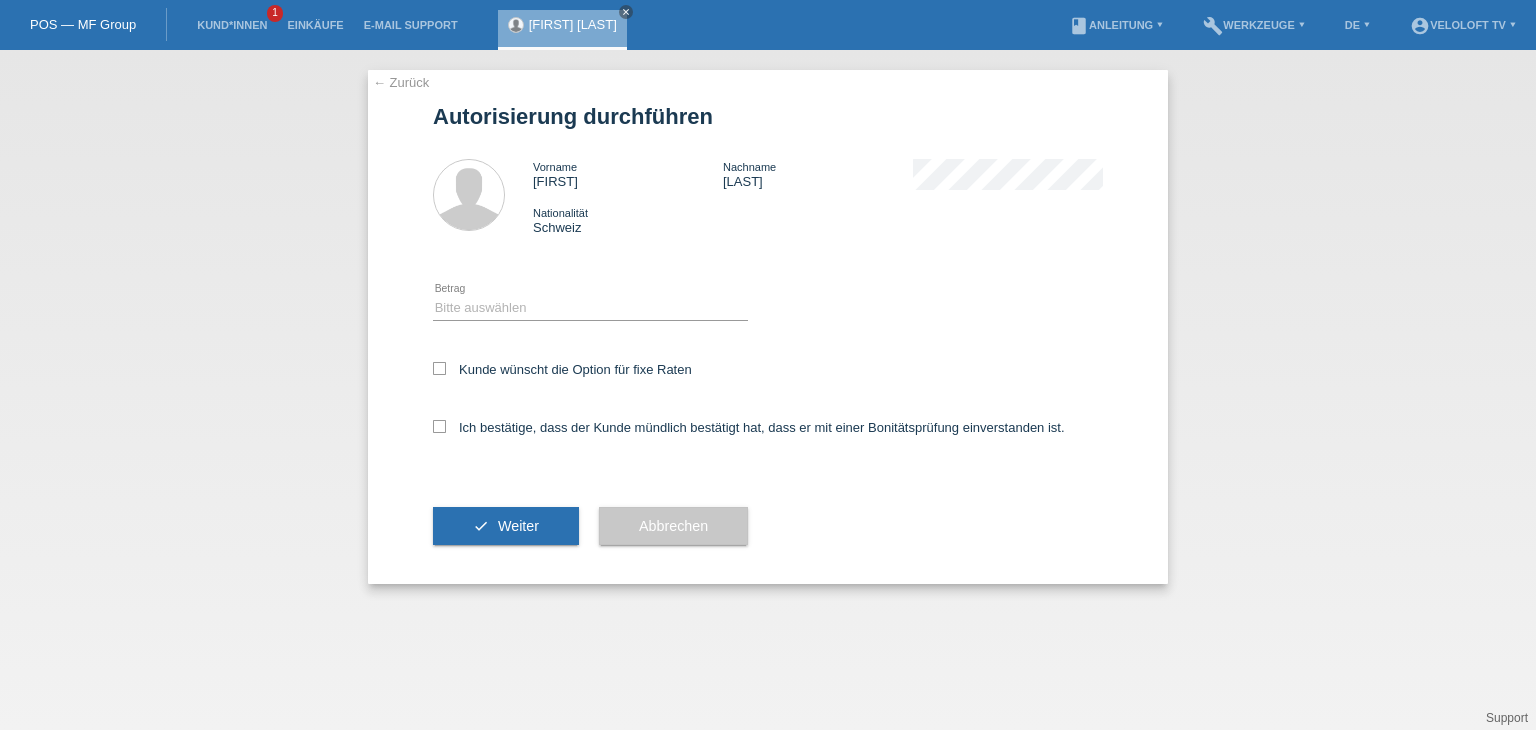 scroll, scrollTop: 0, scrollLeft: 0, axis: both 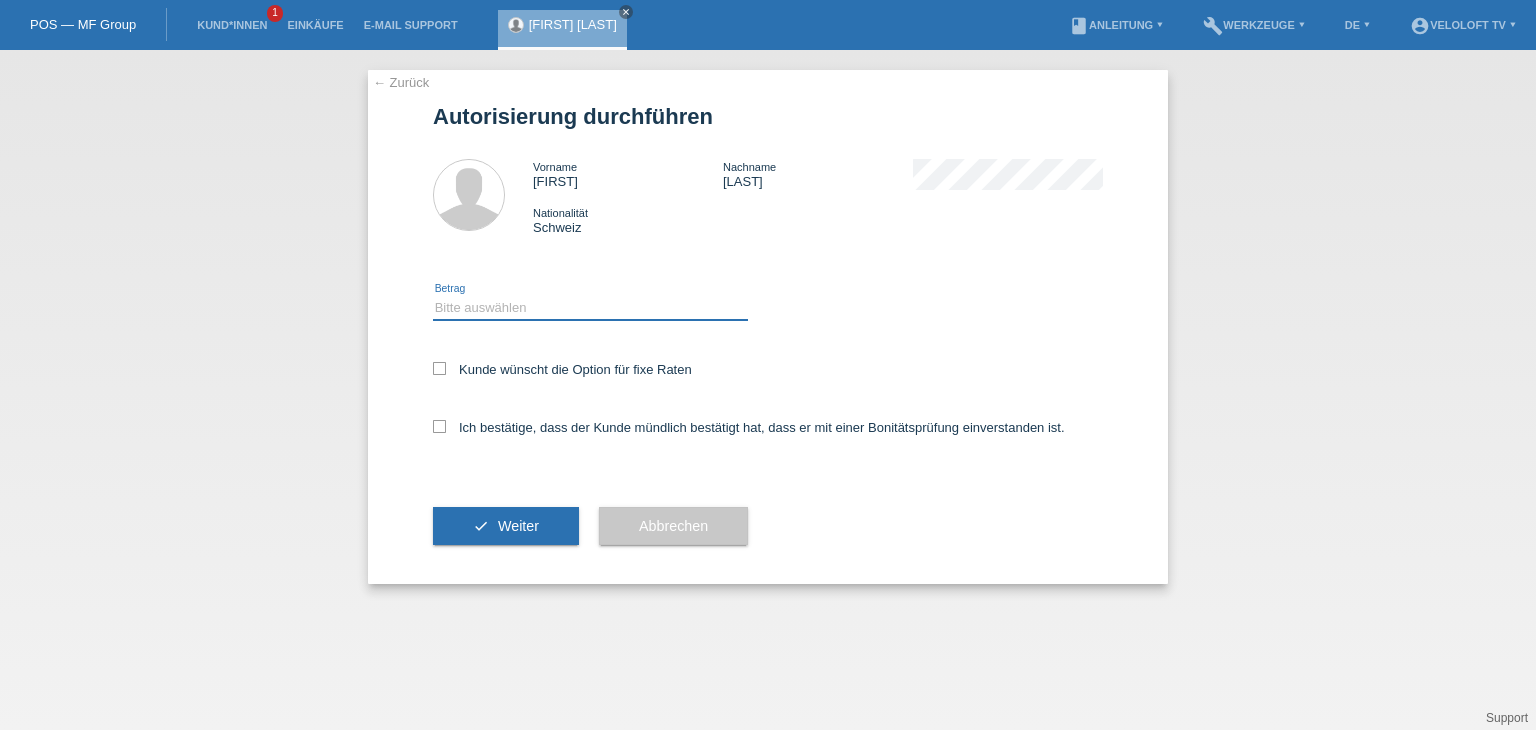 drag, startPoint x: 596, startPoint y: 302, endPoint x: 594, endPoint y: 313, distance: 11.18034 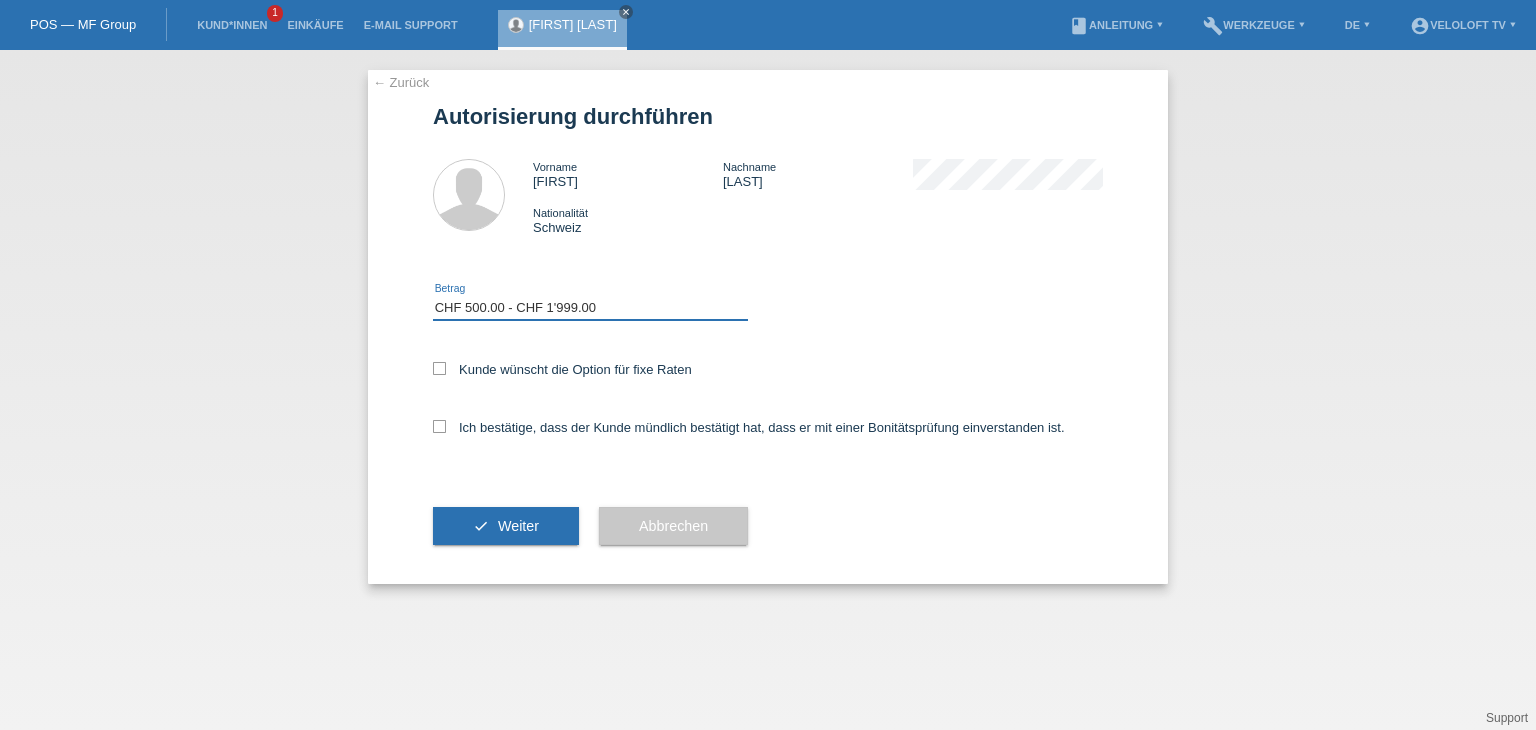click on "Bitte auswählen
CHF 1.00 - CHF 499.00
CHF 500.00 - CHF 1'999.00
CHF 2'000.00 - CHF 15'000.00" at bounding box center (590, 308) 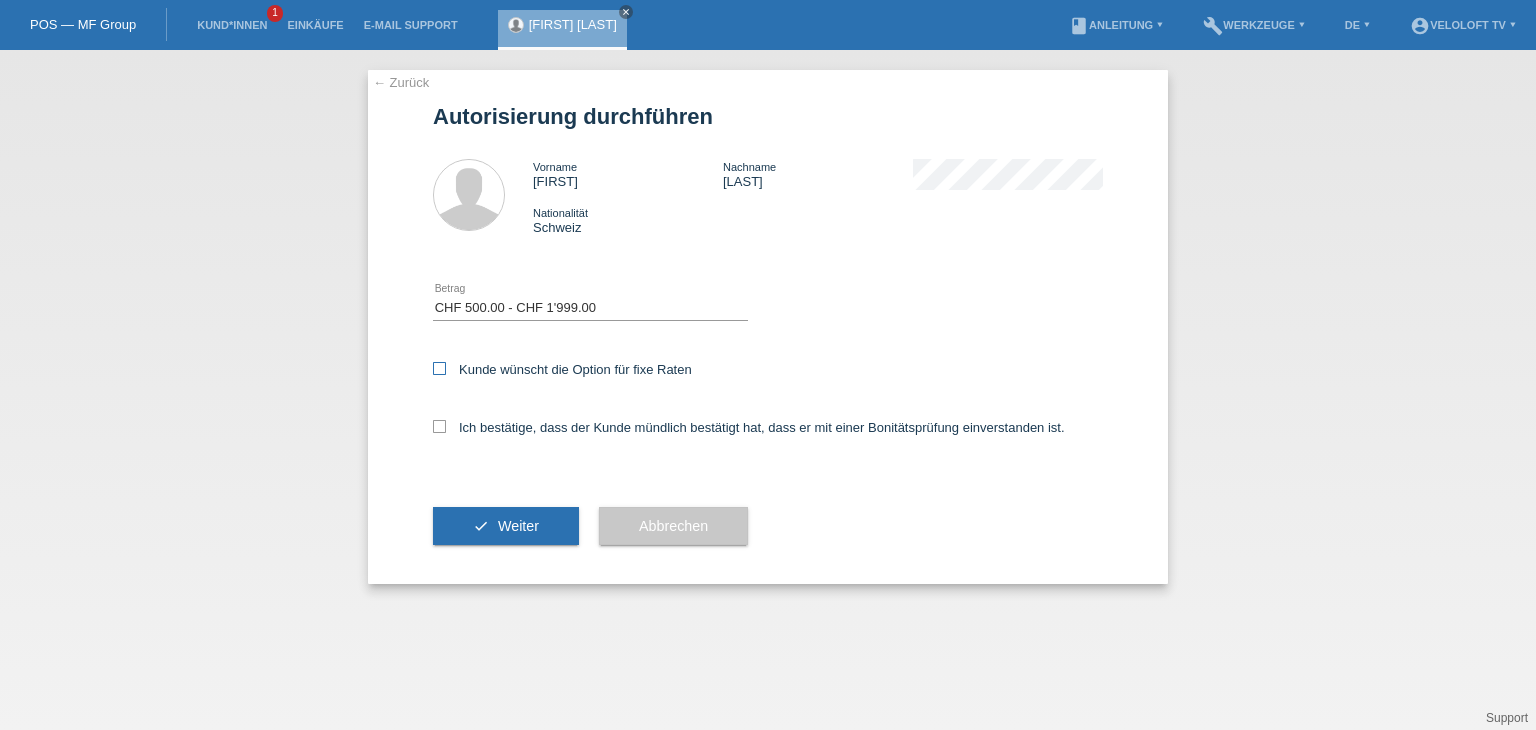 click on "Kunde wünscht die Option für fixe Raten" at bounding box center (768, 371) 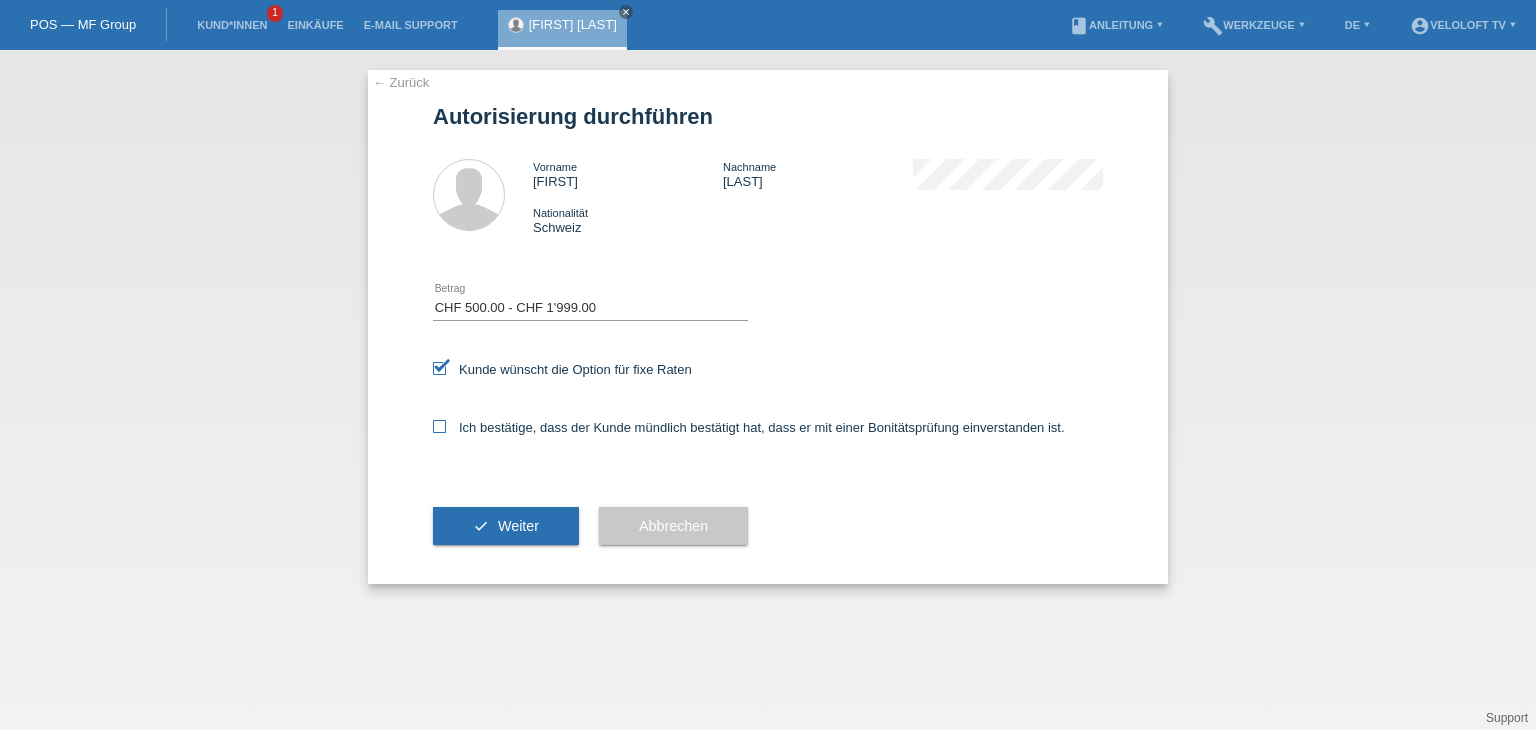 click on "Ich bestätige, dass der Kunde mündlich bestätigt hat, dass er mit einer Bonitätsprüfung einverstanden ist." at bounding box center [749, 427] 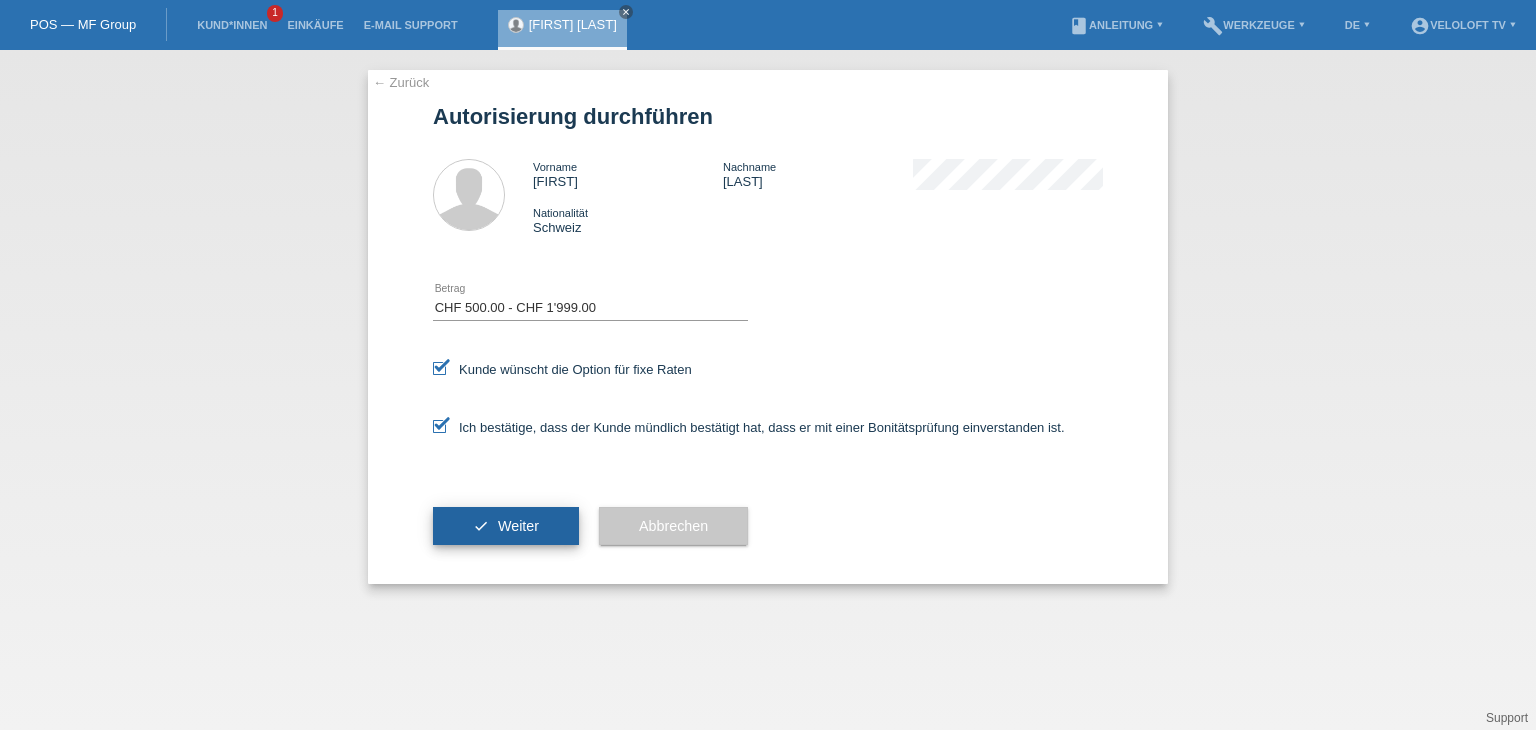 click on "check   Weiter" at bounding box center [506, 526] 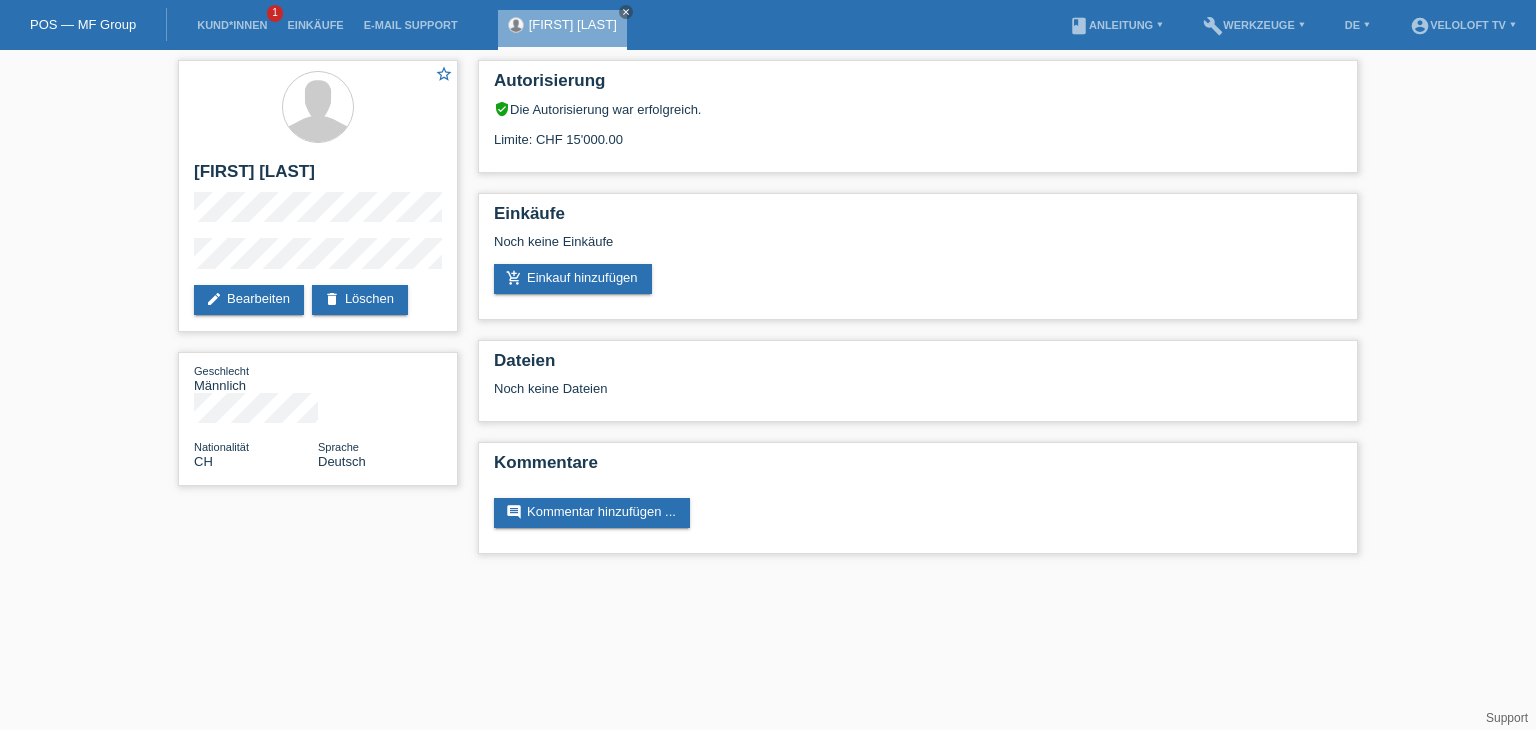scroll, scrollTop: 0, scrollLeft: 0, axis: both 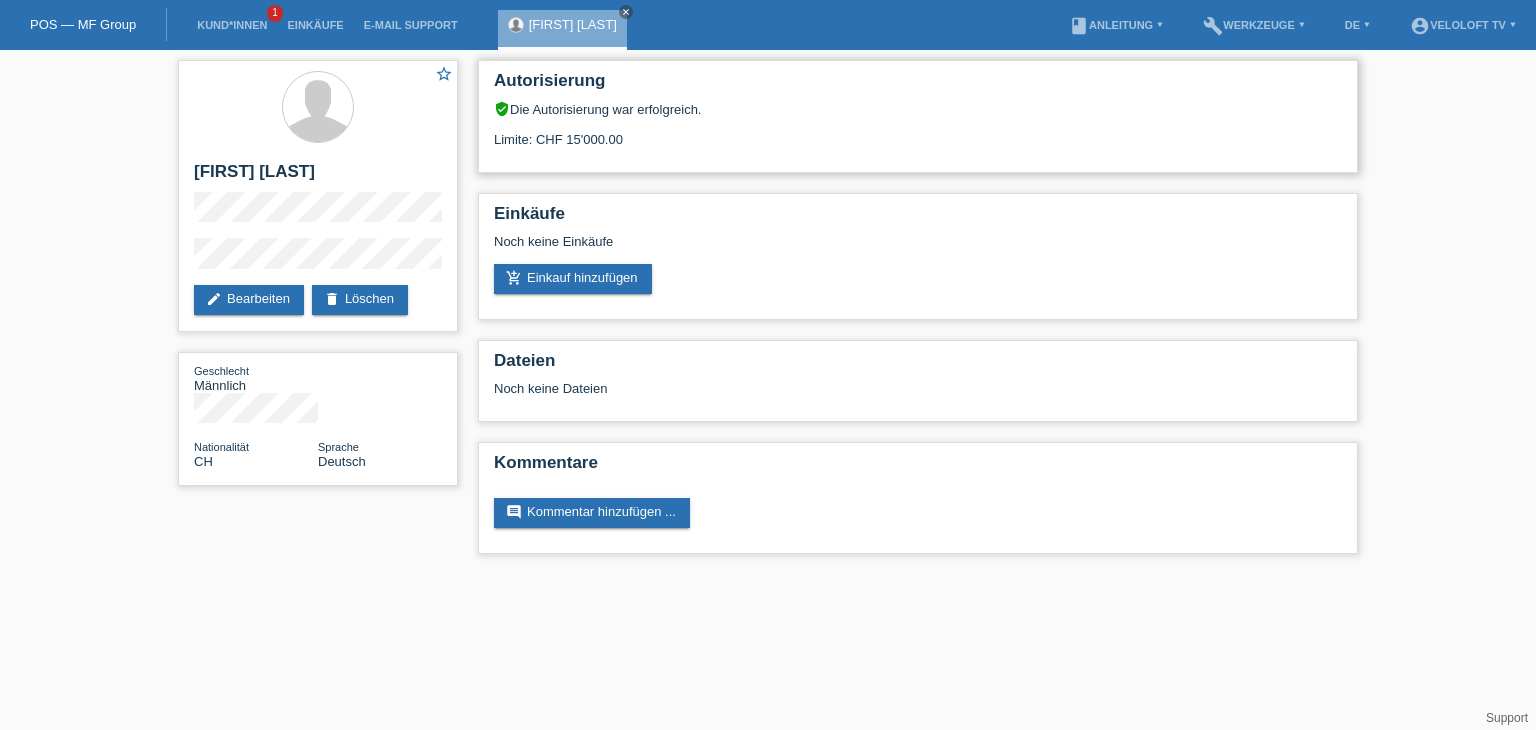 drag, startPoint x: 536, startPoint y: 137, endPoint x: 629, endPoint y: 138, distance: 93.00538 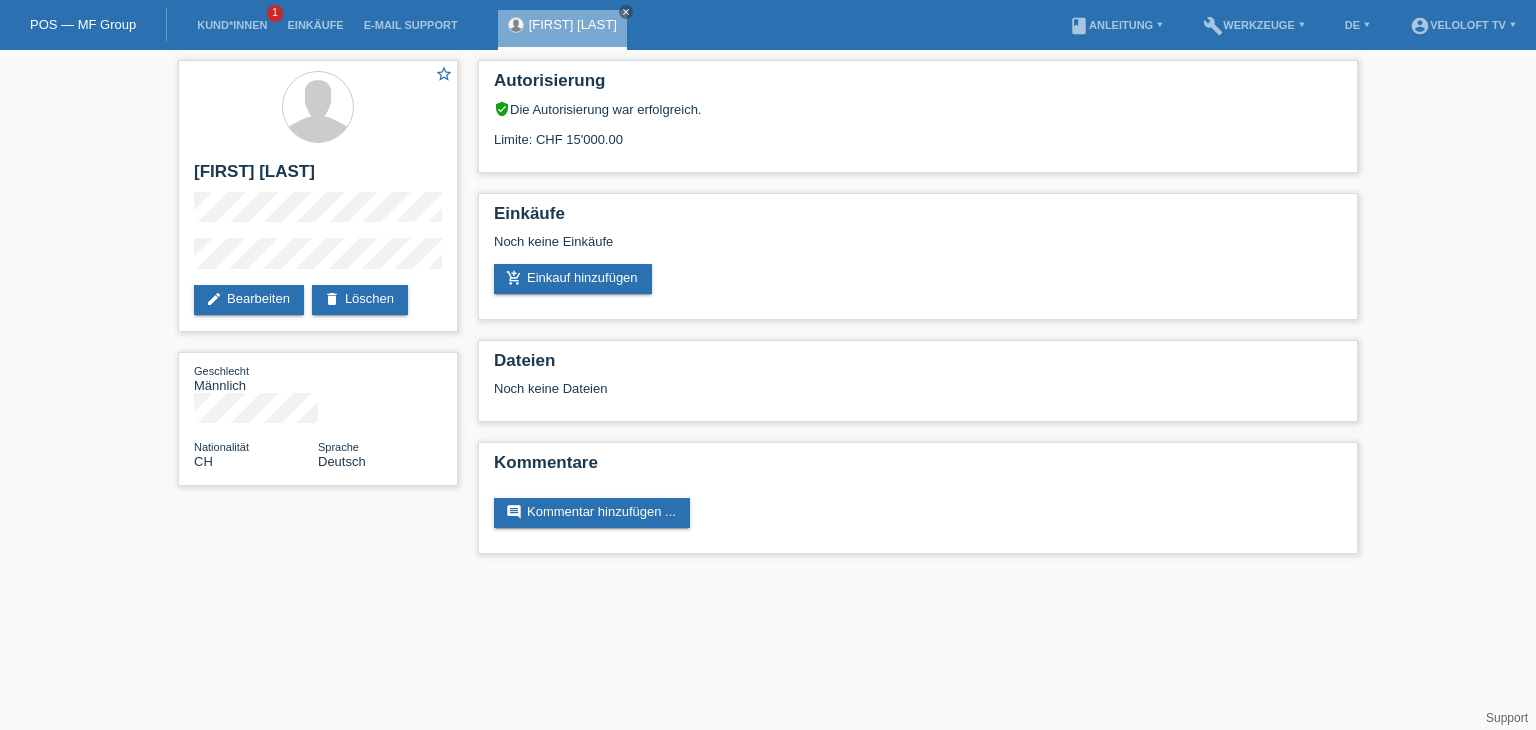 copy on "CHF 15'000.00" 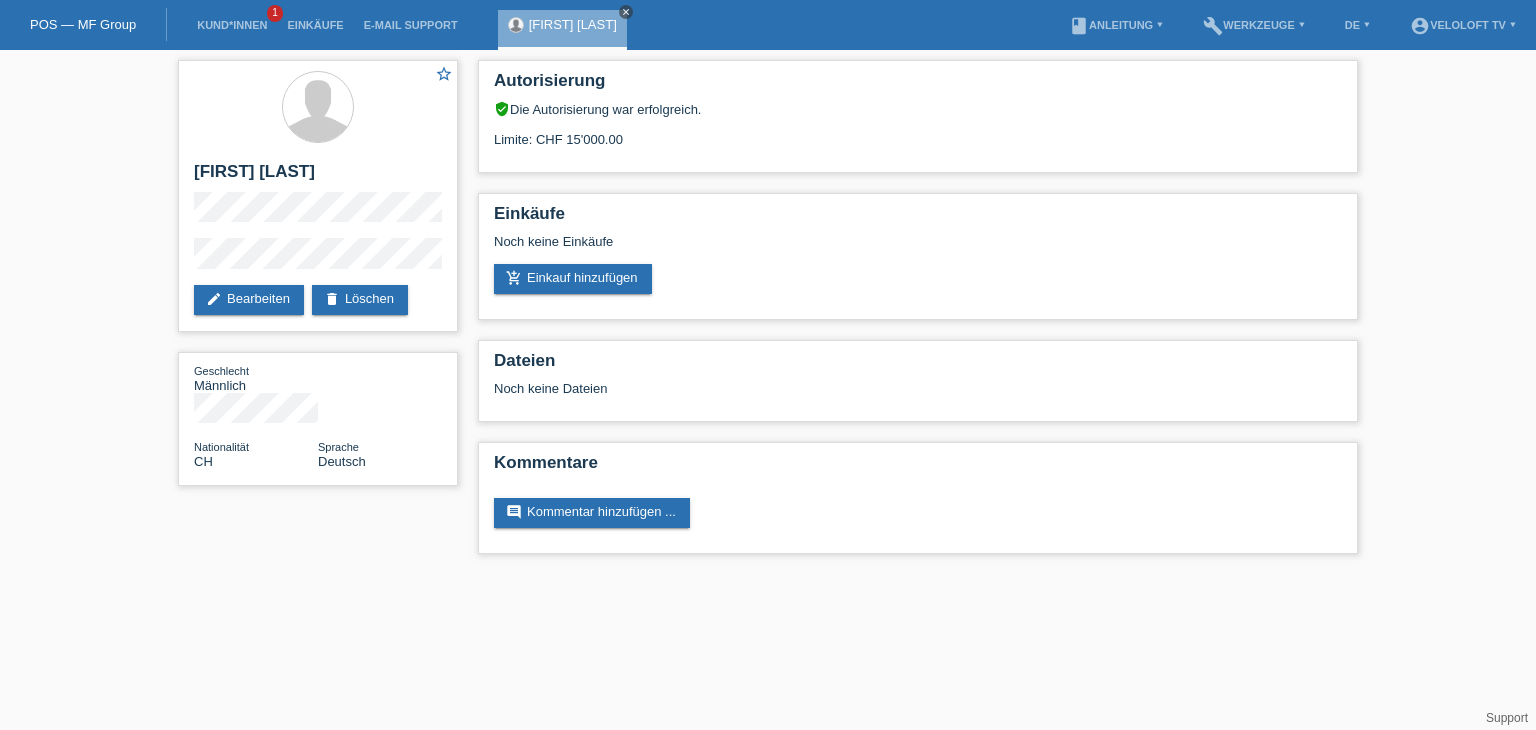 click on "close" at bounding box center [626, 12] 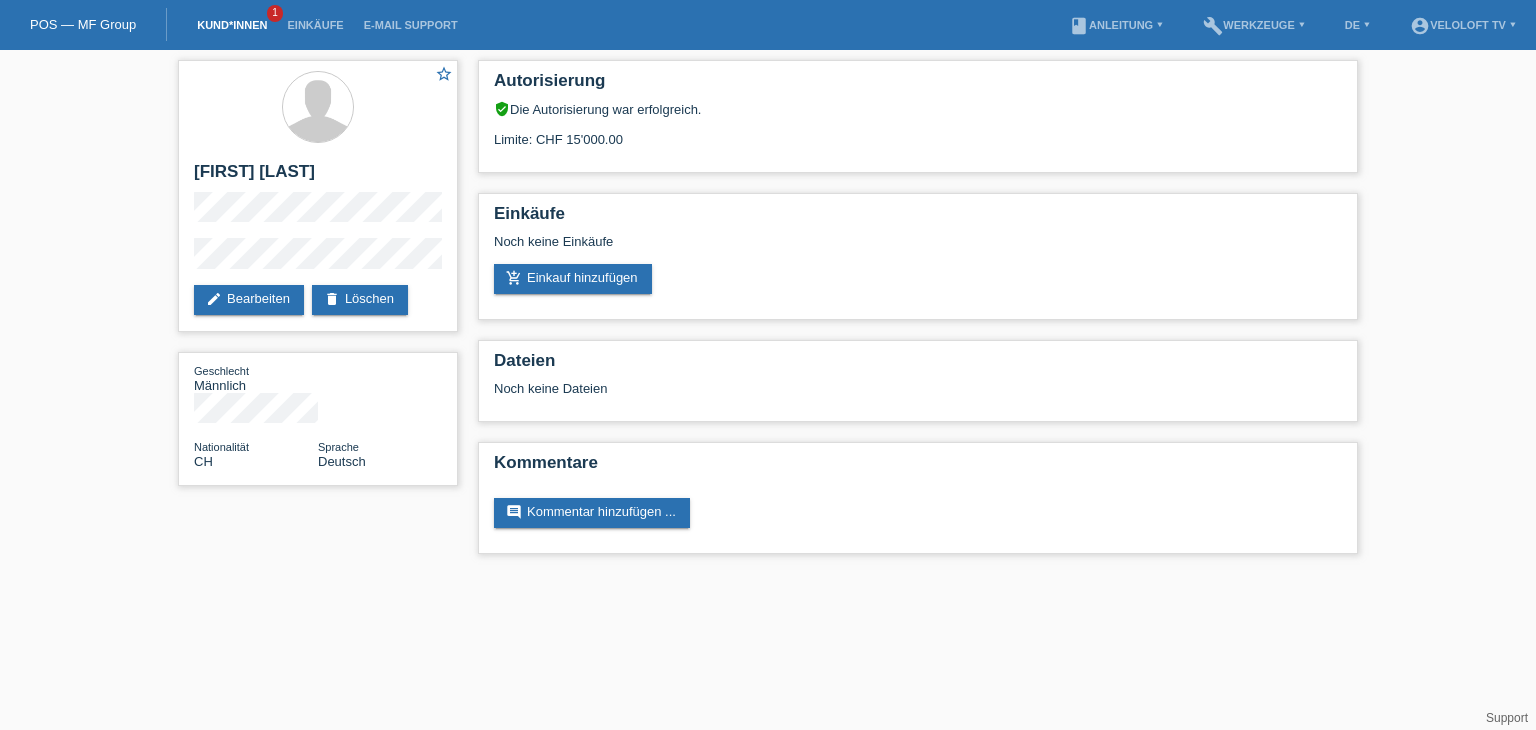click on "Kund*innen" at bounding box center (232, 25) 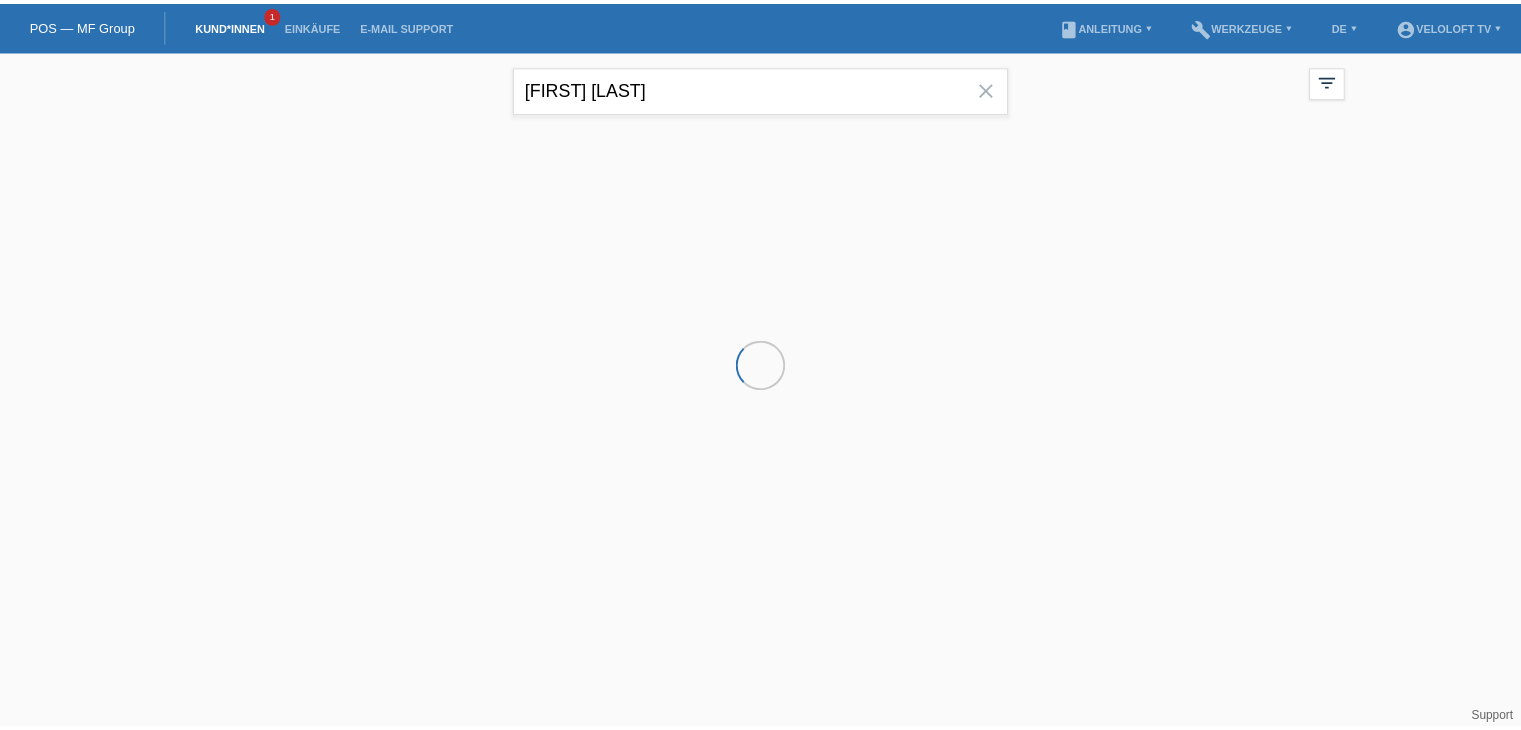 scroll, scrollTop: 0, scrollLeft: 0, axis: both 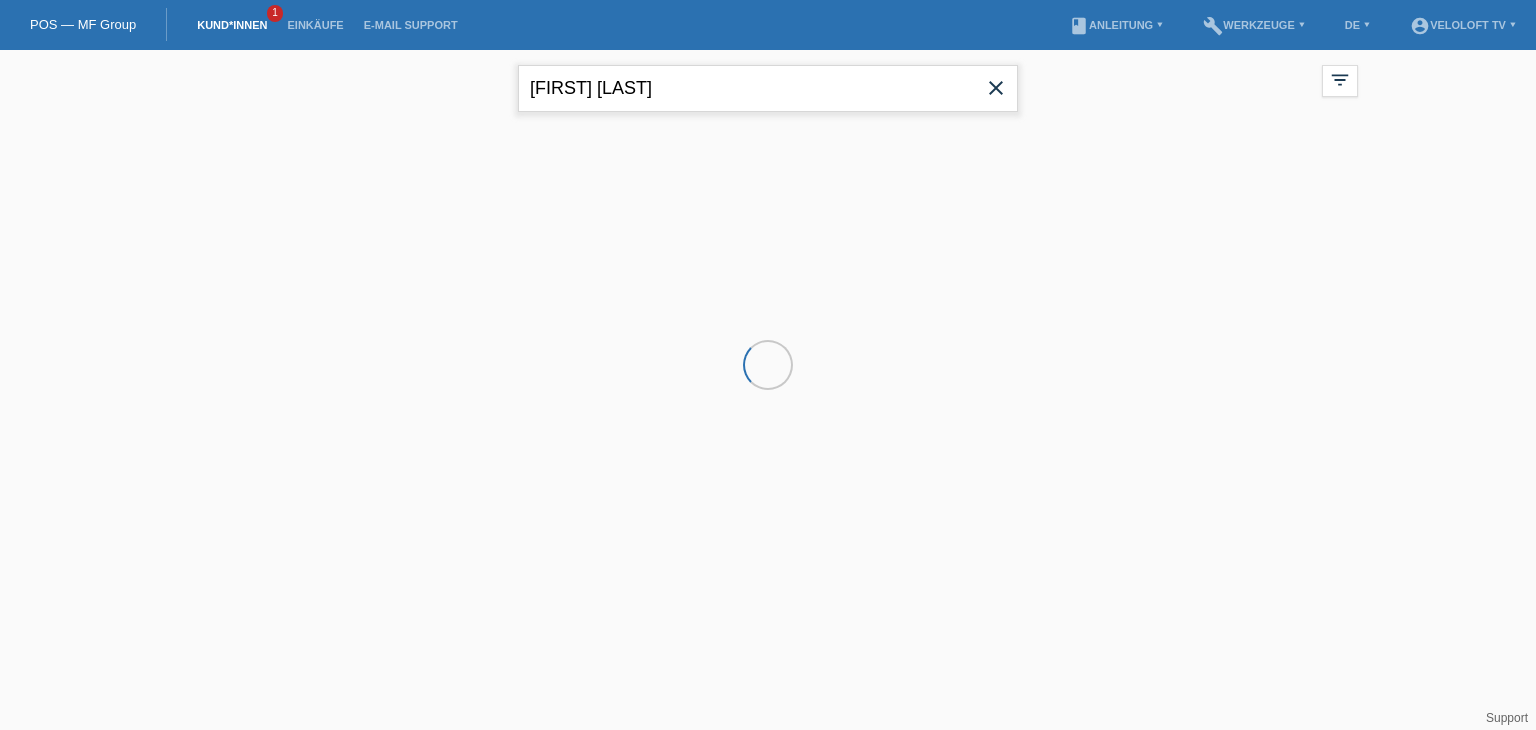 click on "[FIRST] [LAST]" at bounding box center (768, 88) 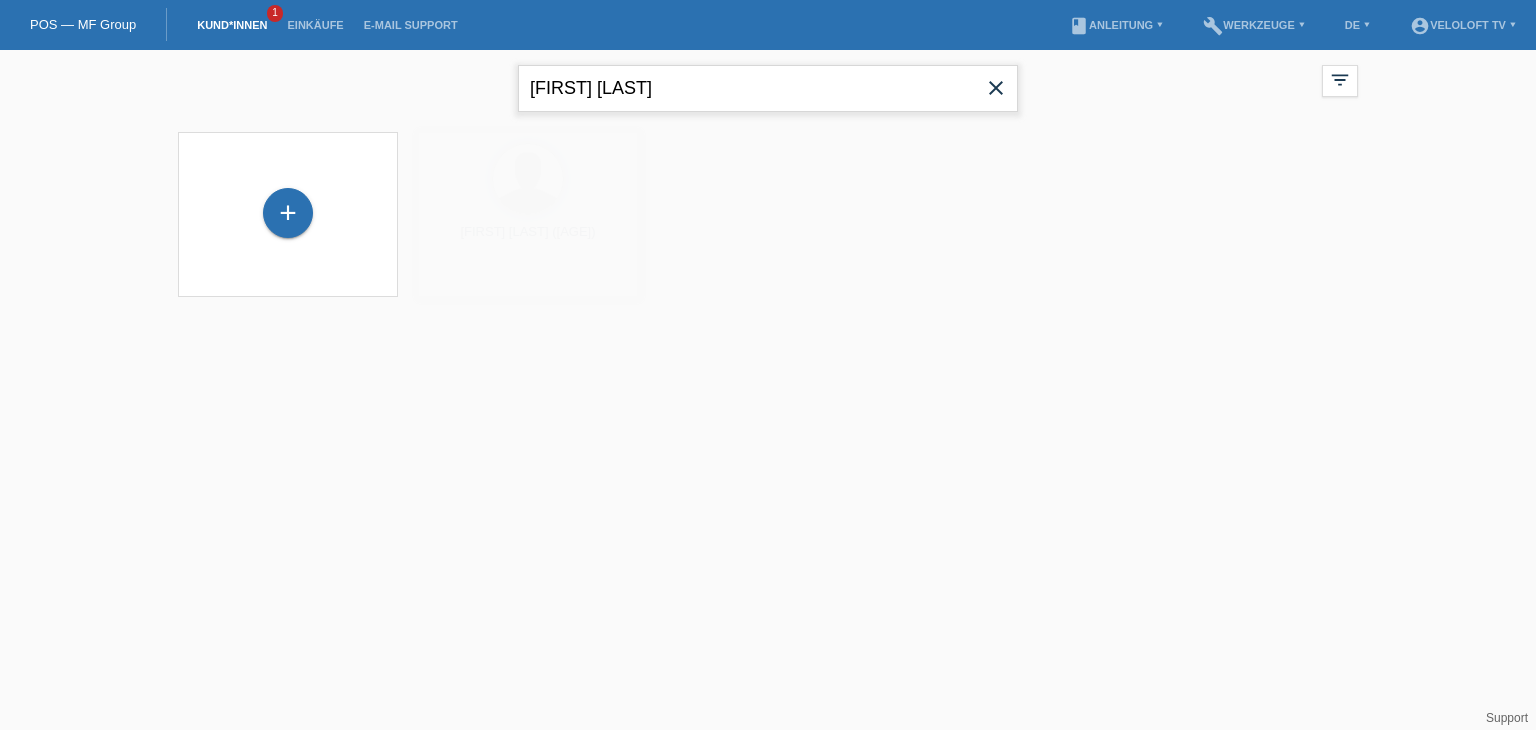 click on "Arno Matz" at bounding box center [768, 88] 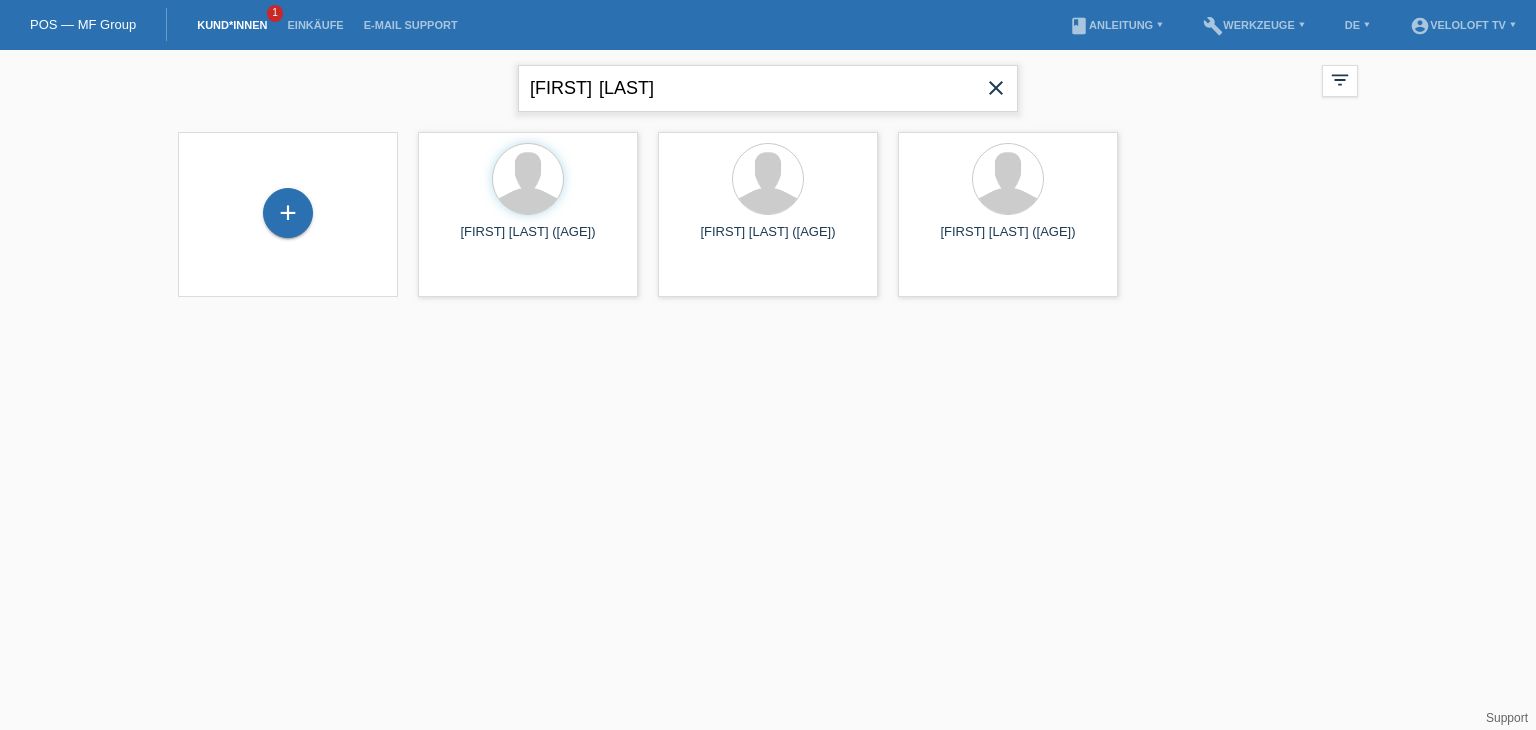 click on "Christoph	Marti" at bounding box center (768, 88) 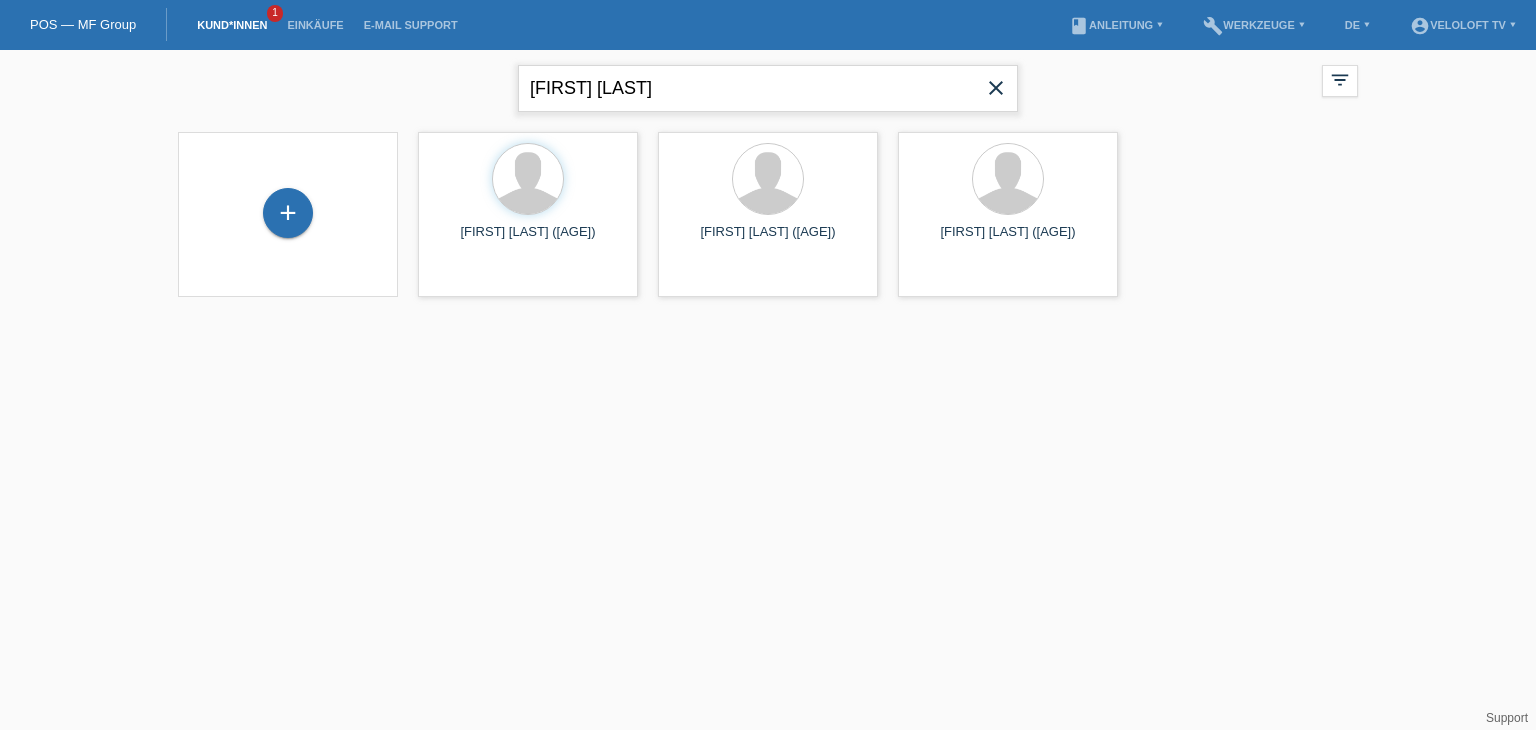 type on "Christoph Marti" 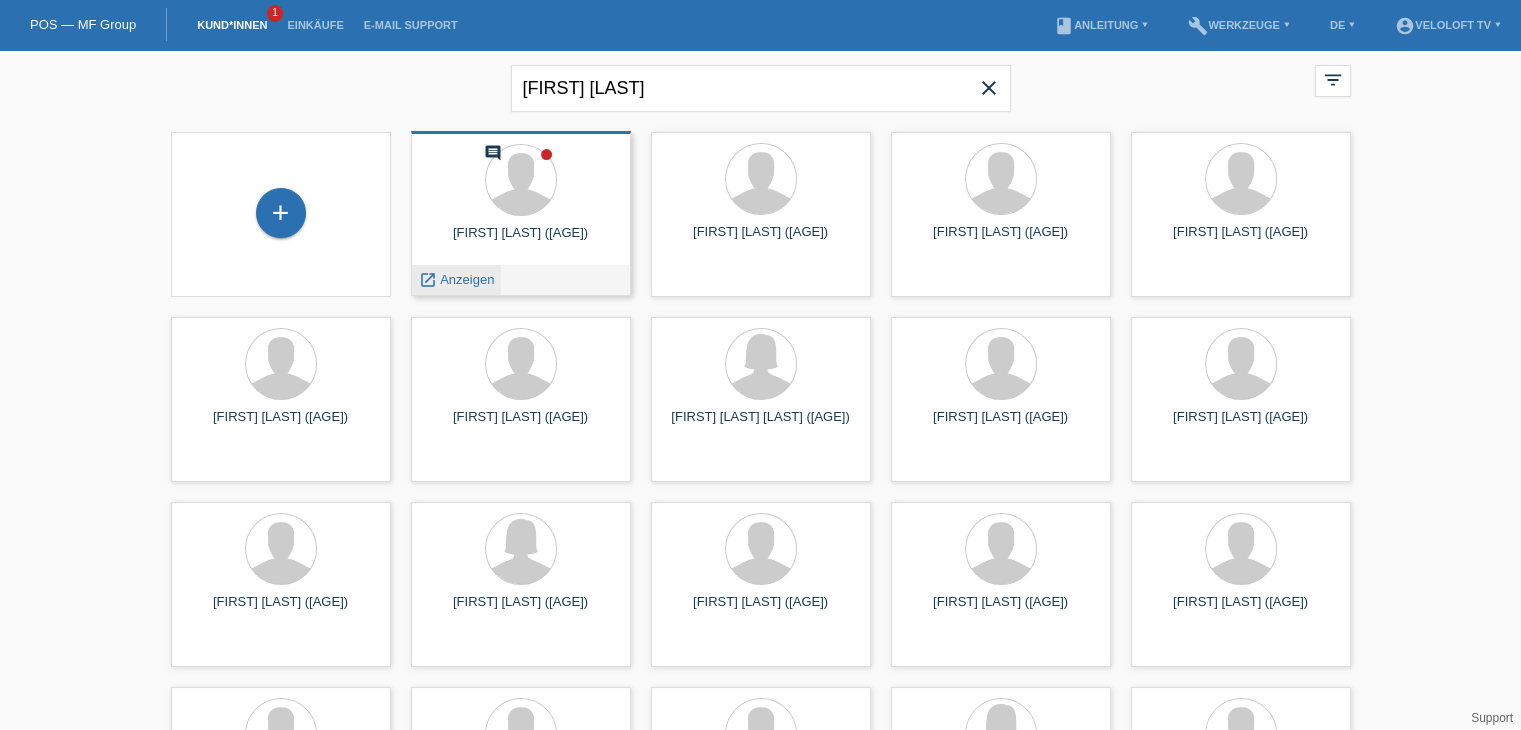 click on "Anzeigen" at bounding box center (467, 279) 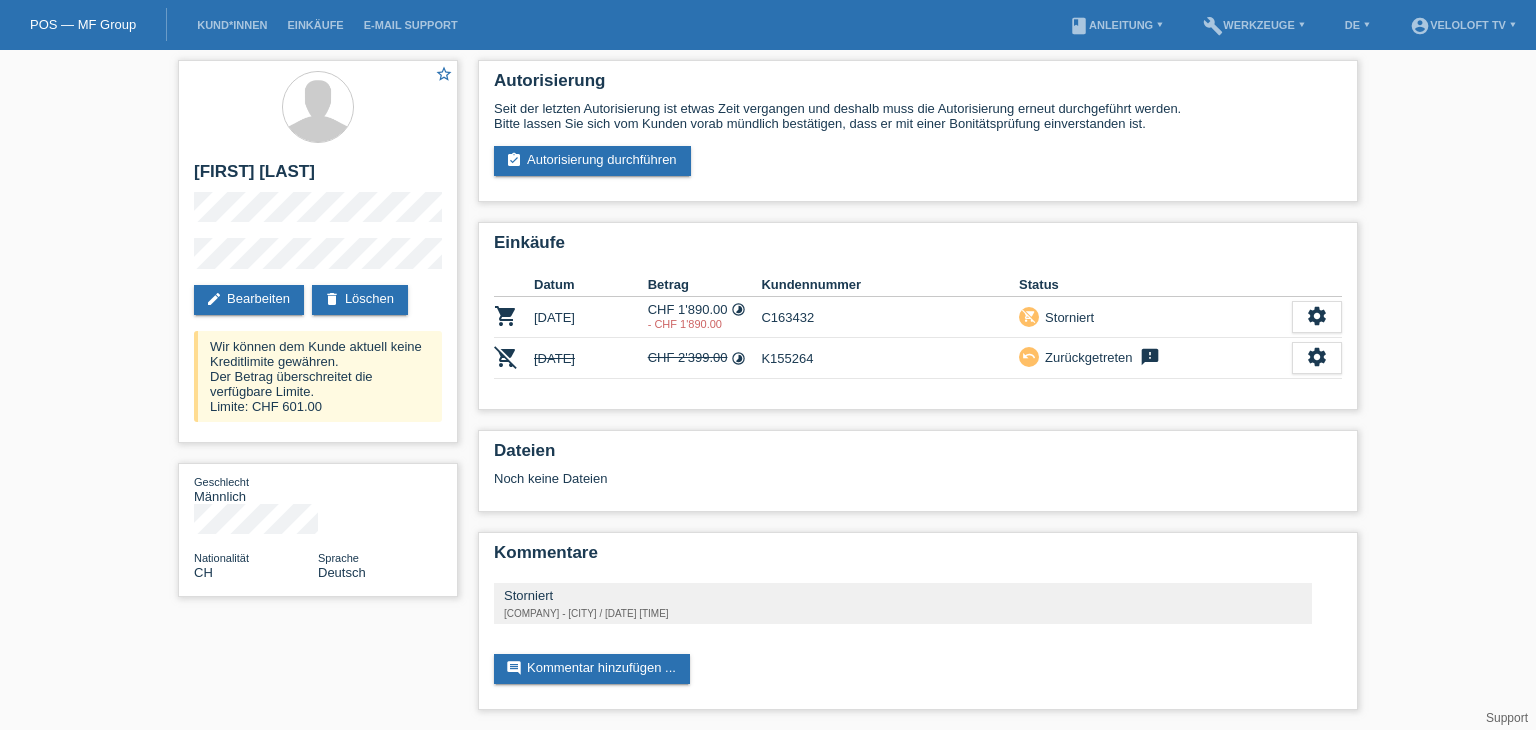 scroll, scrollTop: 0, scrollLeft: 0, axis: both 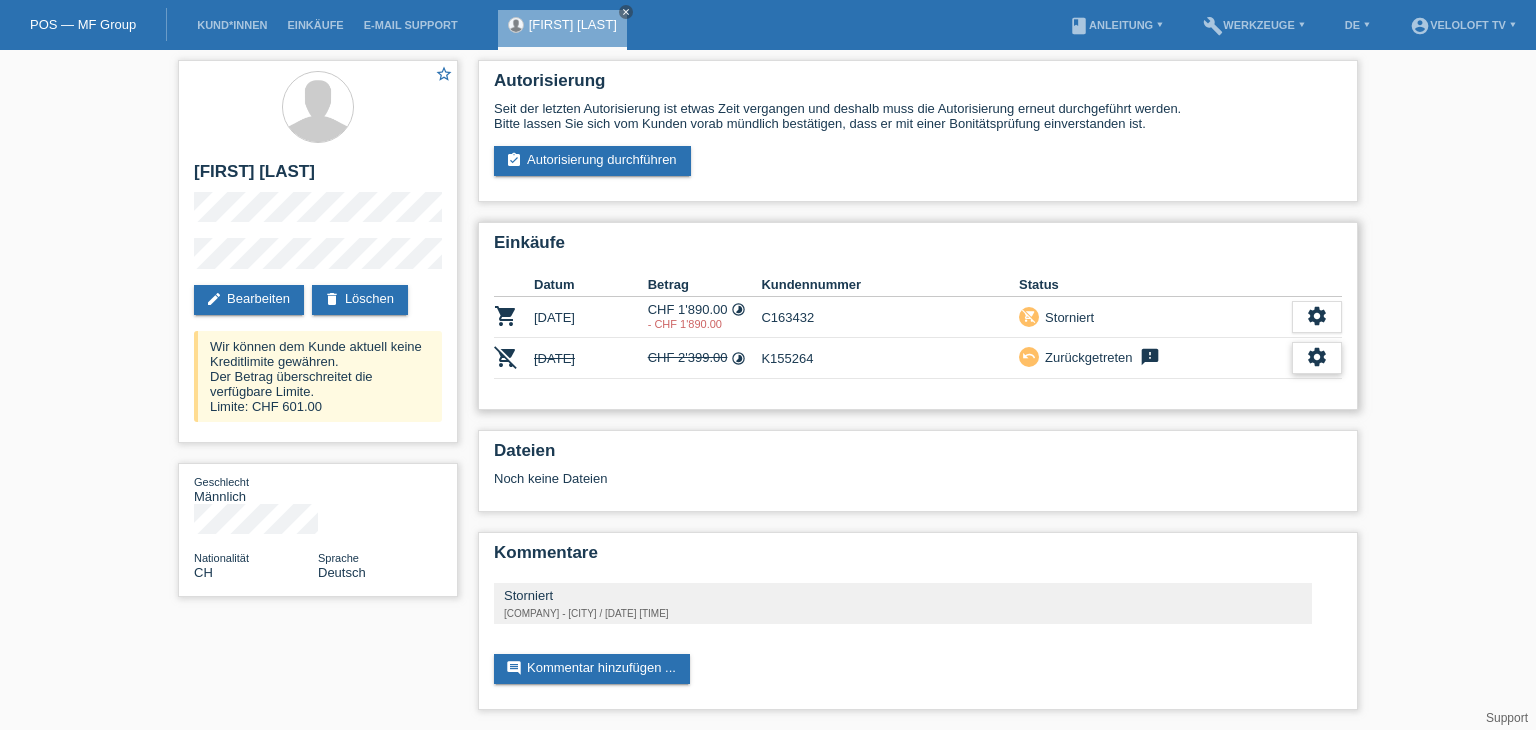 click on "settings" at bounding box center (1317, 357) 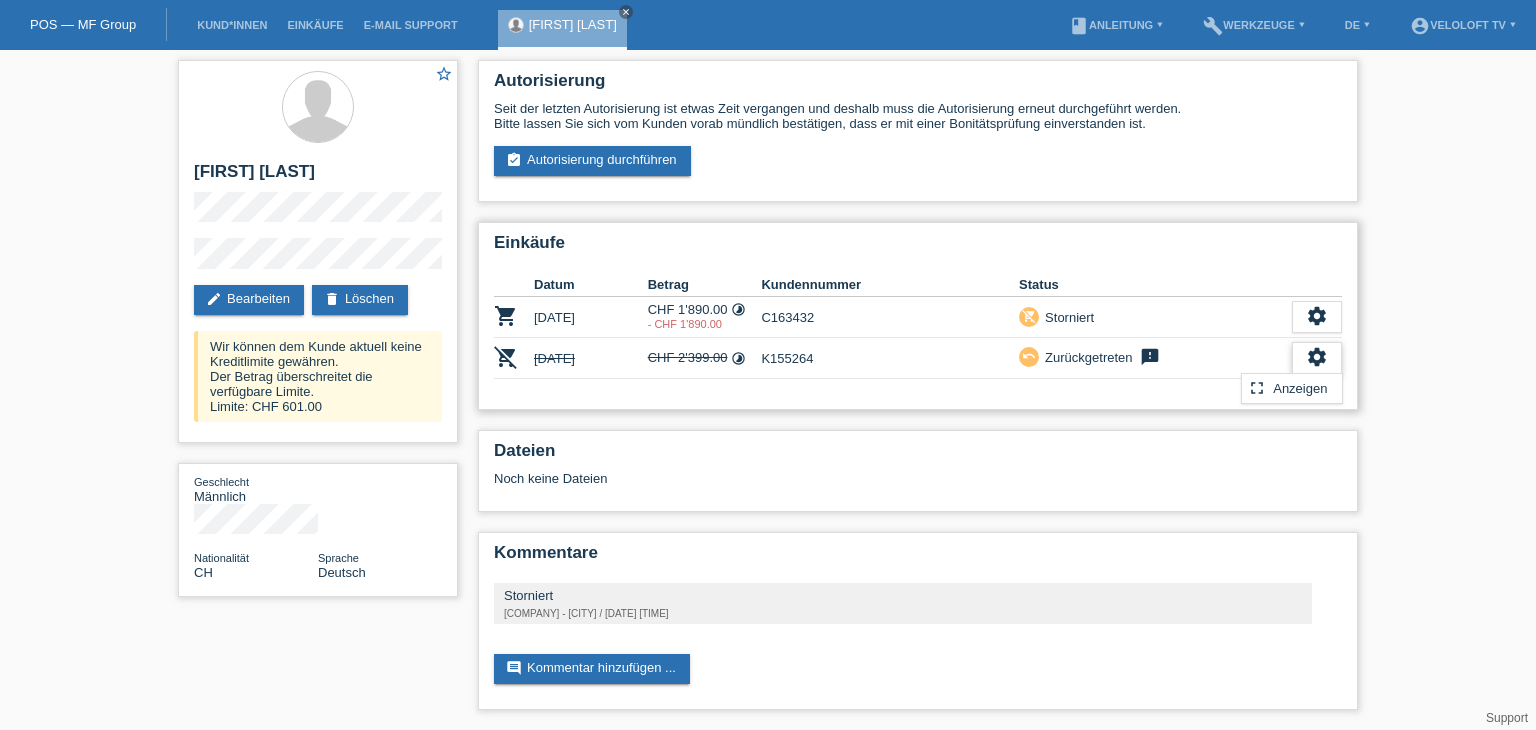 click on "settings" at bounding box center [1317, 357] 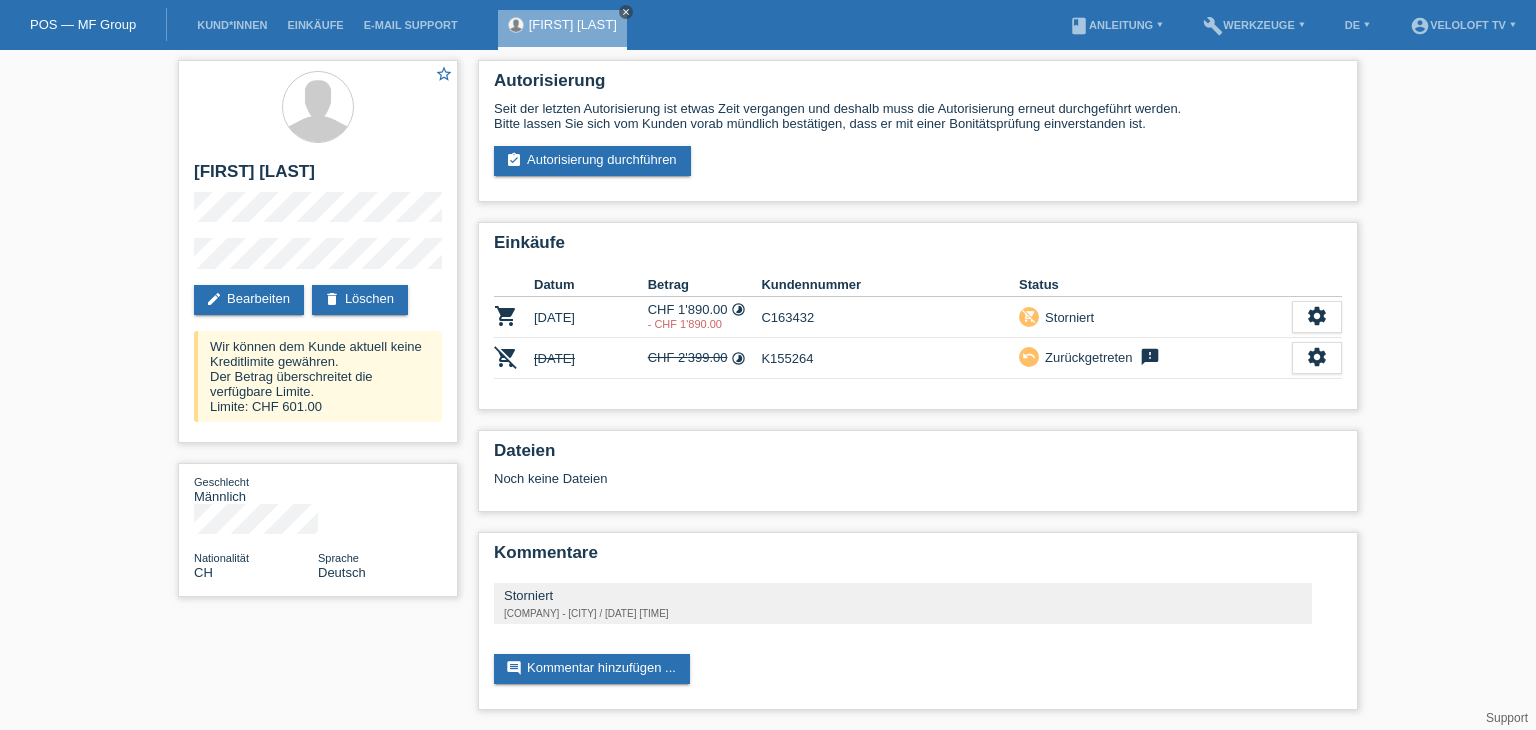 click on "close" at bounding box center [626, 12] 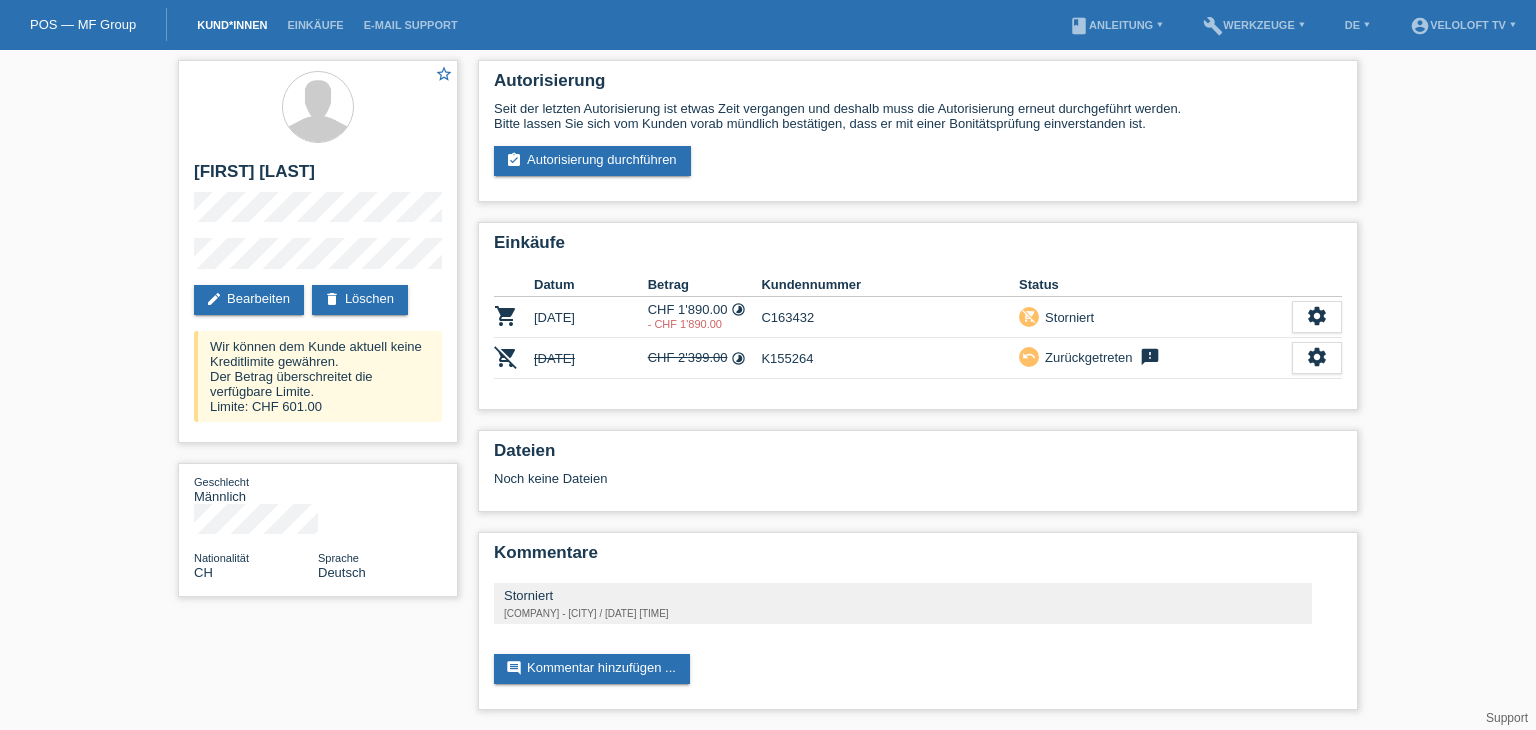click on "Kund*innen" at bounding box center (232, 25) 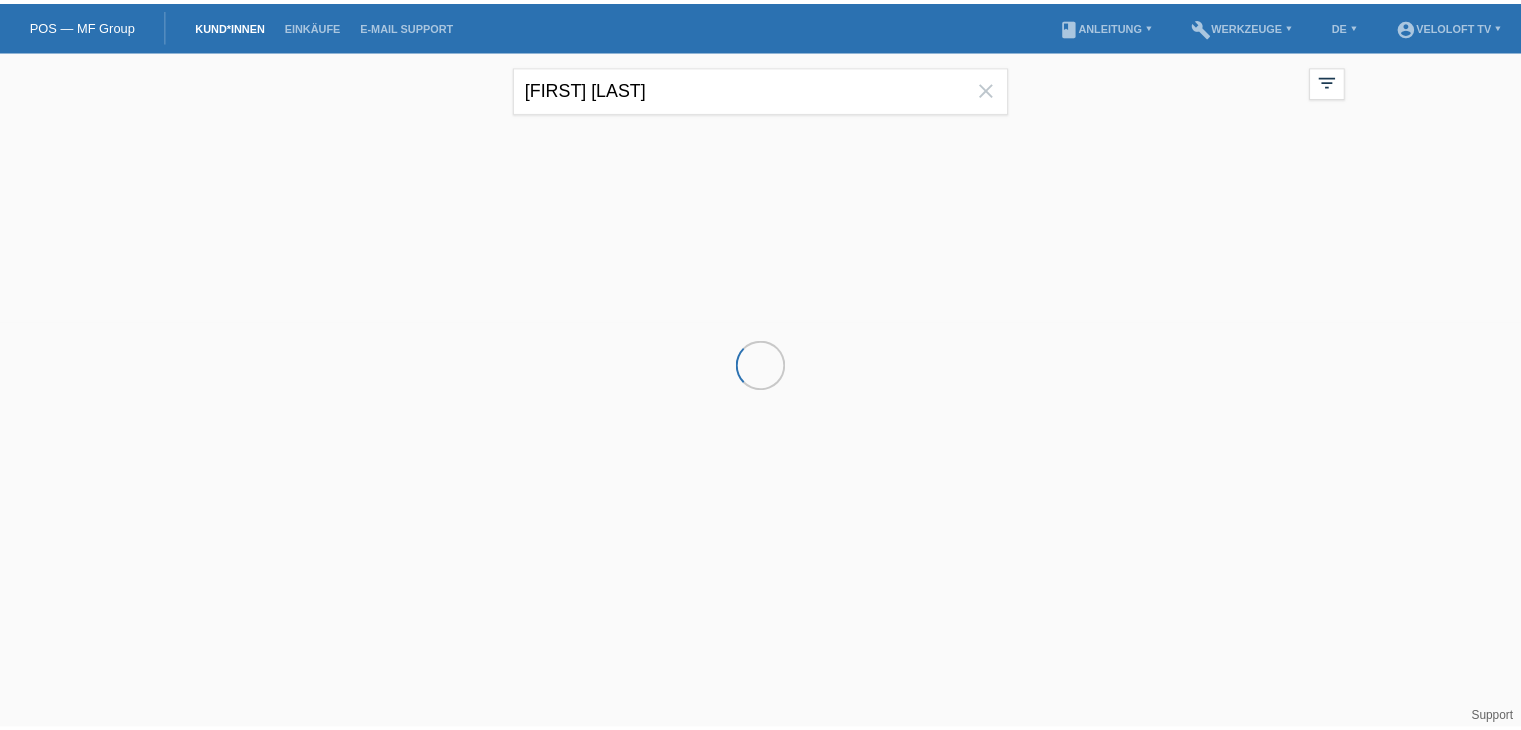 scroll, scrollTop: 0, scrollLeft: 0, axis: both 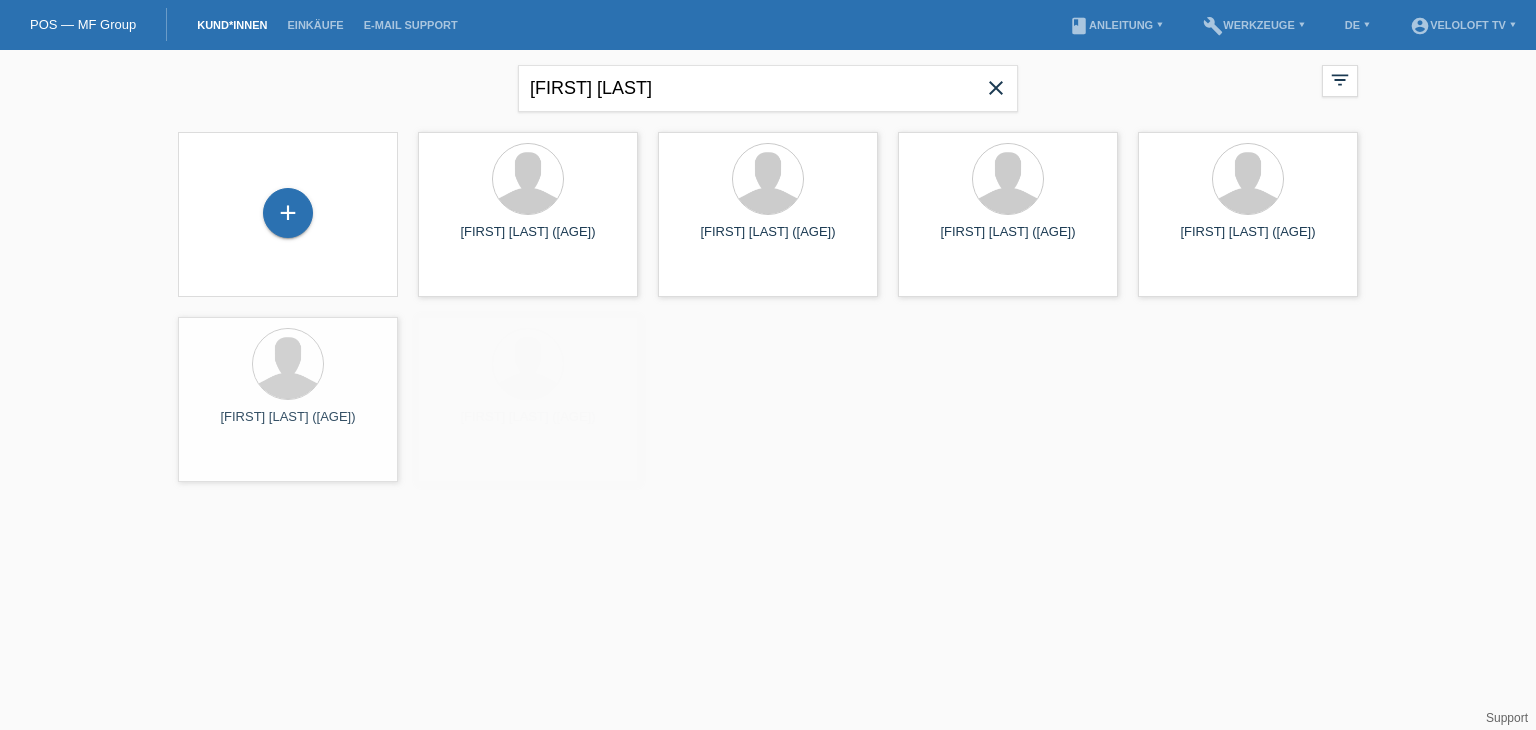 click on "+" at bounding box center (288, 214) 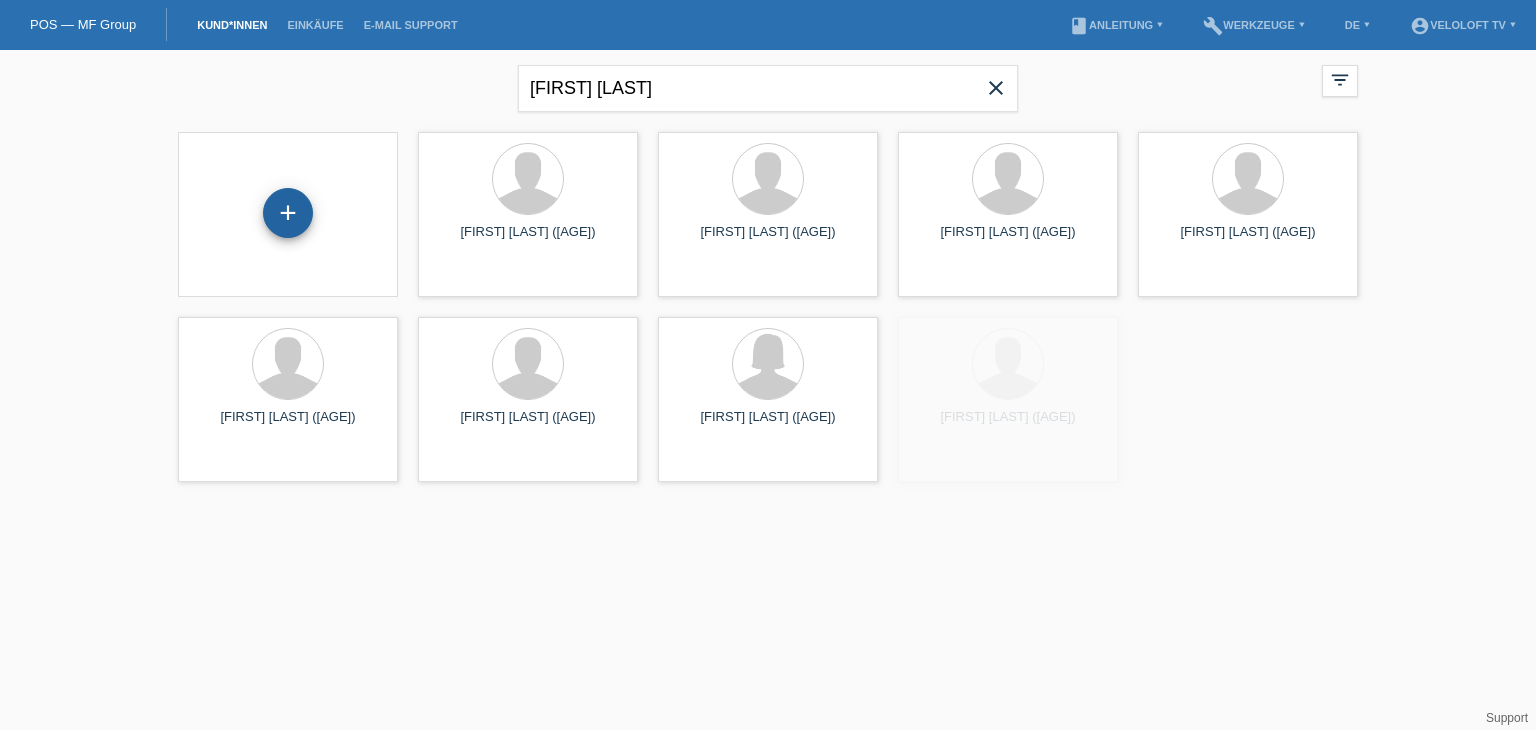 click on "+" at bounding box center [288, 213] 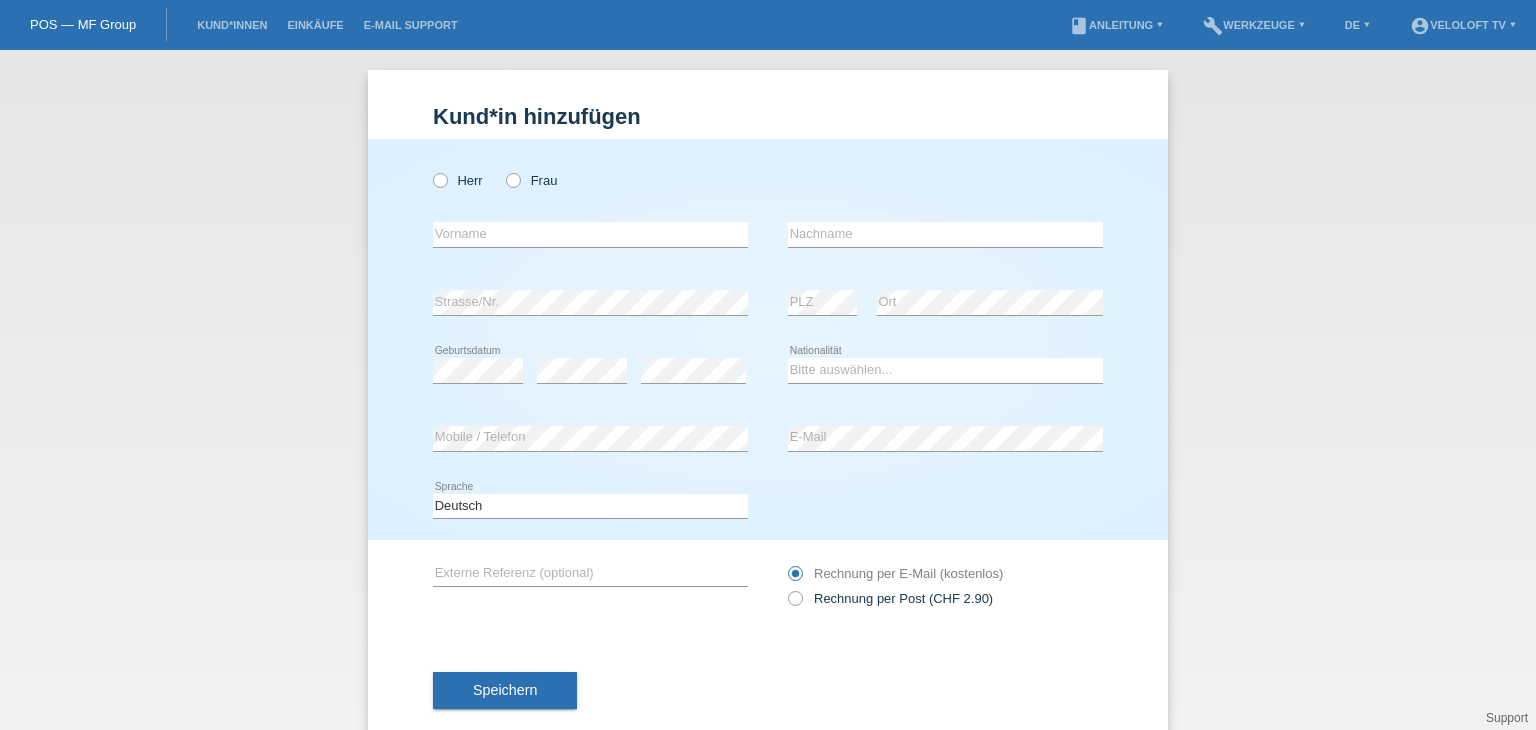 scroll, scrollTop: 0, scrollLeft: 0, axis: both 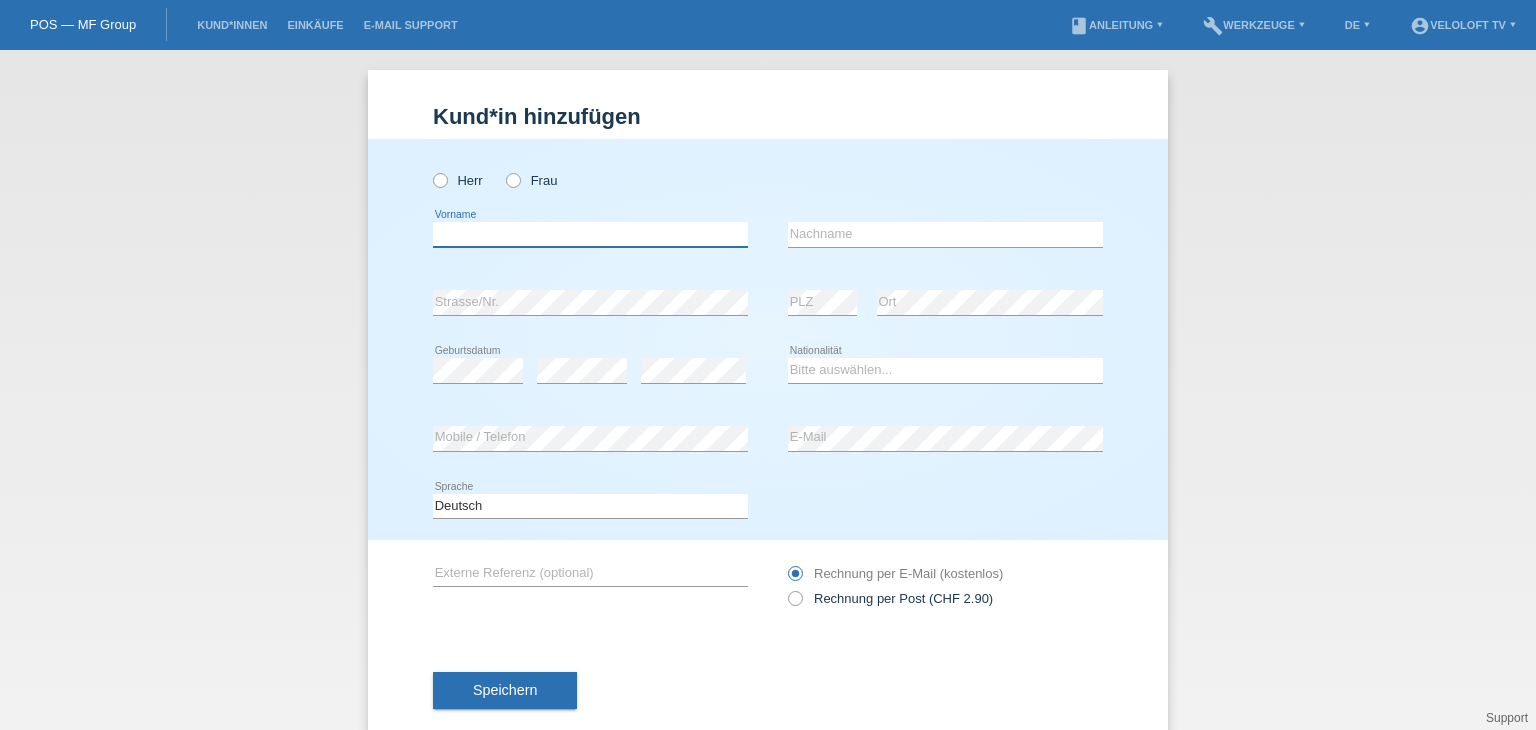 click at bounding box center (590, 234) 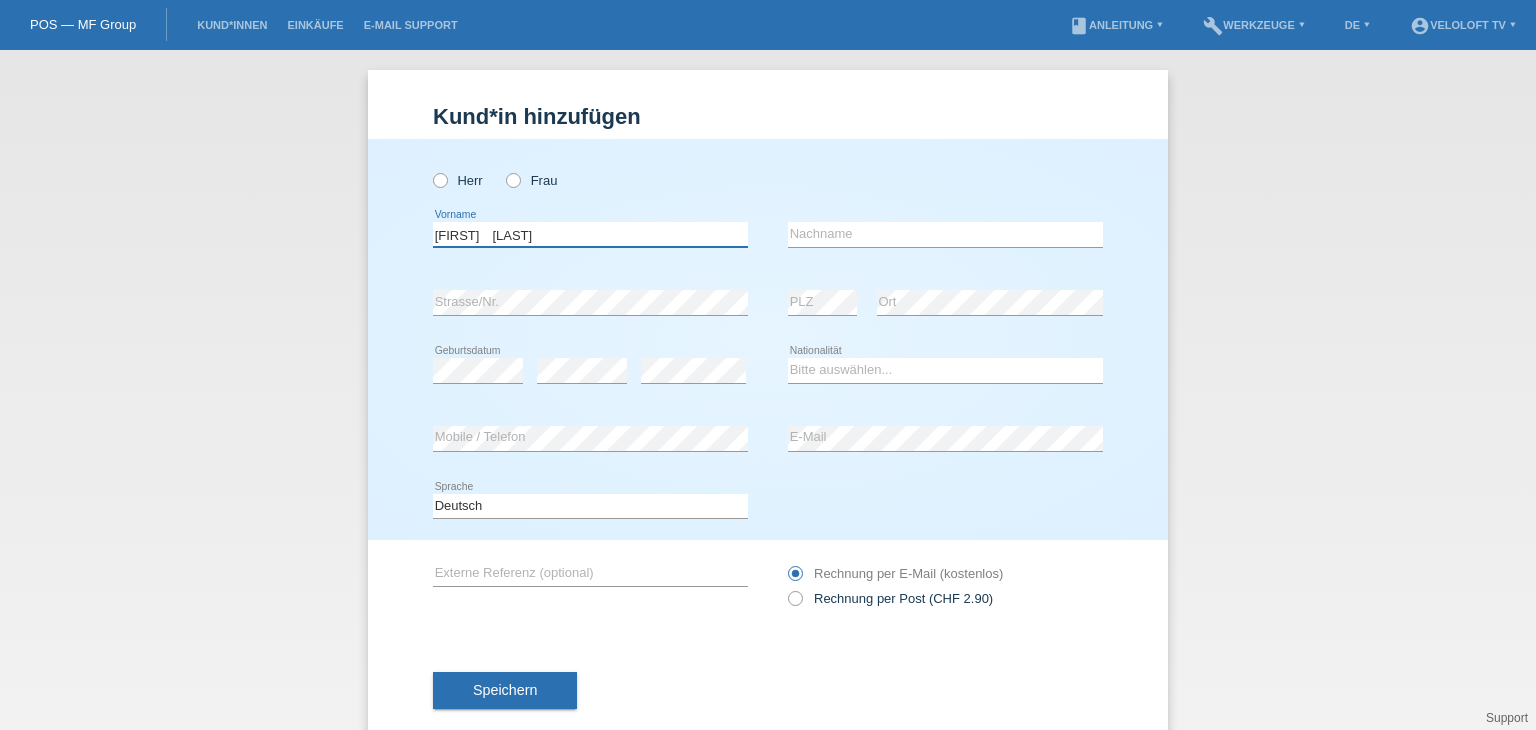 drag, startPoint x: 488, startPoint y: 233, endPoint x: 563, endPoint y: 233, distance: 75 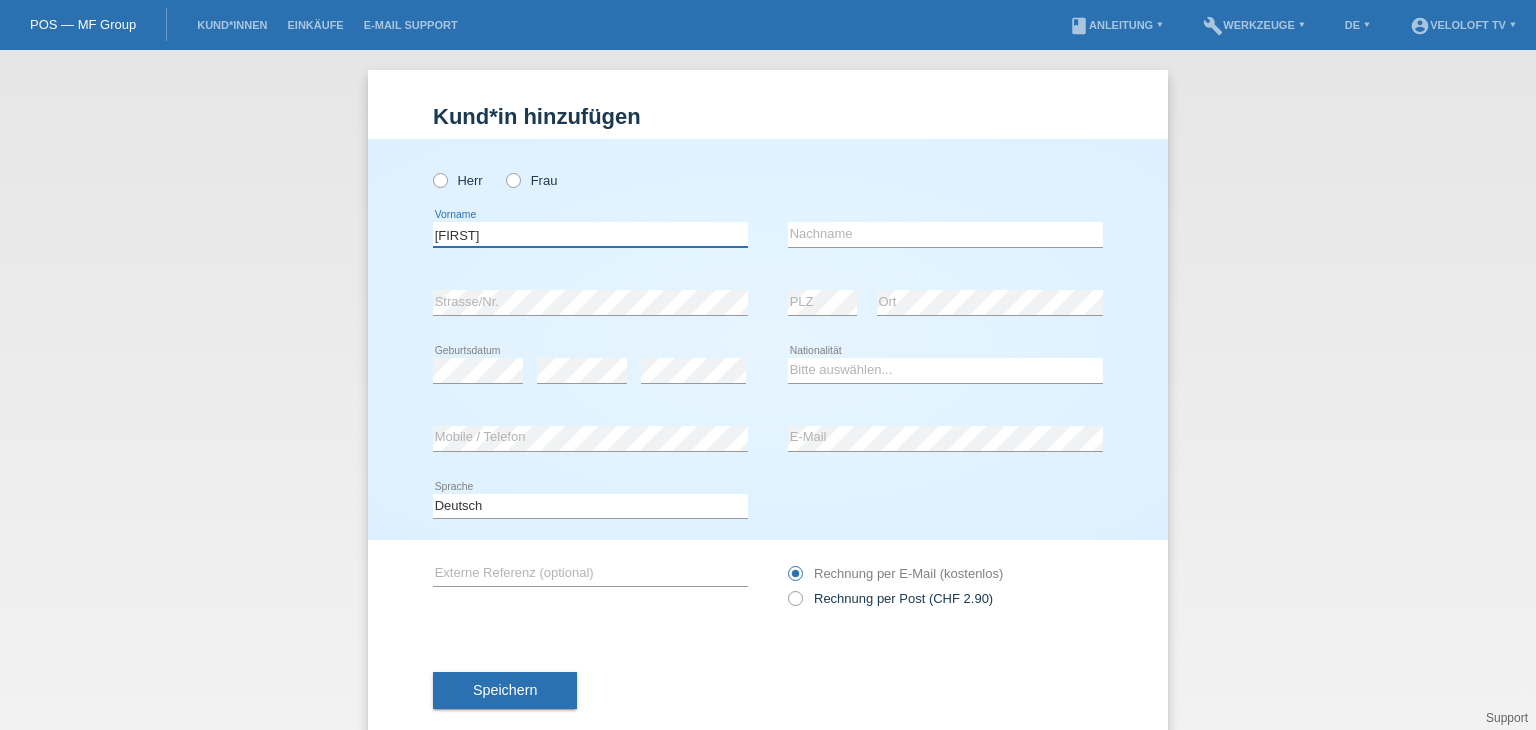 type on "[FIRST]" 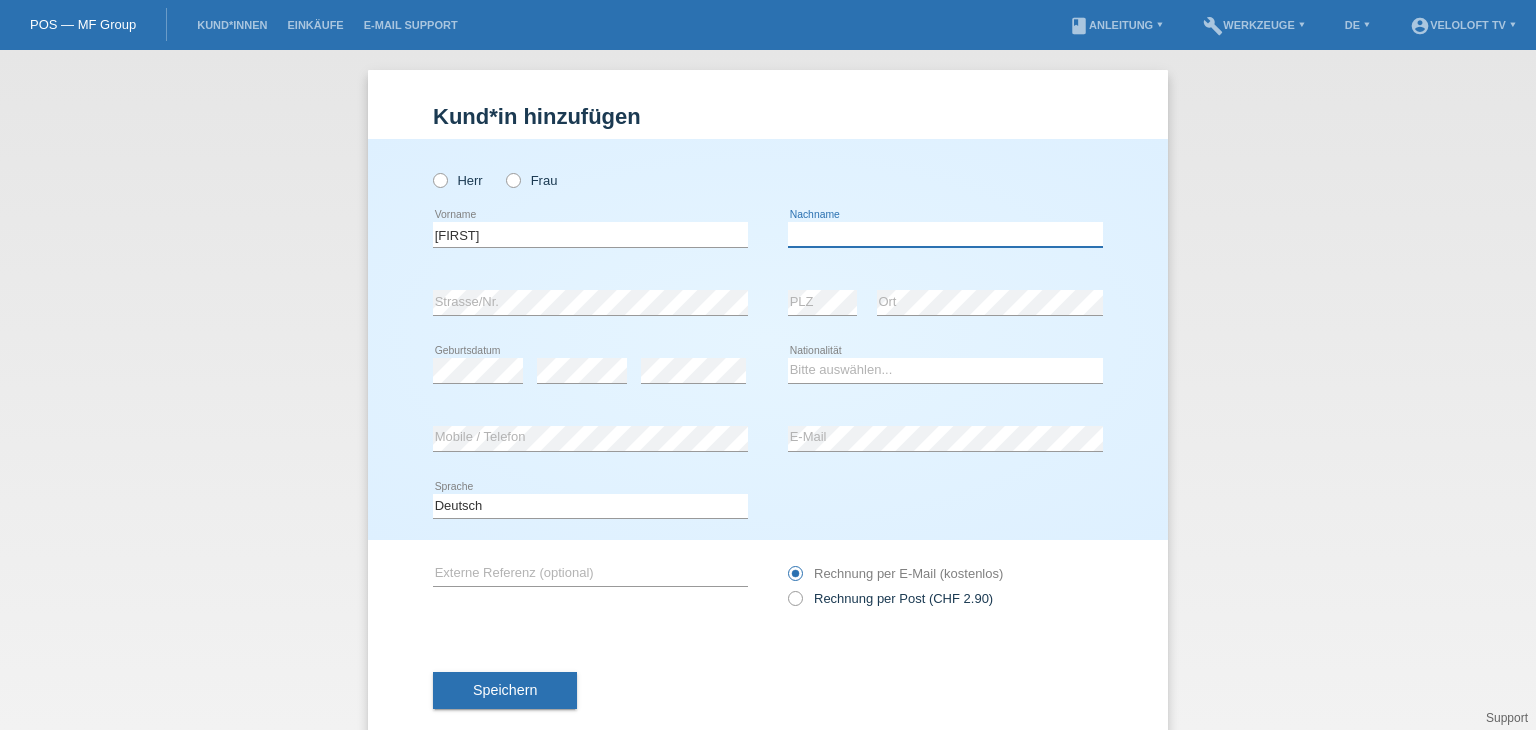 click at bounding box center [945, 234] 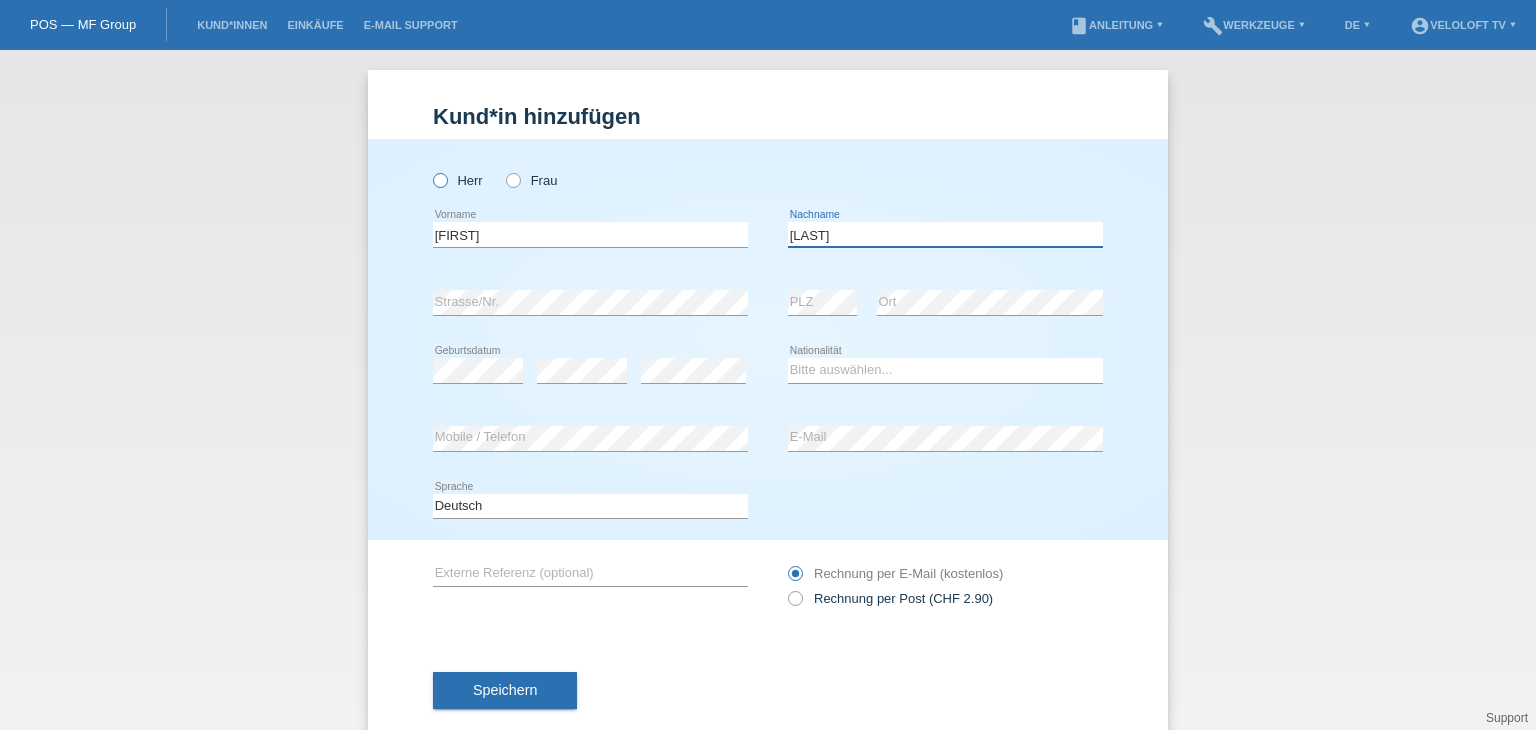 type on "[LAST]" 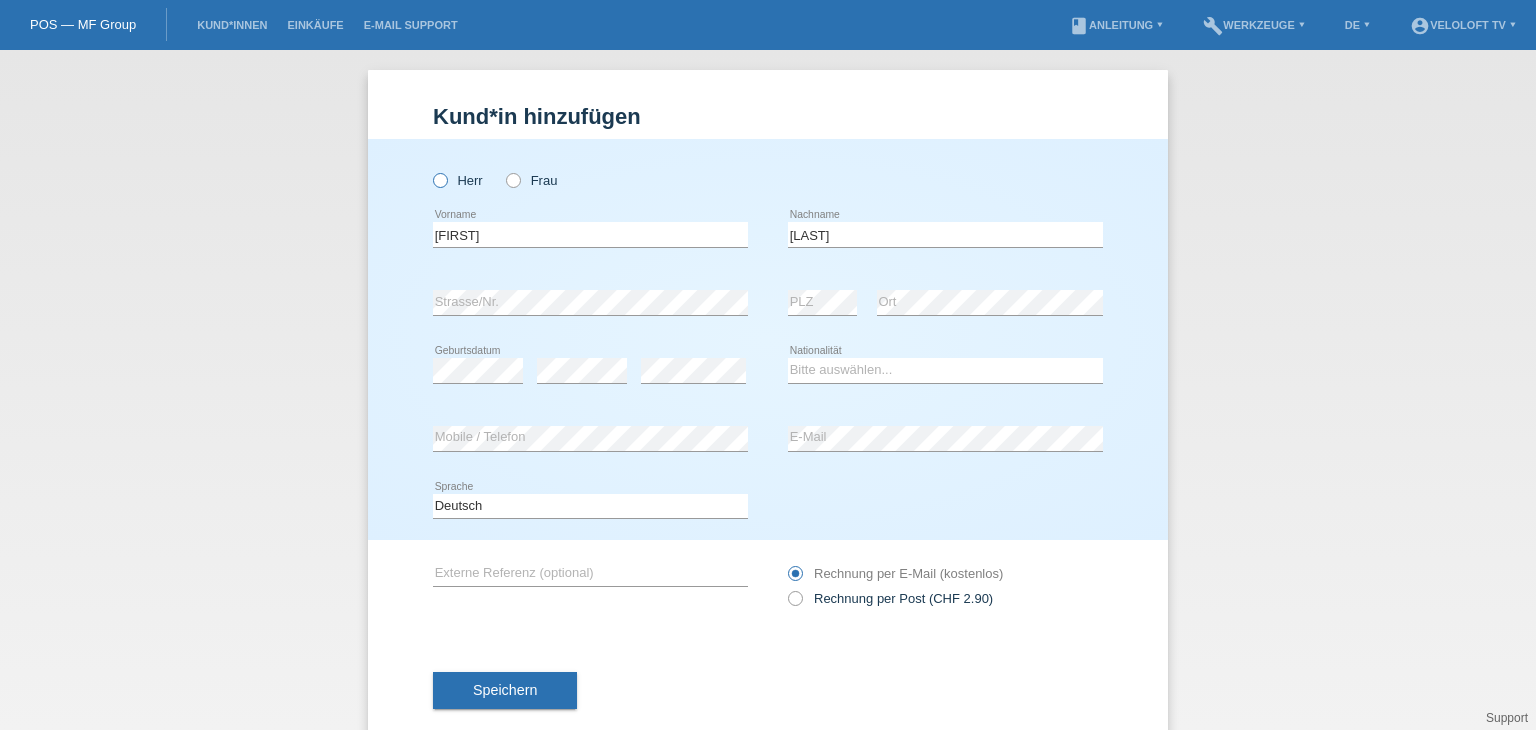 click on "Herr" at bounding box center [458, 180] 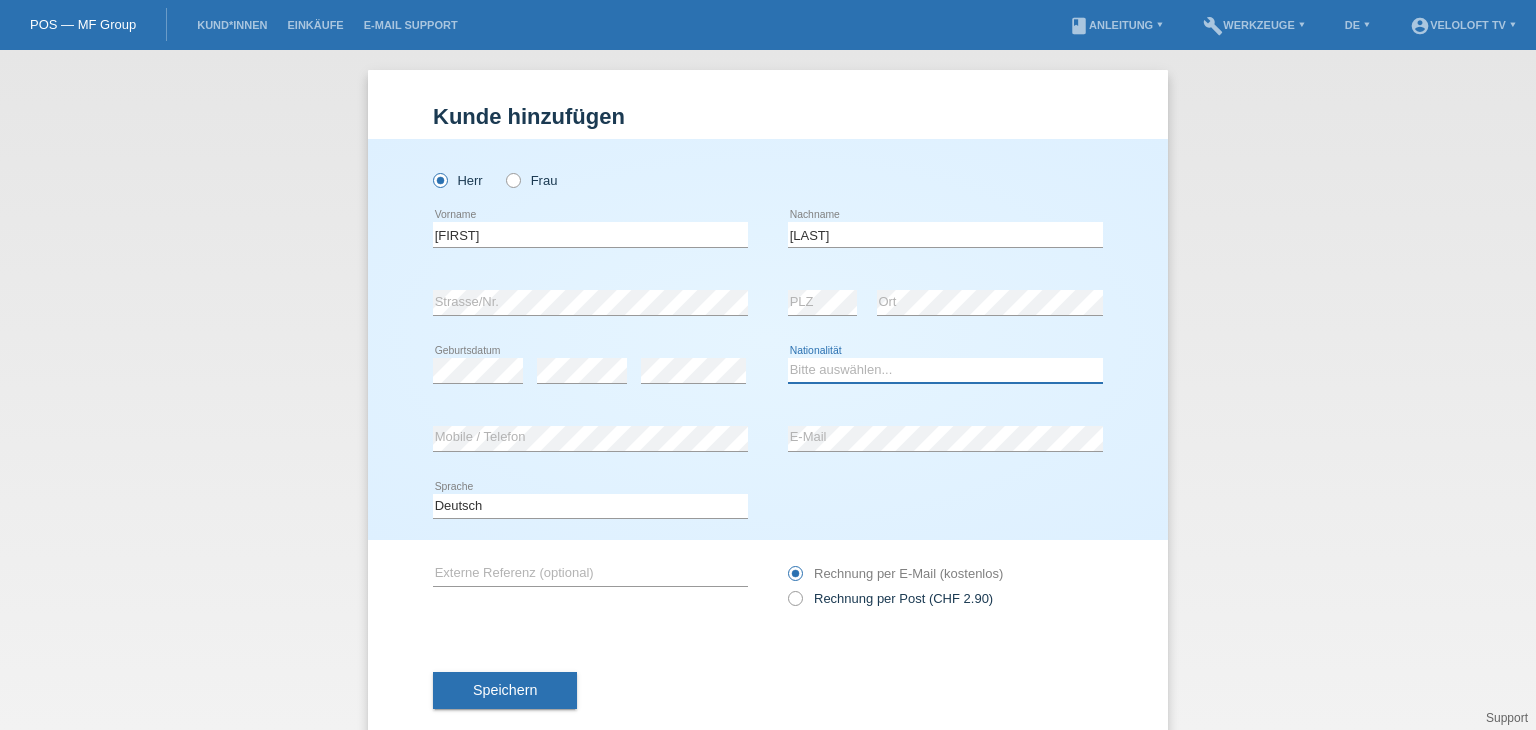 click on "Bitte auswählen...
Schweiz
Deutschland
Liechtenstein
Österreich
------------
Afghanistan
Ägypten
Åland
Albanien
Algerien" at bounding box center (945, 370) 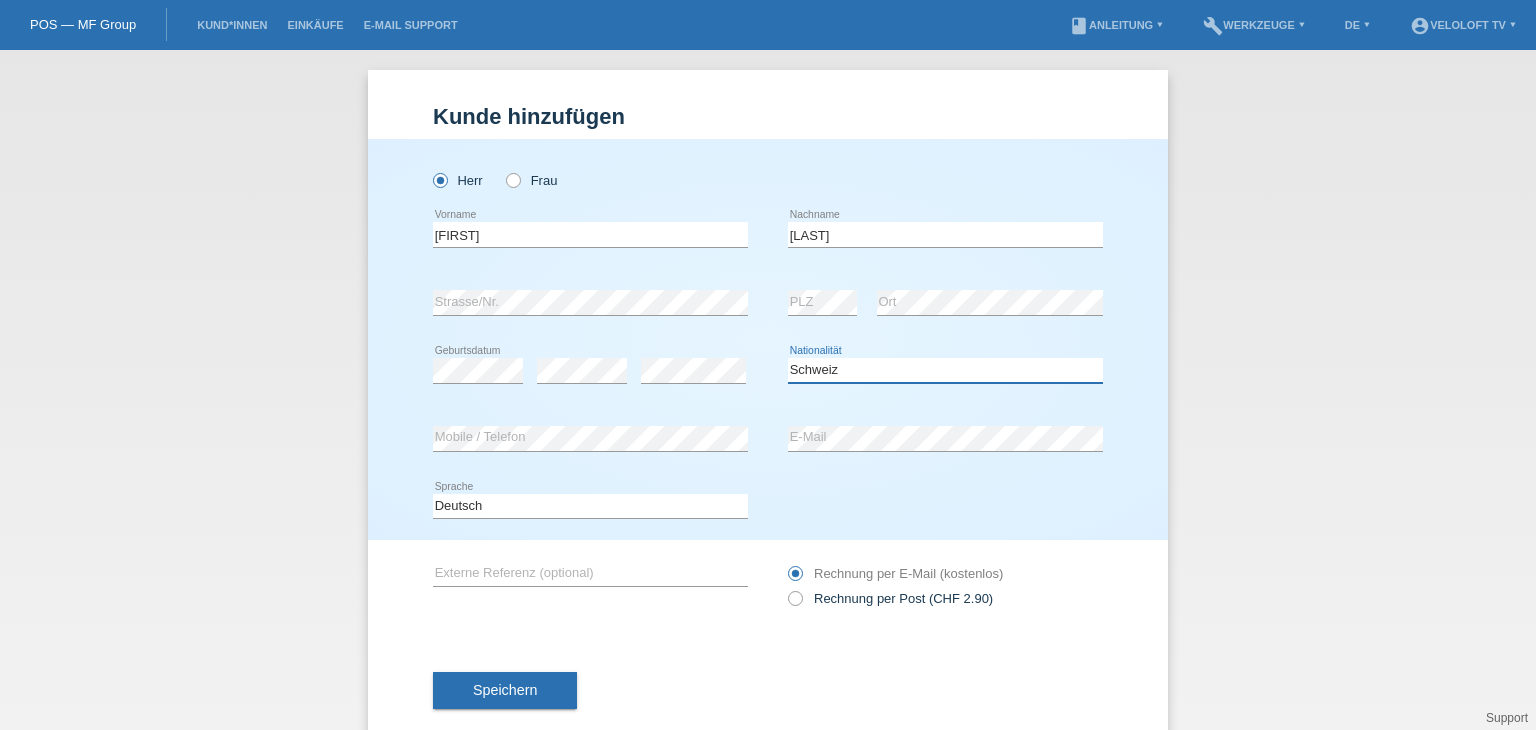 click on "Bitte auswählen...
Schweiz
Deutschland
Liechtenstein
Österreich
------------
Afghanistan
Ägypten
Åland
Albanien
Algerien" at bounding box center (945, 370) 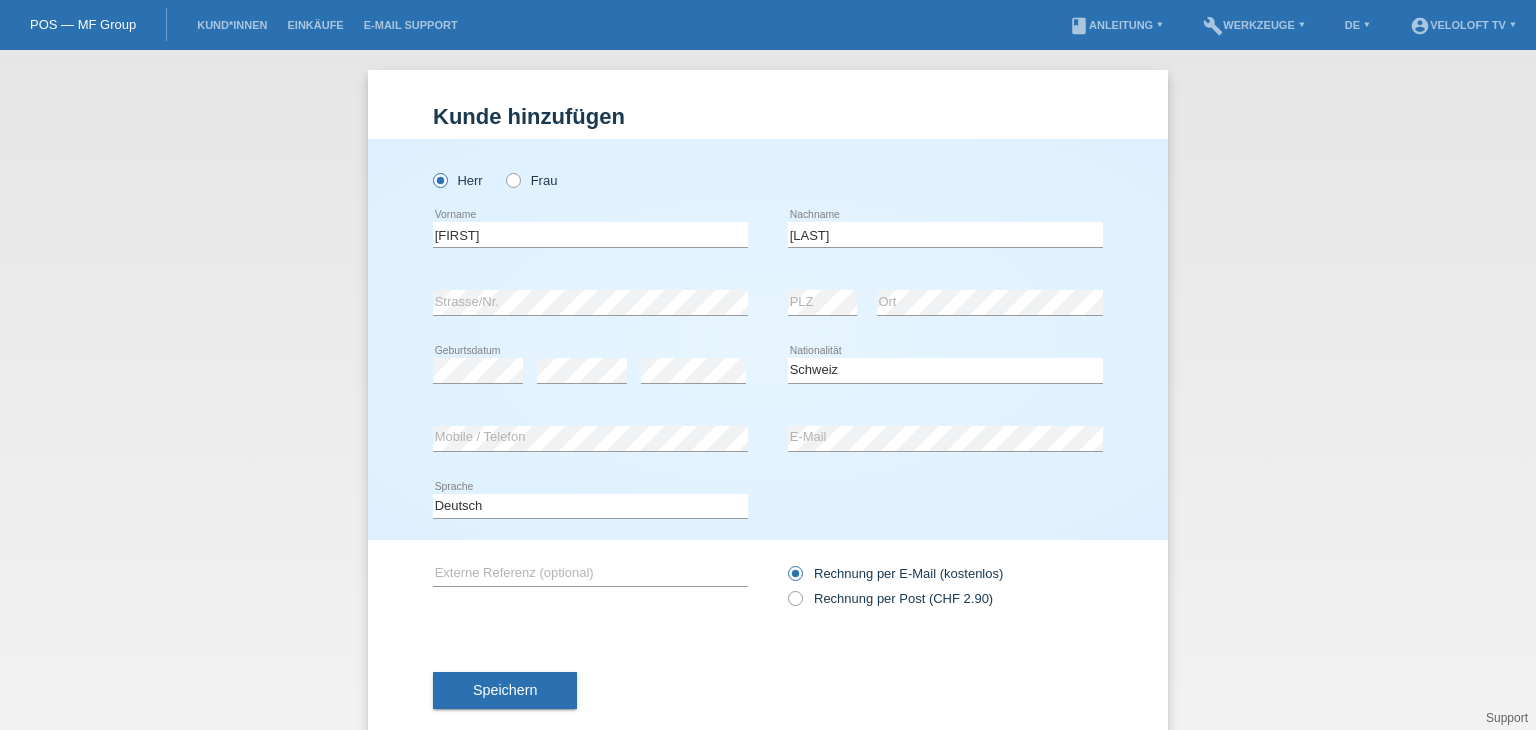 click on "Speichern" at bounding box center [505, 691] 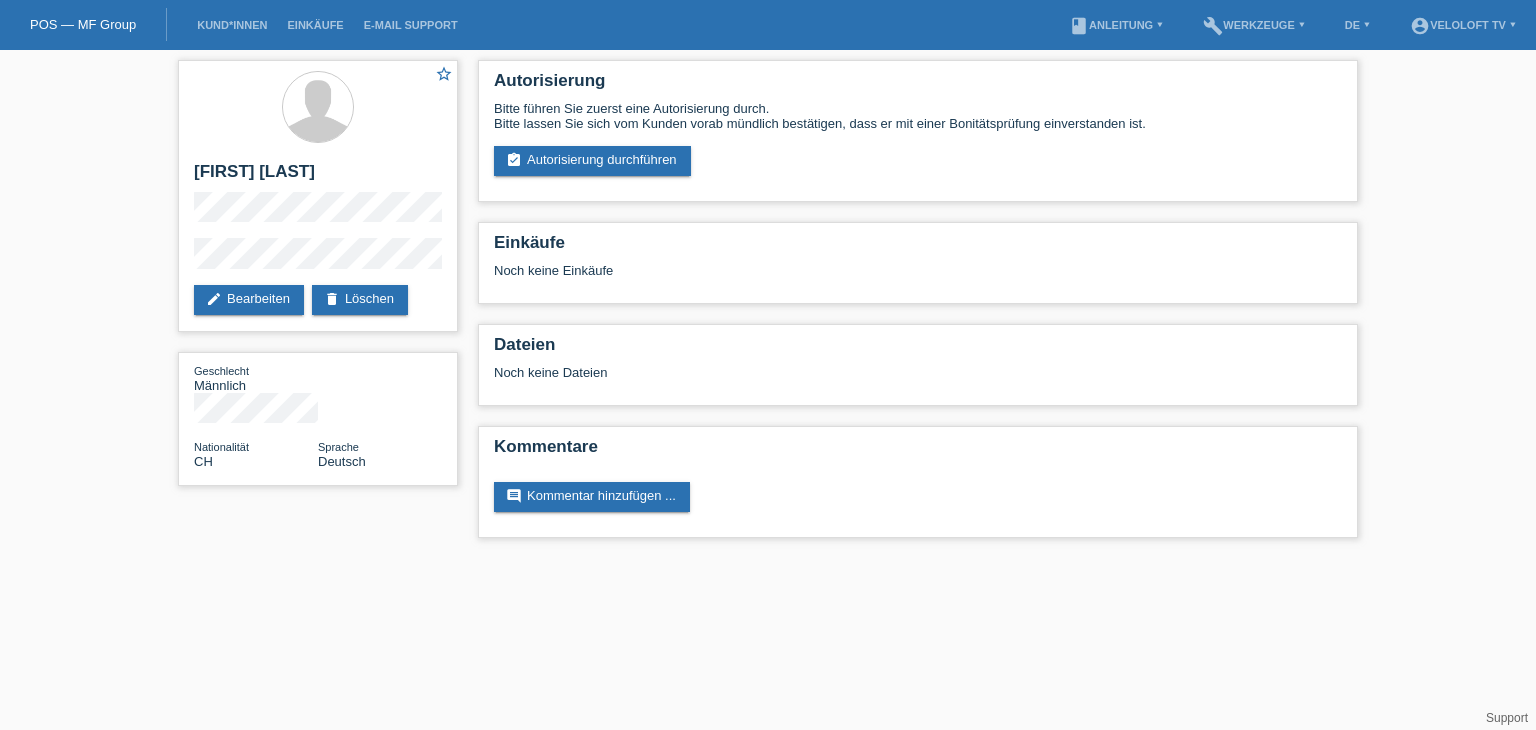 scroll, scrollTop: 0, scrollLeft: 0, axis: both 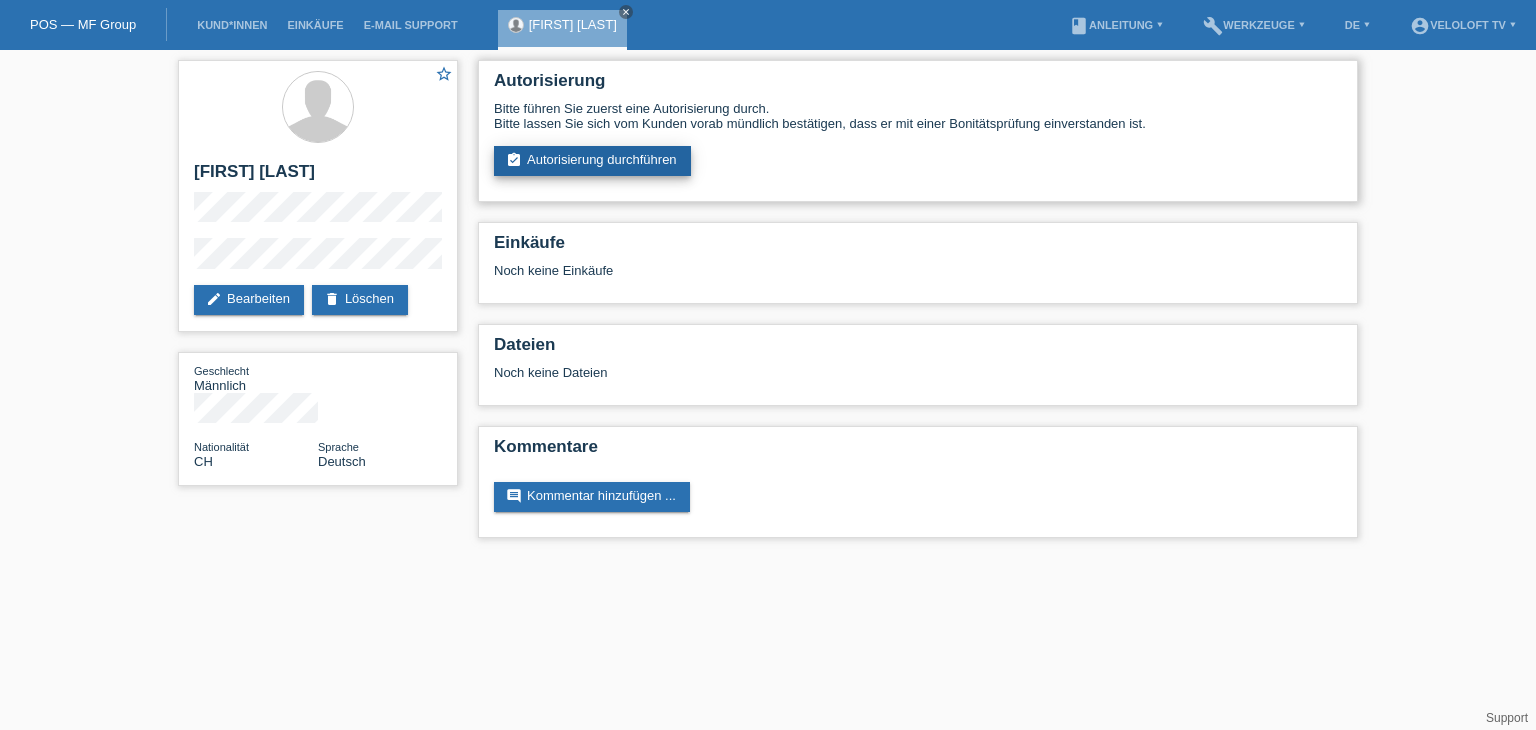 click on "assignment_turned_in  Autorisierung durchführen" at bounding box center (592, 161) 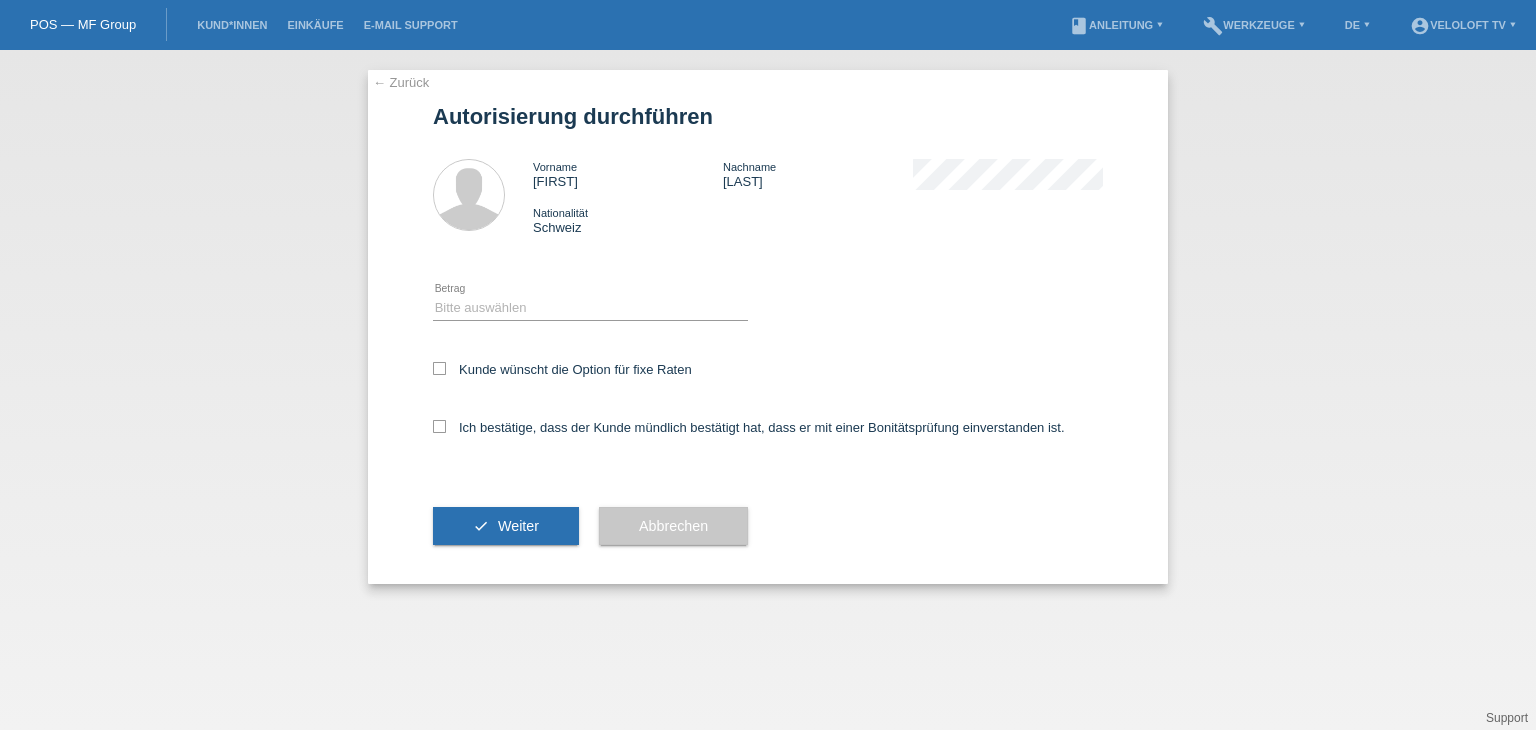 scroll, scrollTop: 0, scrollLeft: 0, axis: both 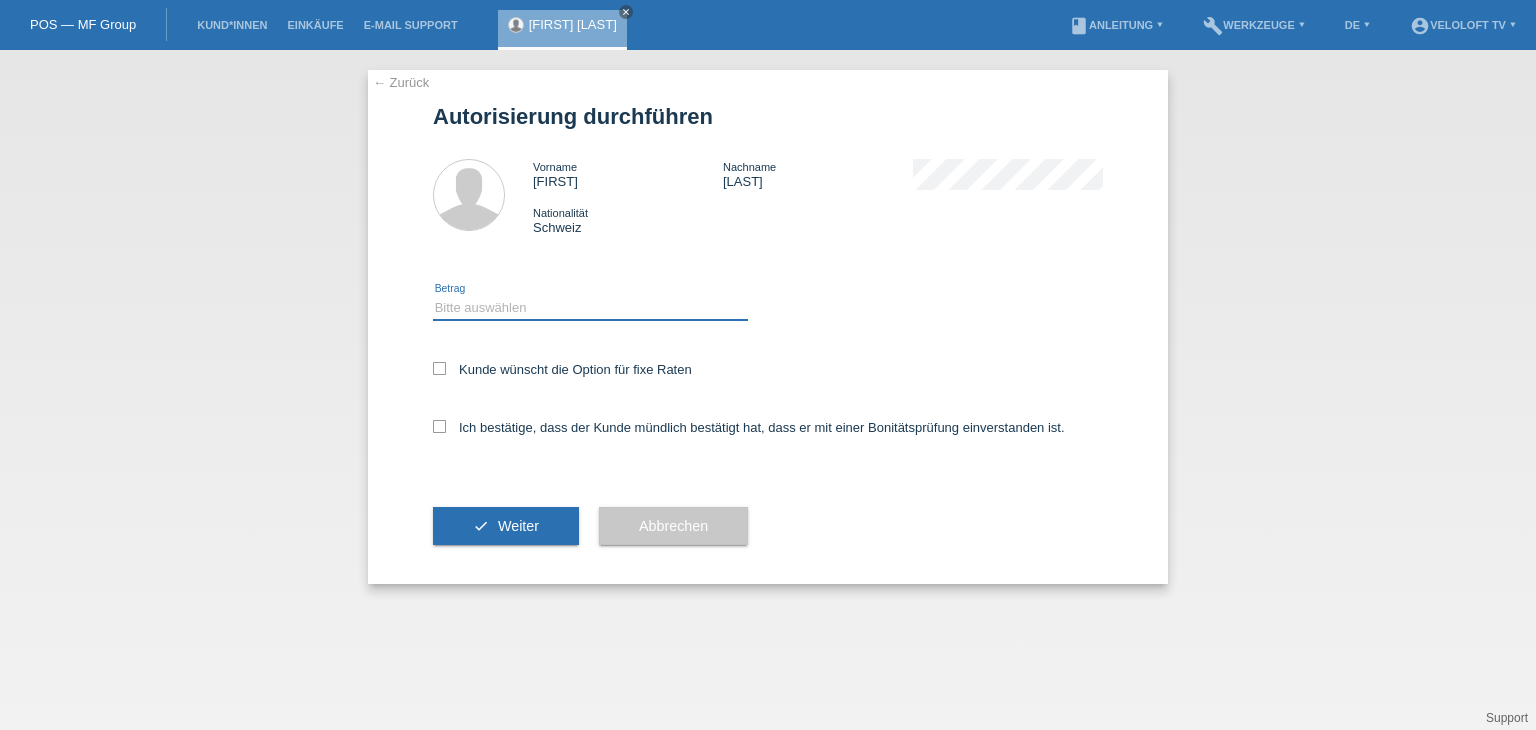 drag, startPoint x: 567, startPoint y: 298, endPoint x: 576, endPoint y: 317, distance: 21.023796 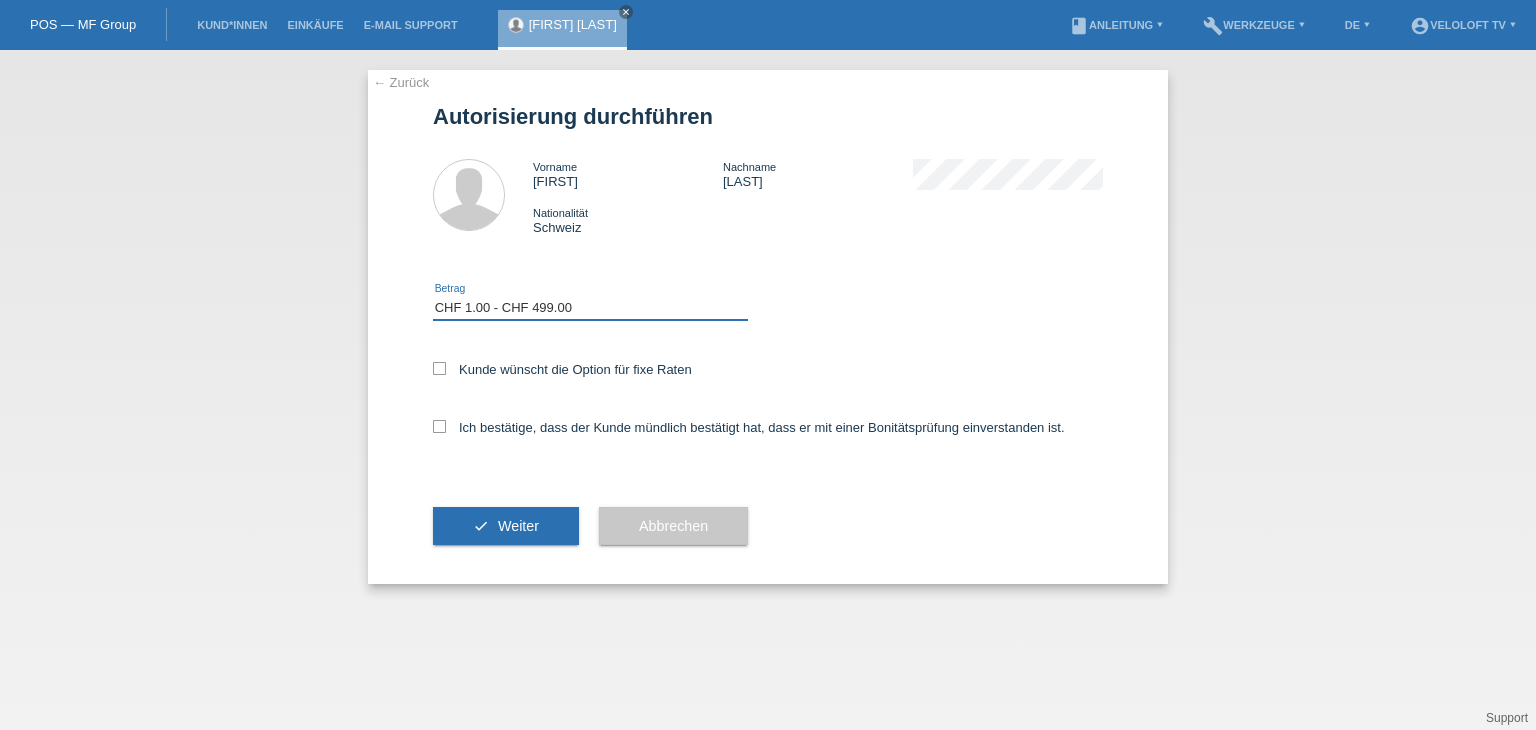 click on "Bitte auswählen
CHF 1.00 - CHF 499.00
CHF 500.00 - CHF 1'999.00
CHF 2'000.00 - CHF 15'000.00" at bounding box center (590, 308) 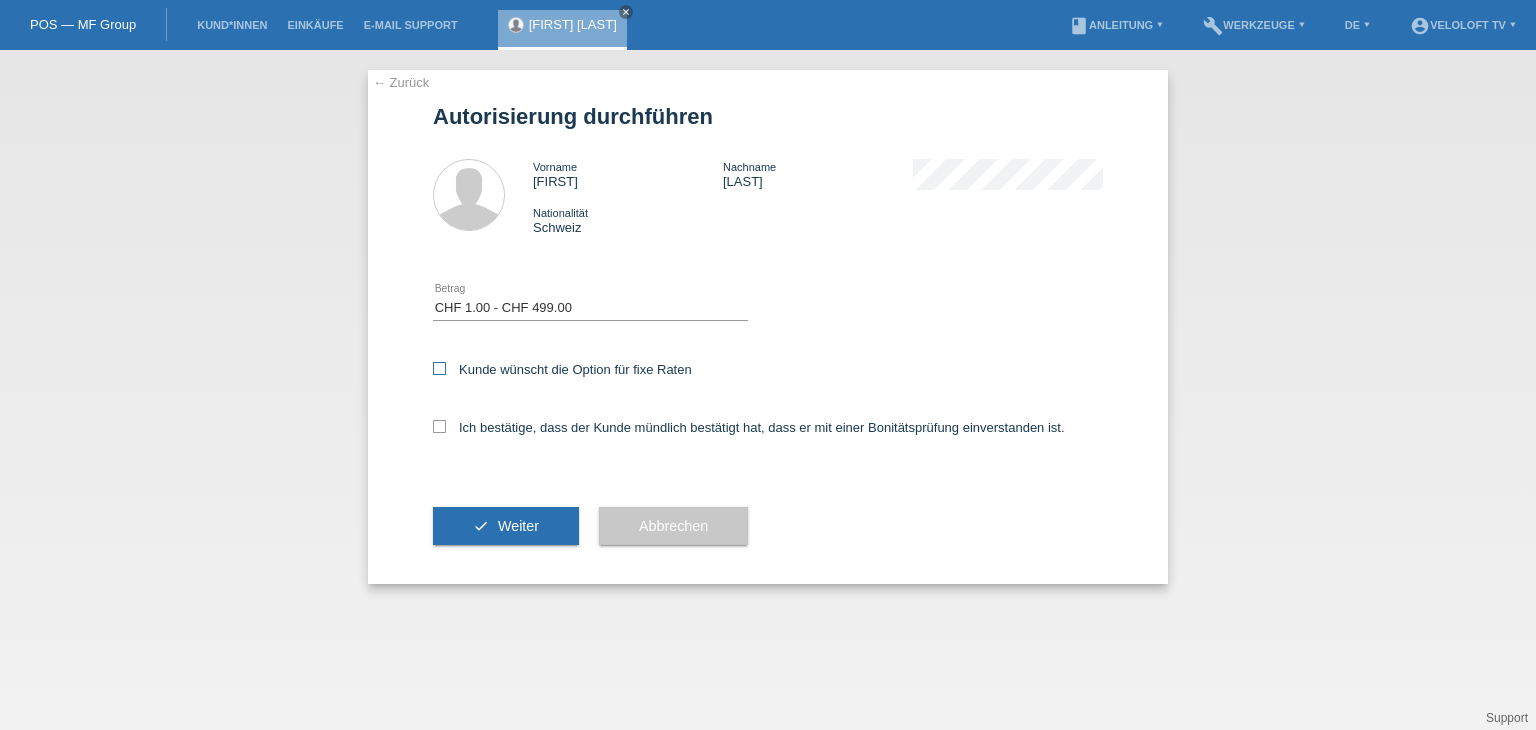 click on "Kunde wünscht die Option für fixe Raten" at bounding box center [562, 369] 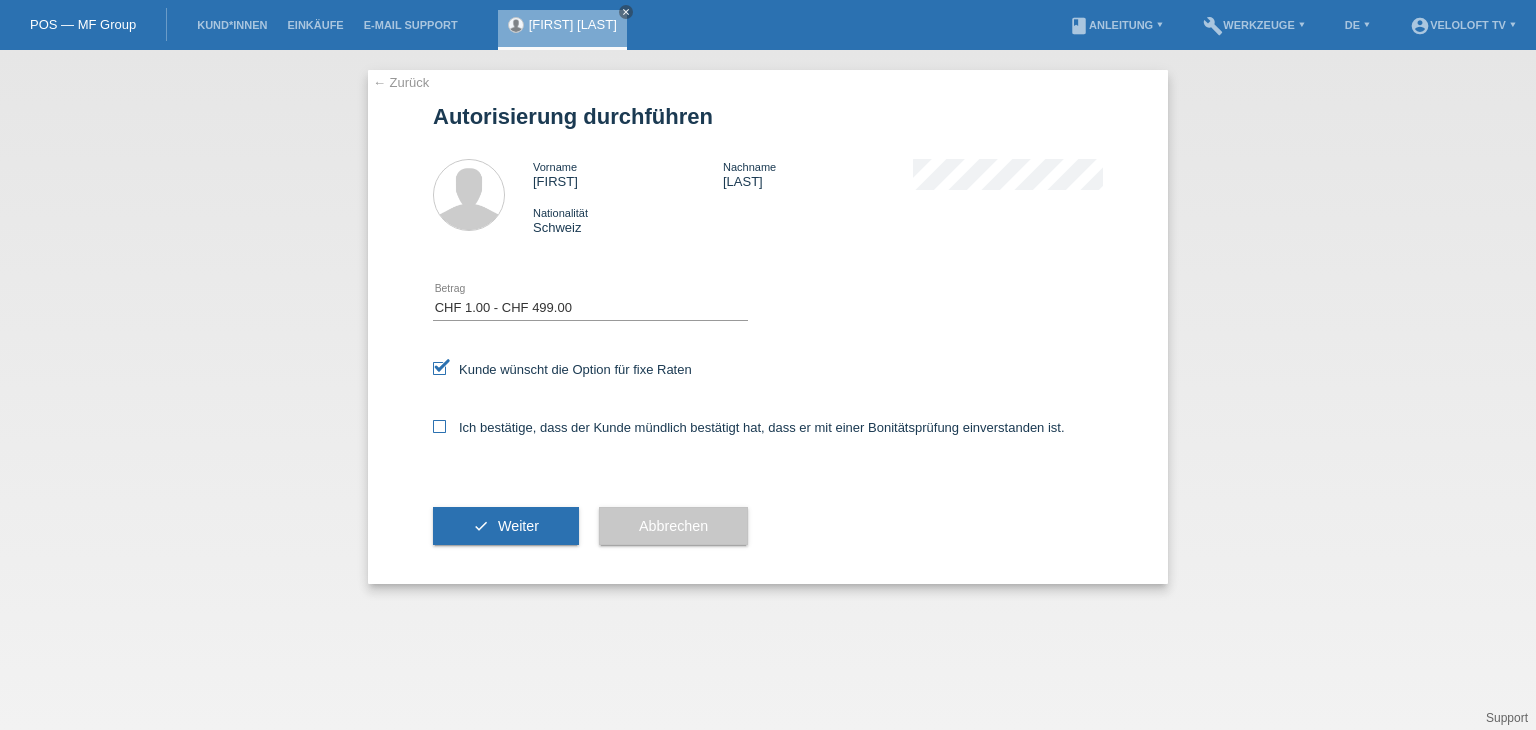 click on "Ich bestätige, dass der Kunde mündlich bestätigt hat, dass er mit einer Bonitätsprüfung einverstanden ist." at bounding box center (749, 427) 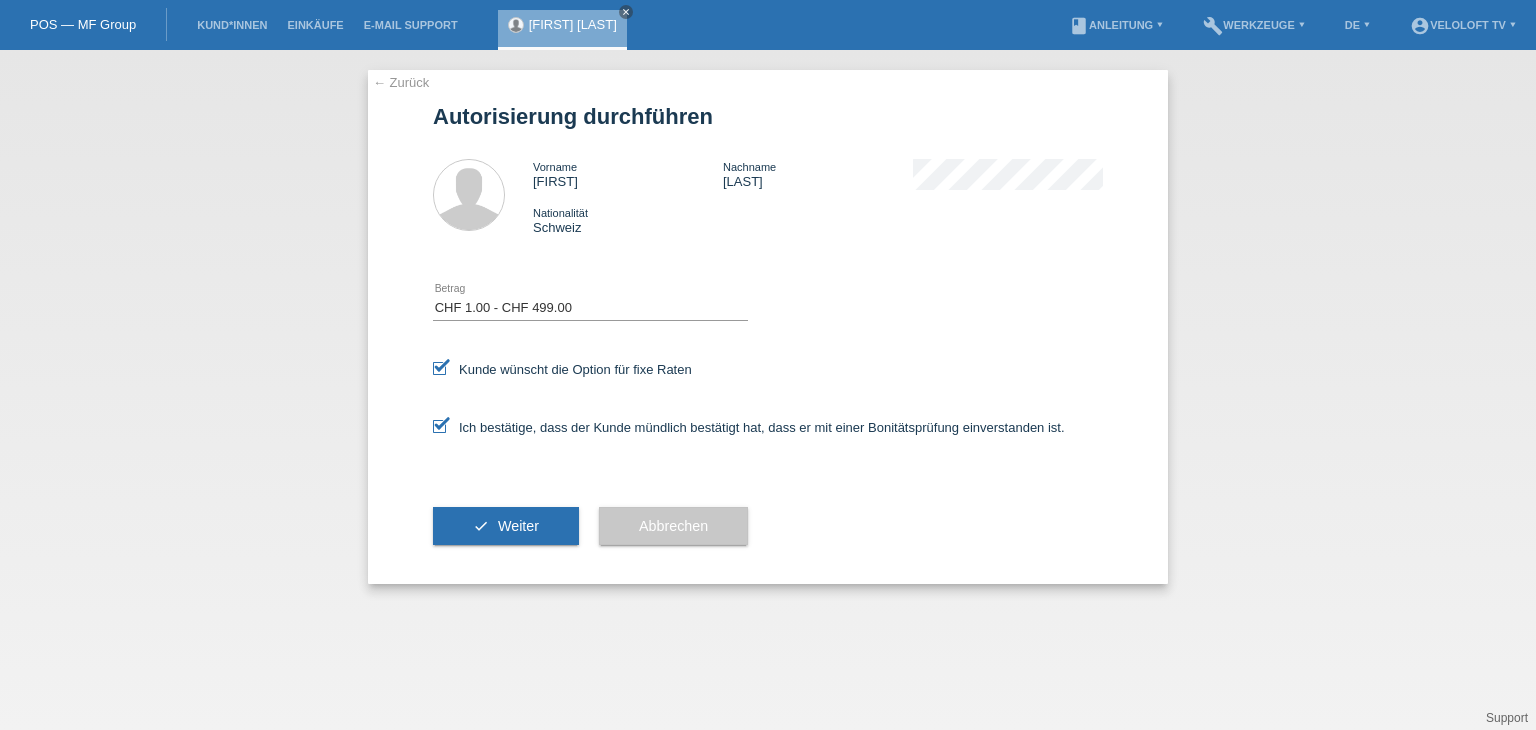 click on "Bitte auswählen
CHF 1.00 - CHF 499.00
CHF 500.00 - CHF 1'999.00
CHF 2'000.00 - CHF 15'000.00
error
Betrag" at bounding box center [590, 309] 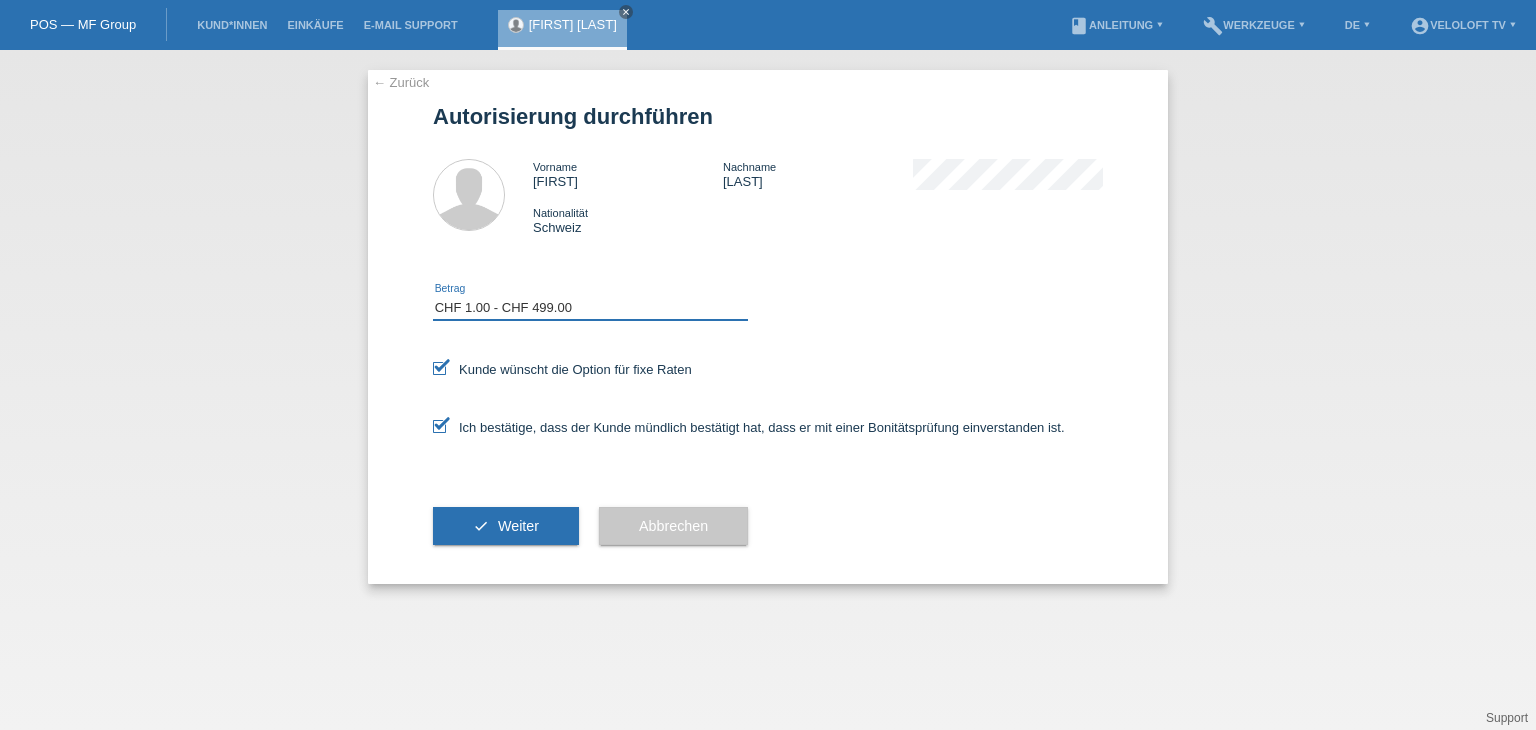 click on "Bitte auswählen
CHF 1.00 - CHF 499.00
CHF 500.00 - CHF 1'999.00
CHF 2'000.00 - CHF 15'000.00" at bounding box center [590, 308] 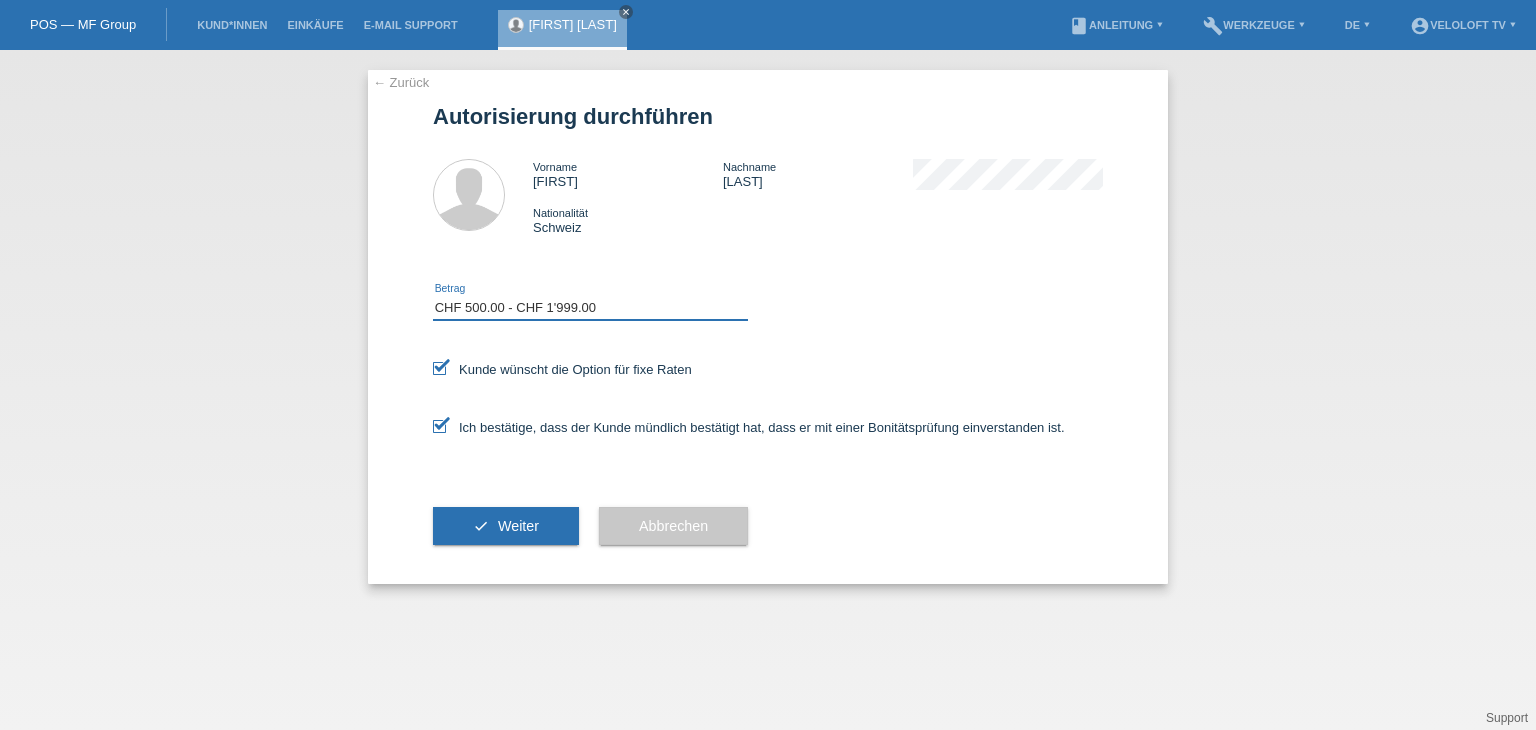 click on "Bitte auswählen
CHF 1.00 - CHF 499.00
CHF 500.00 - CHF 1'999.00
CHF 2'000.00 - CHF 15'000.00" at bounding box center (590, 308) 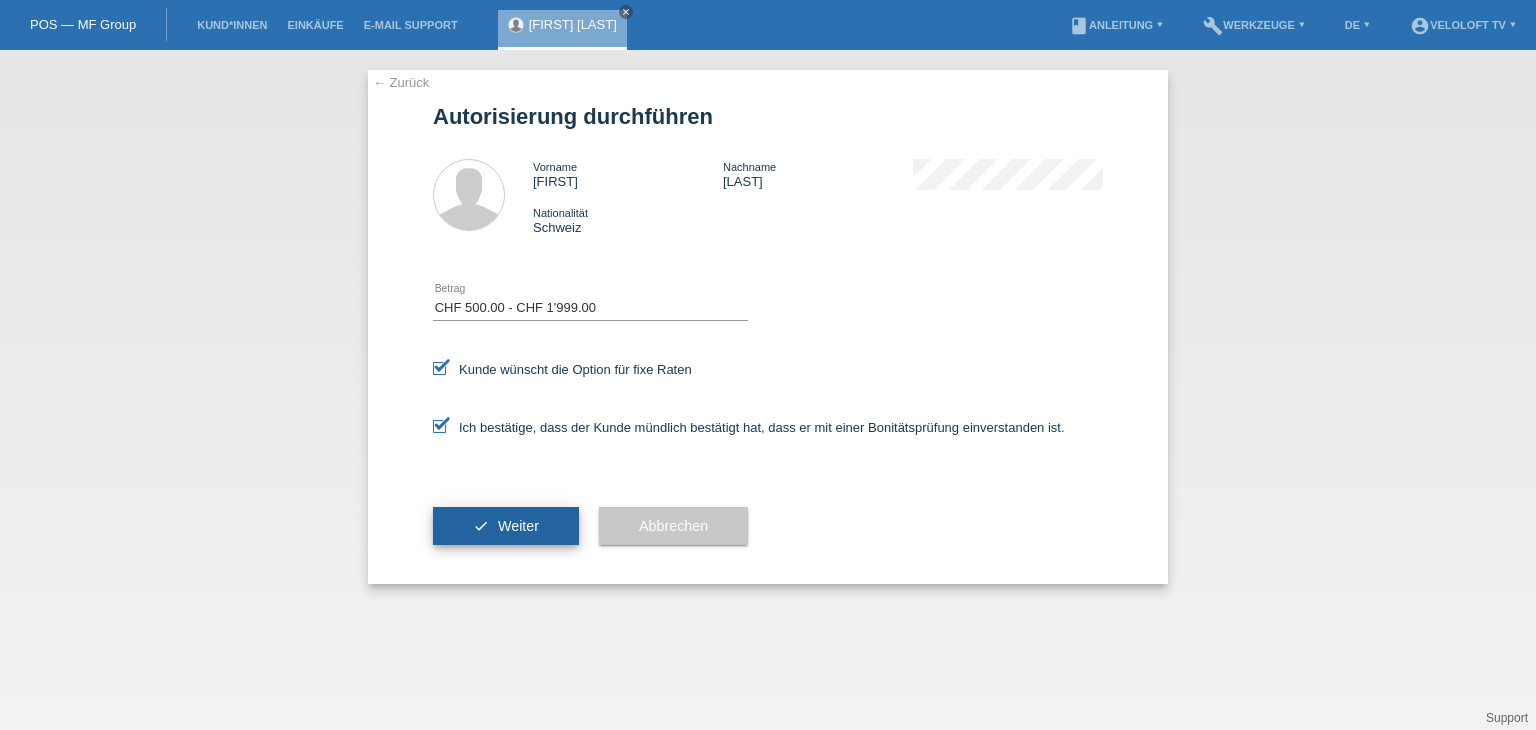 click on "Weiter" at bounding box center [518, 526] 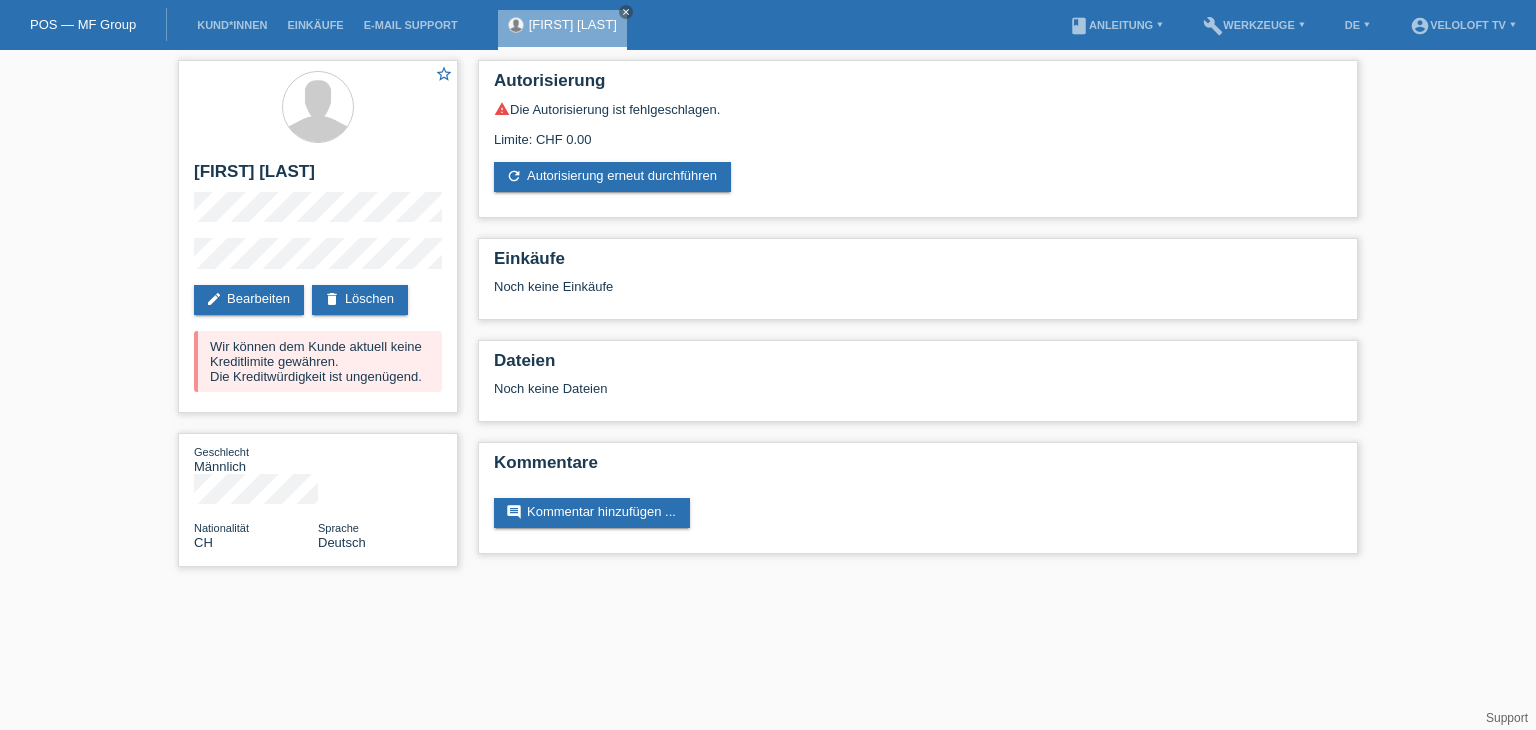 scroll, scrollTop: 0, scrollLeft: 0, axis: both 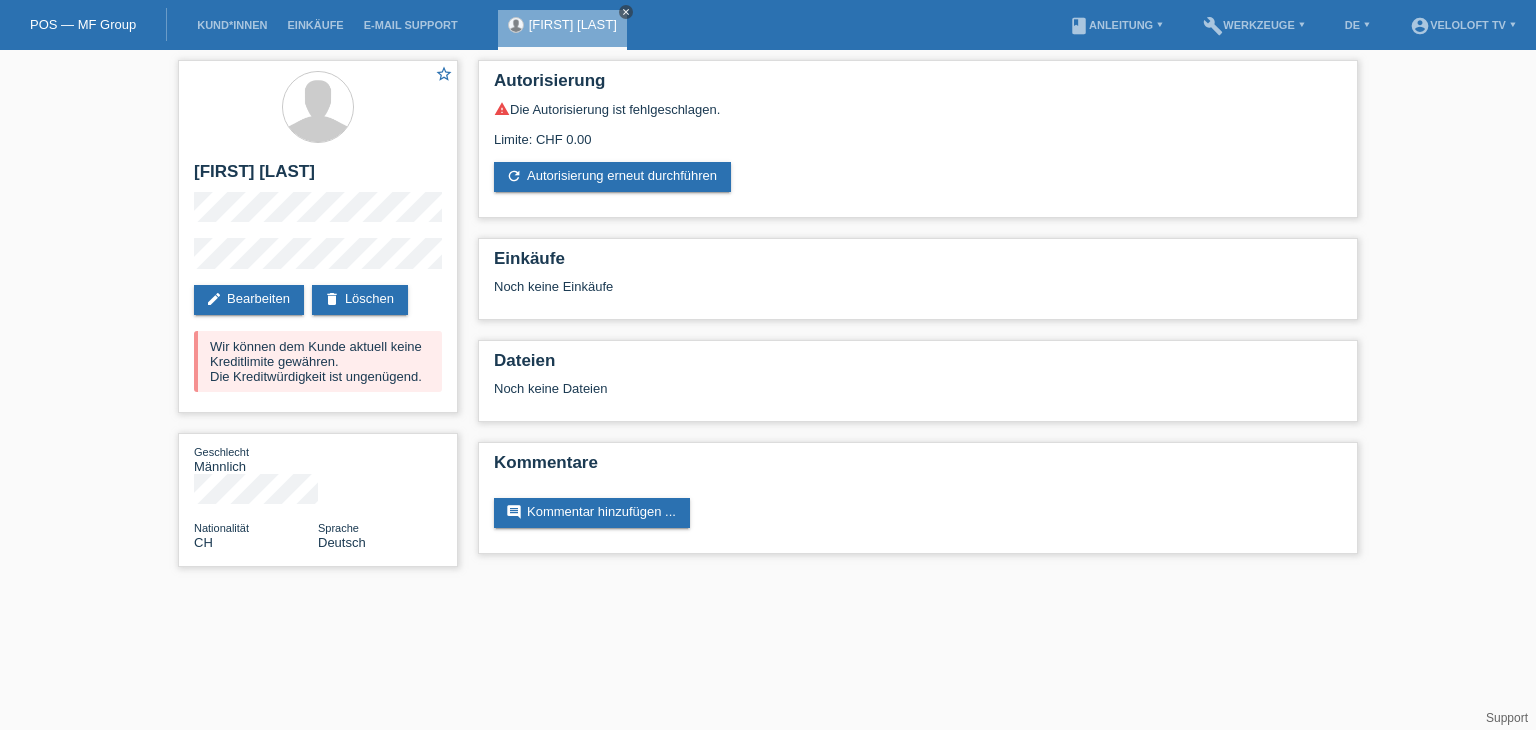 drag, startPoint x: 624, startPoint y: 13, endPoint x: 390, endPoint y: 17, distance: 234.03418 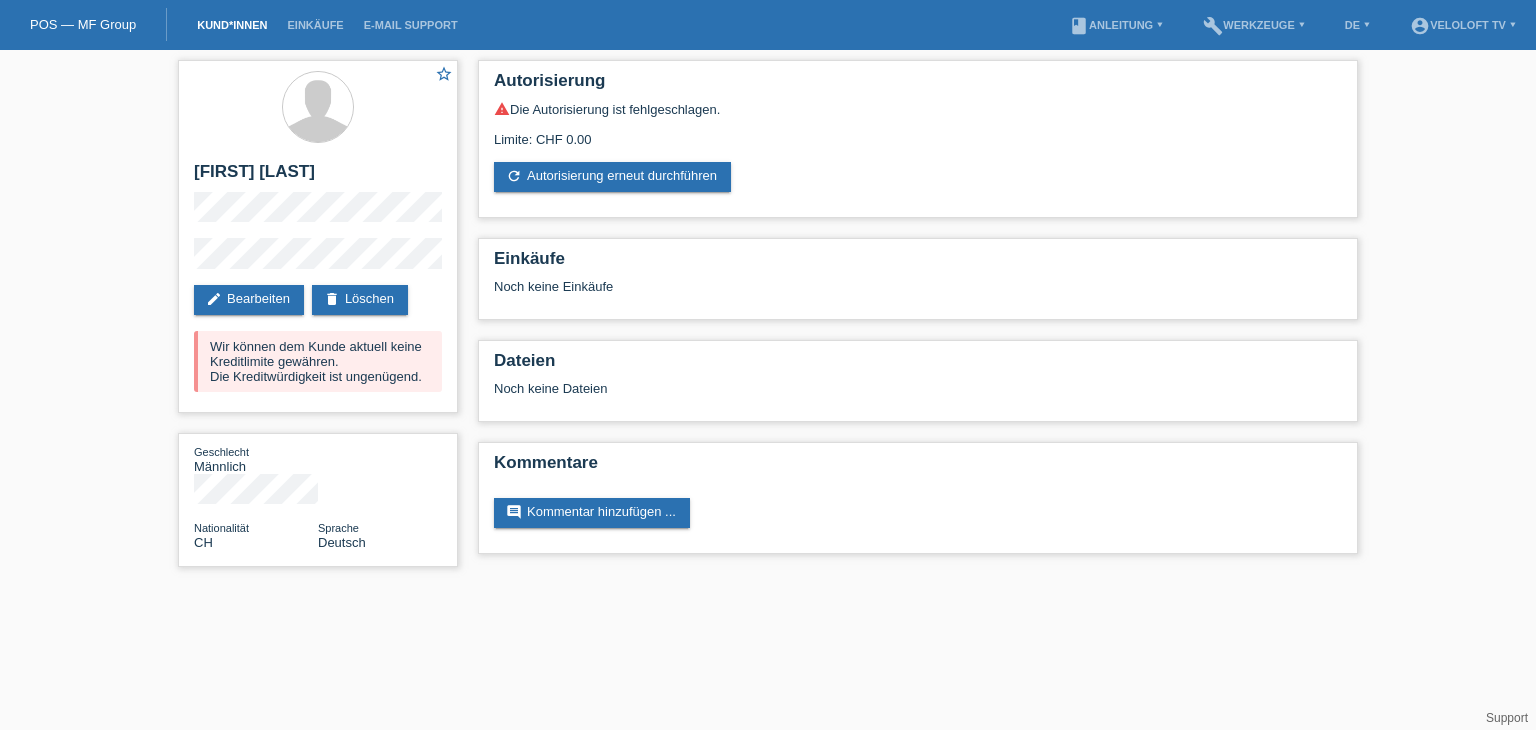 click on "Kund*innen" at bounding box center (232, 25) 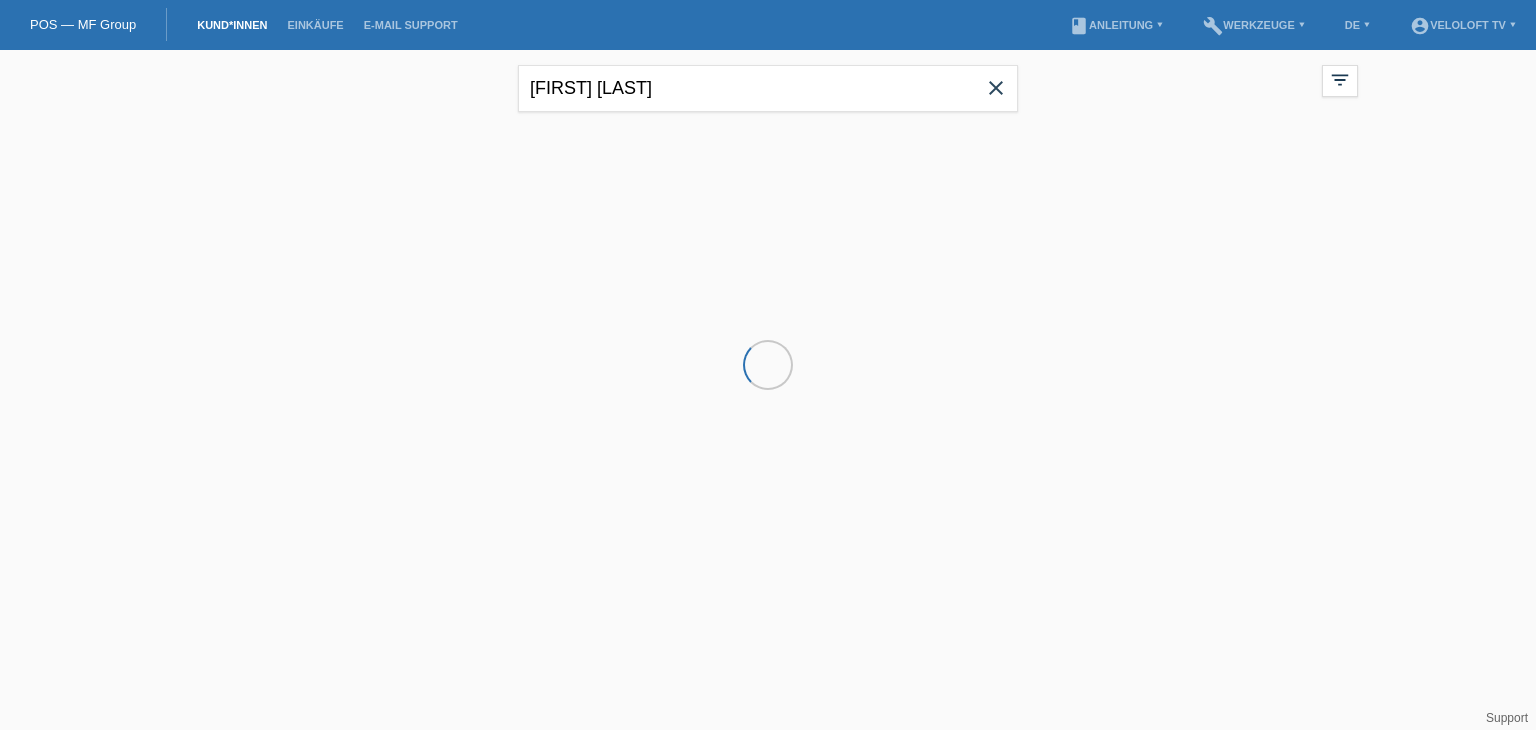 scroll, scrollTop: 0, scrollLeft: 0, axis: both 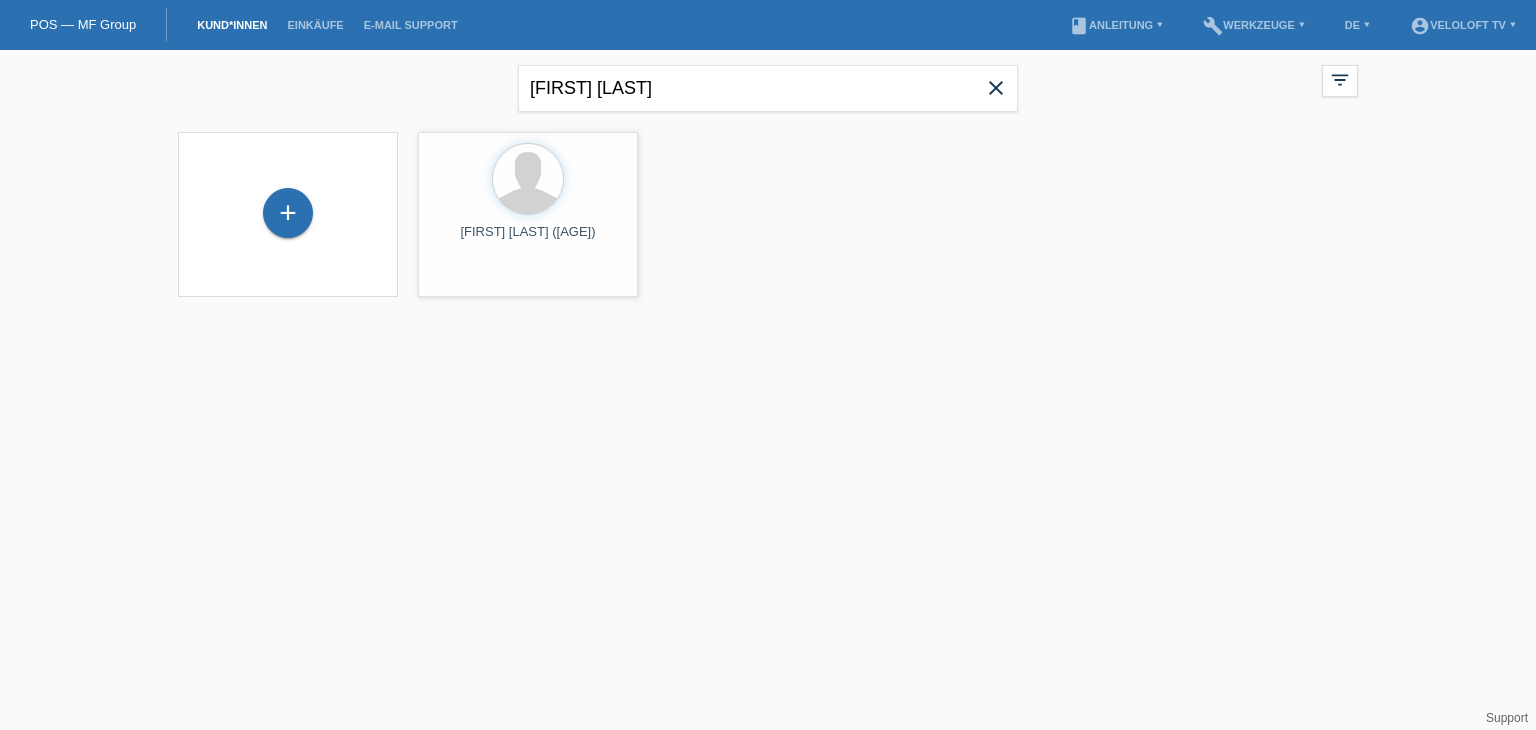 click on "close" at bounding box center (996, 90) 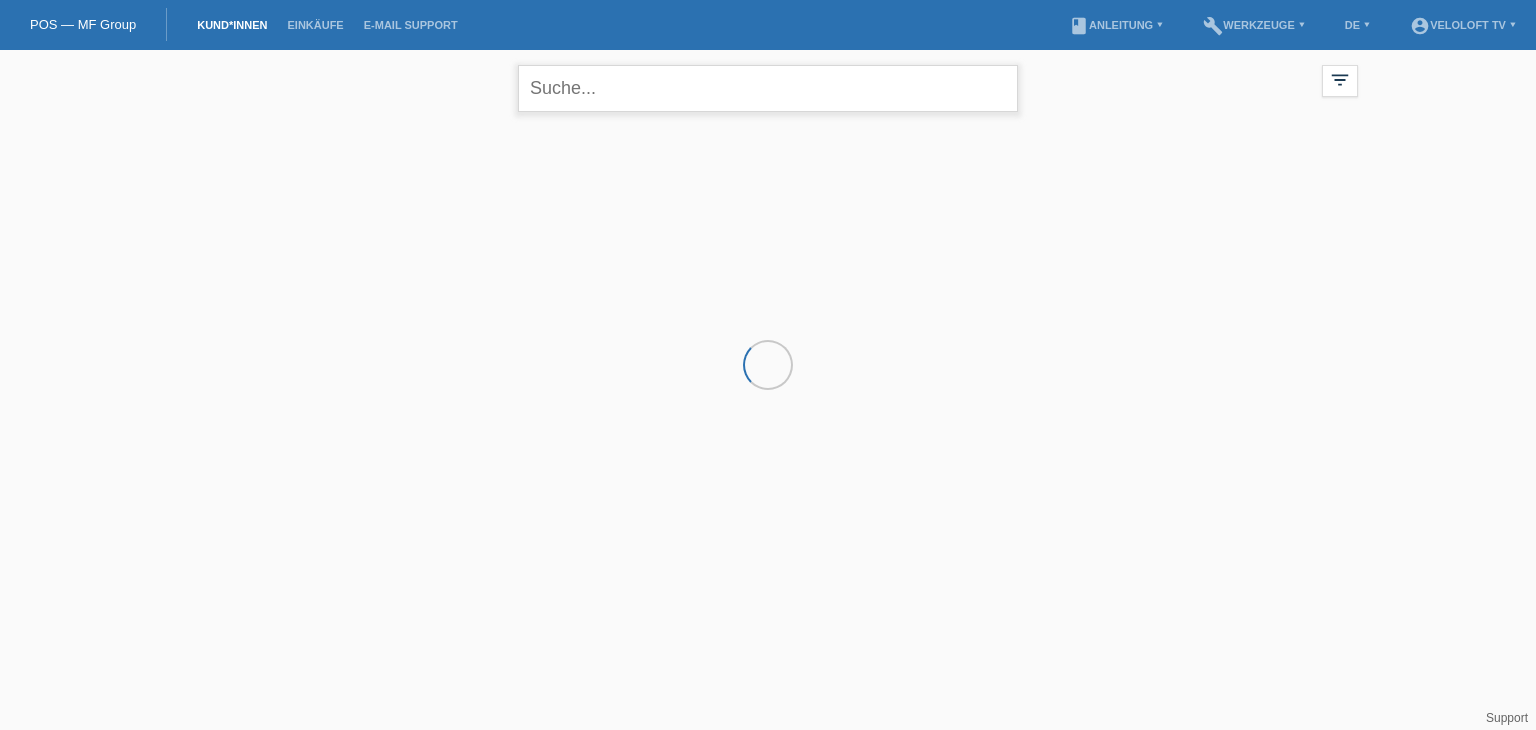 click at bounding box center (768, 88) 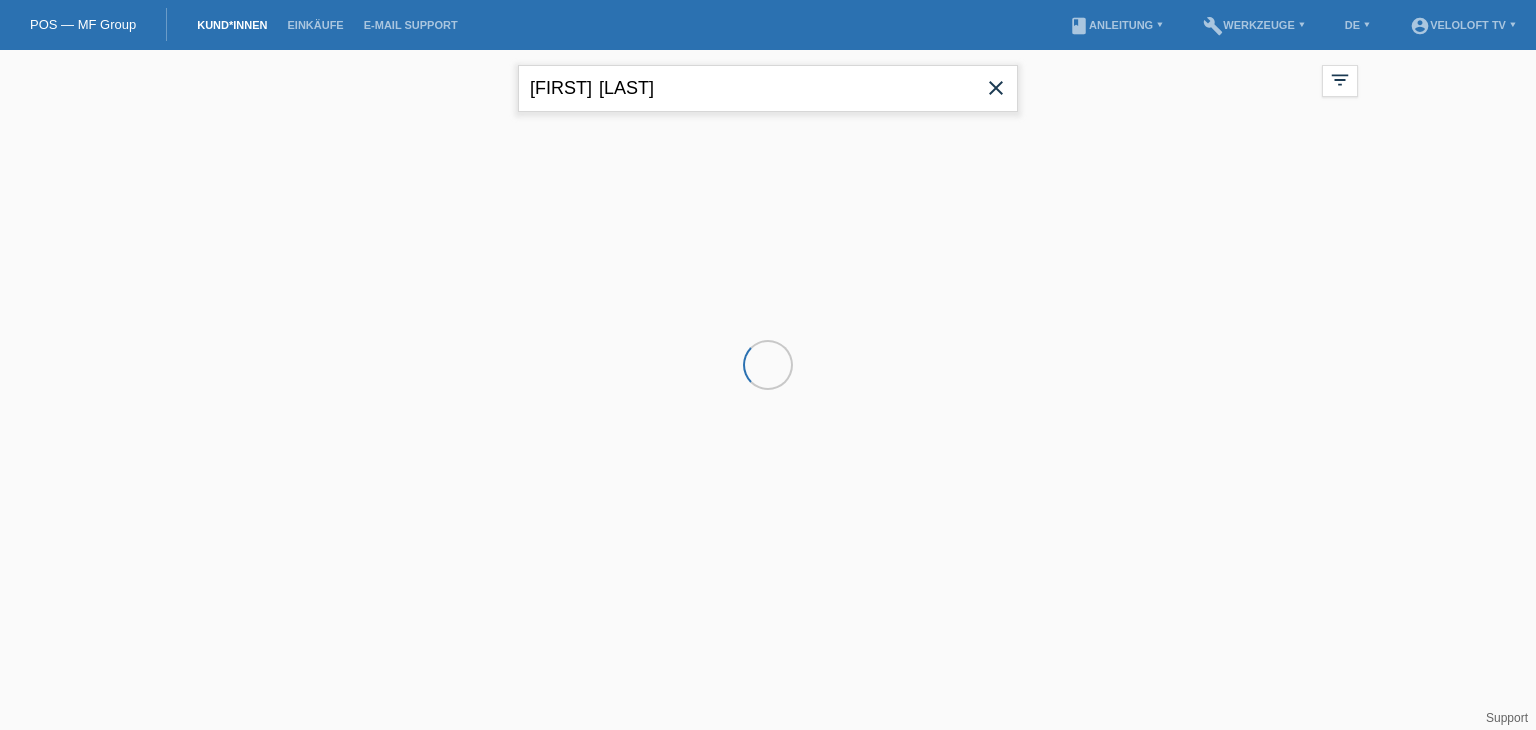 click on "[FIRST]	[LAST]" at bounding box center [768, 88] 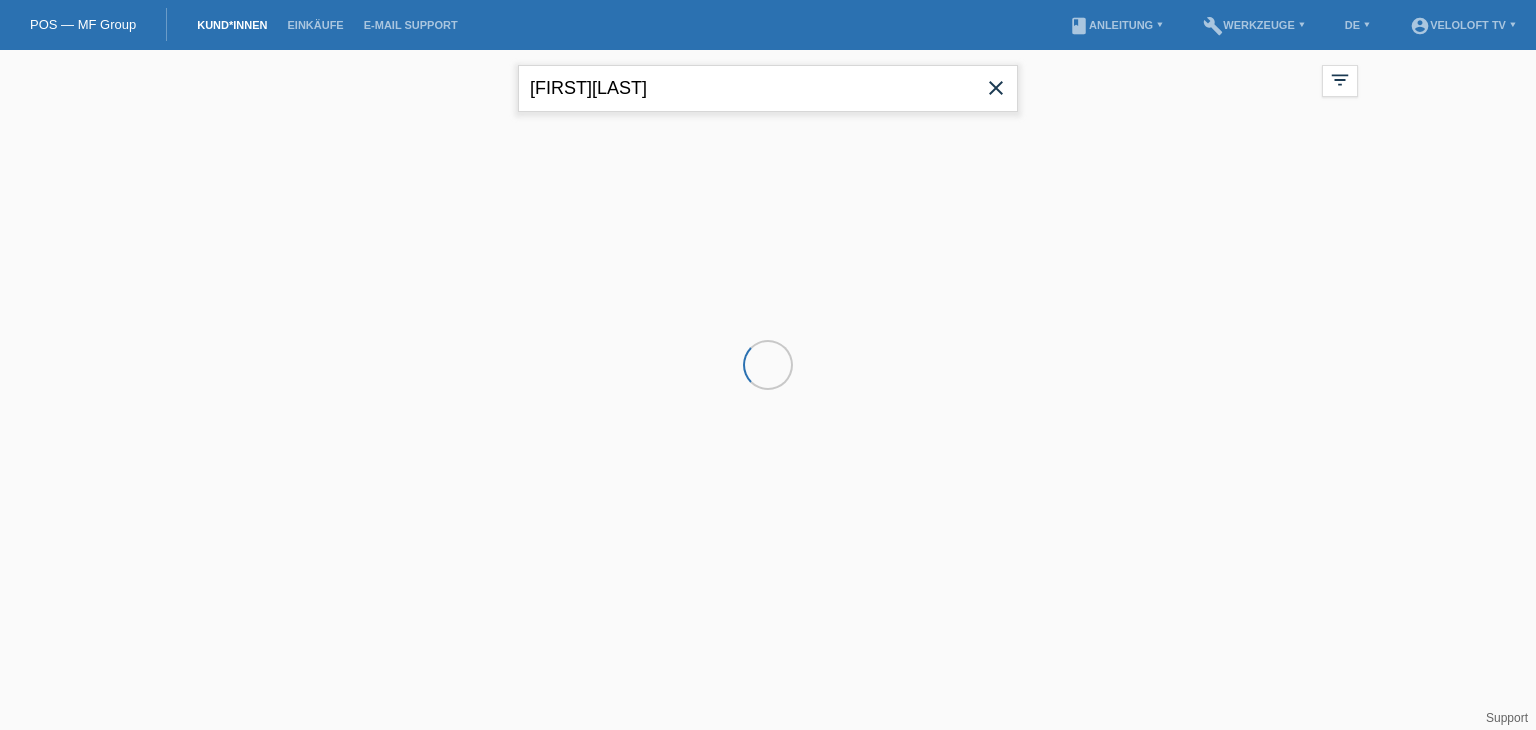 type on "[FIRST][LAST]" 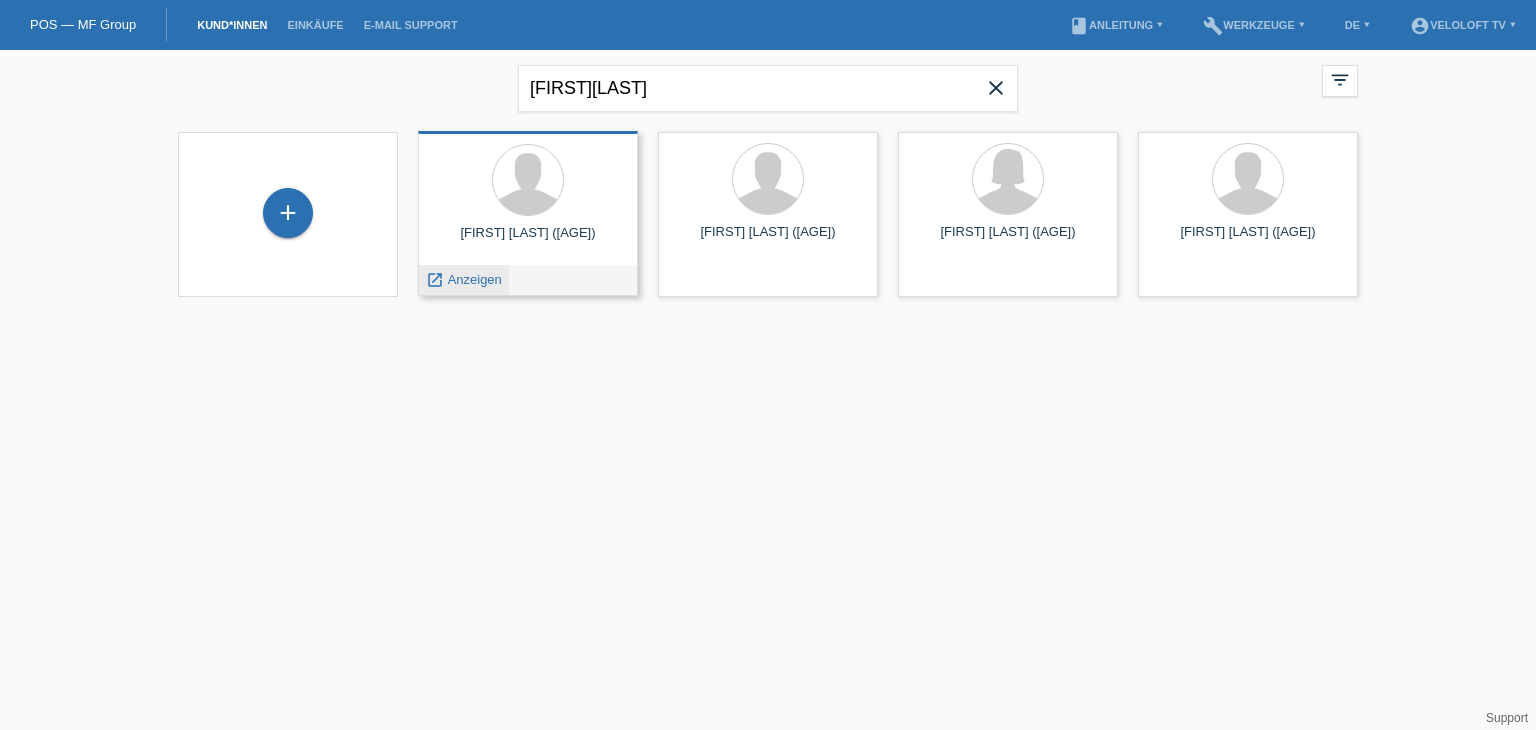 click on "Anzeigen" at bounding box center [475, 279] 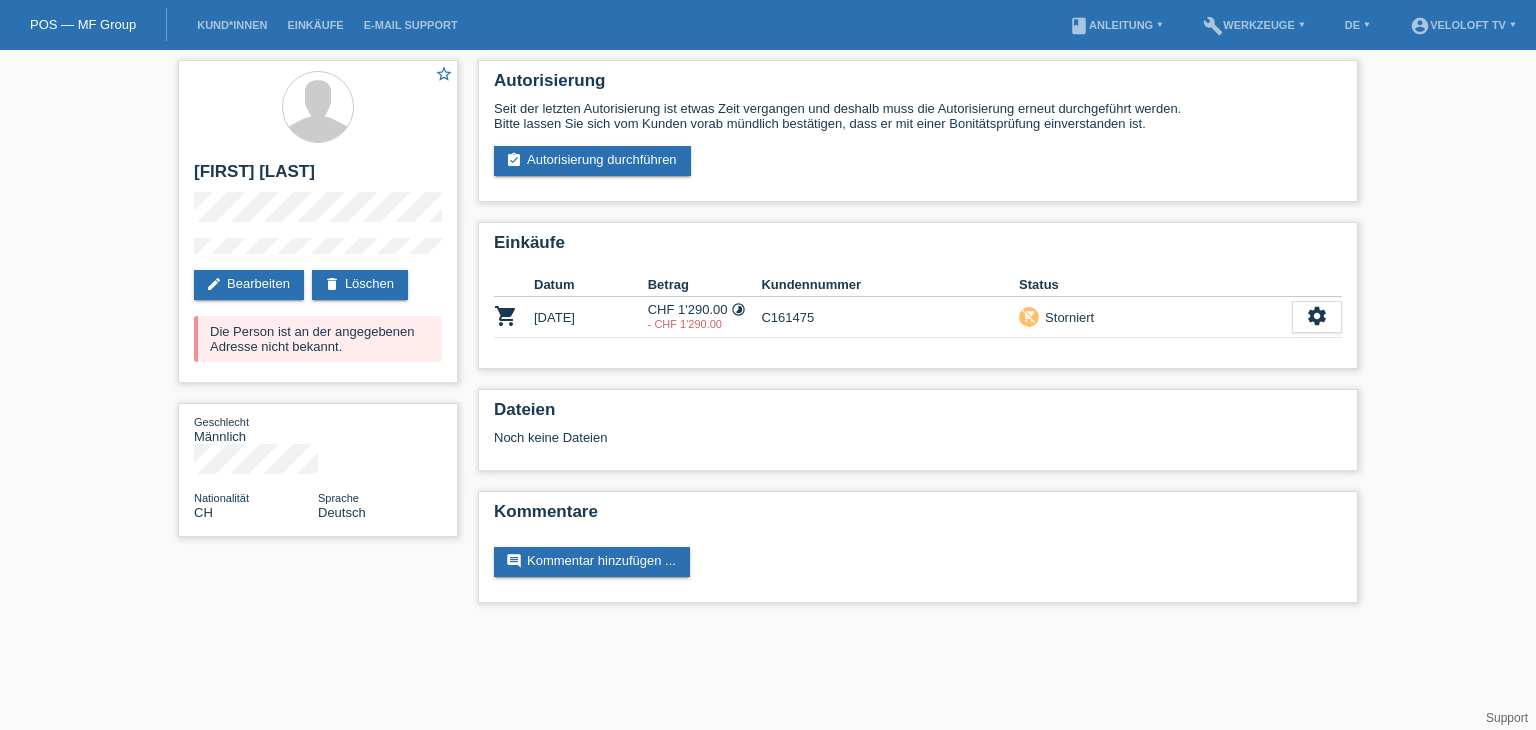 scroll, scrollTop: 0, scrollLeft: 0, axis: both 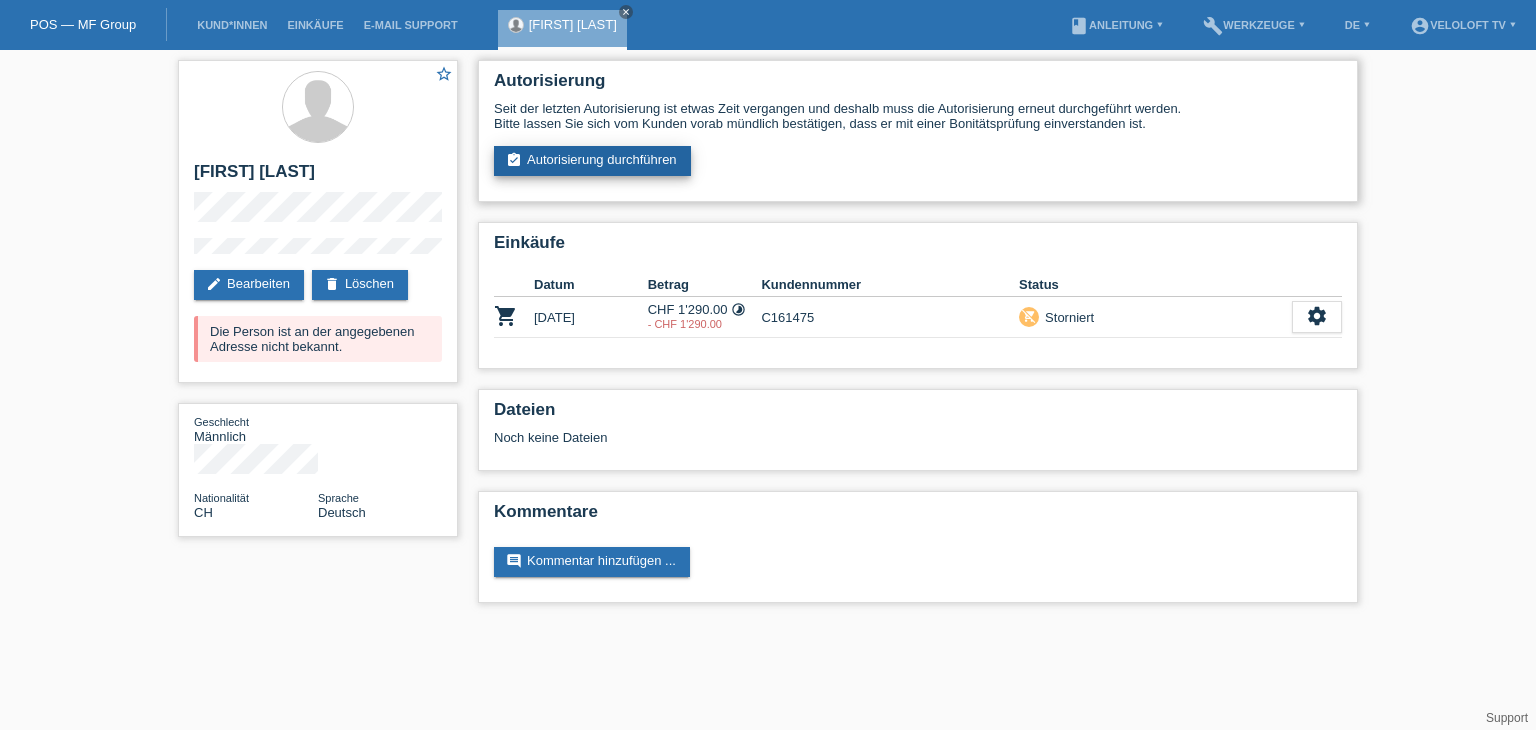 click on "assignment_turned_in  Autorisierung durchführen" at bounding box center (592, 161) 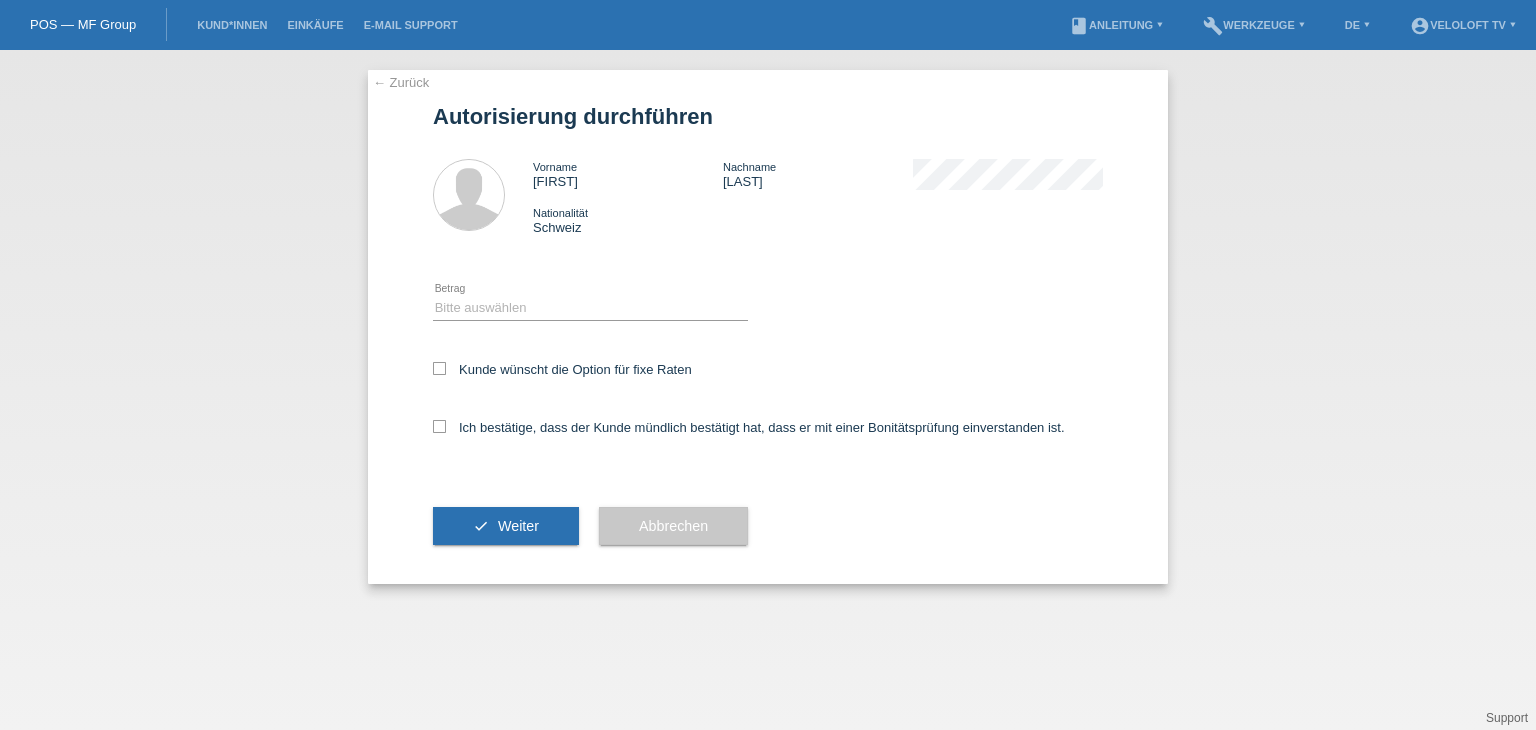 scroll, scrollTop: 0, scrollLeft: 0, axis: both 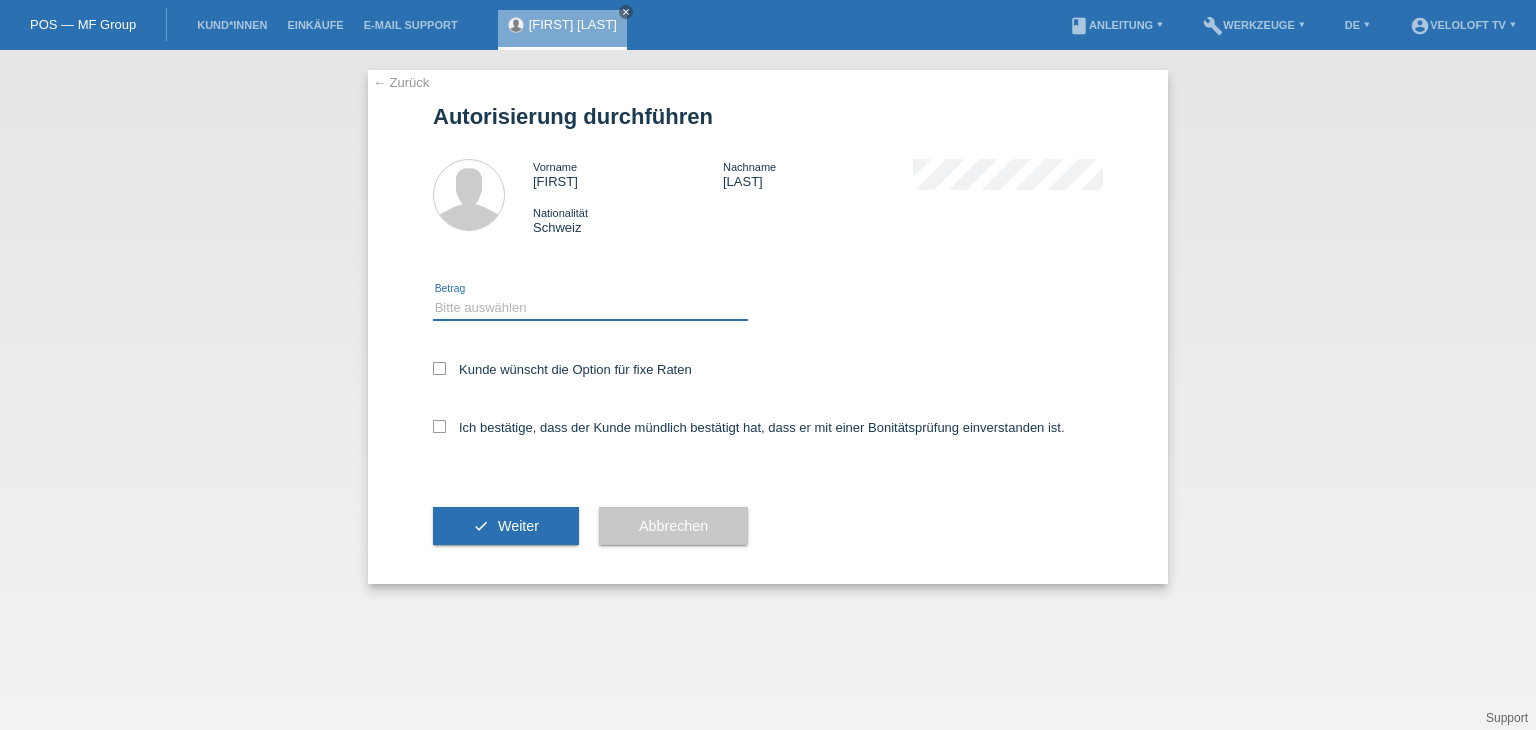 click on "Bitte auswählen
CHF 1.00 - CHF 499.00
CHF 500.00 - CHF 1'999.00
CHF 2'000.00 - CHF 15'000.00" at bounding box center [590, 308] 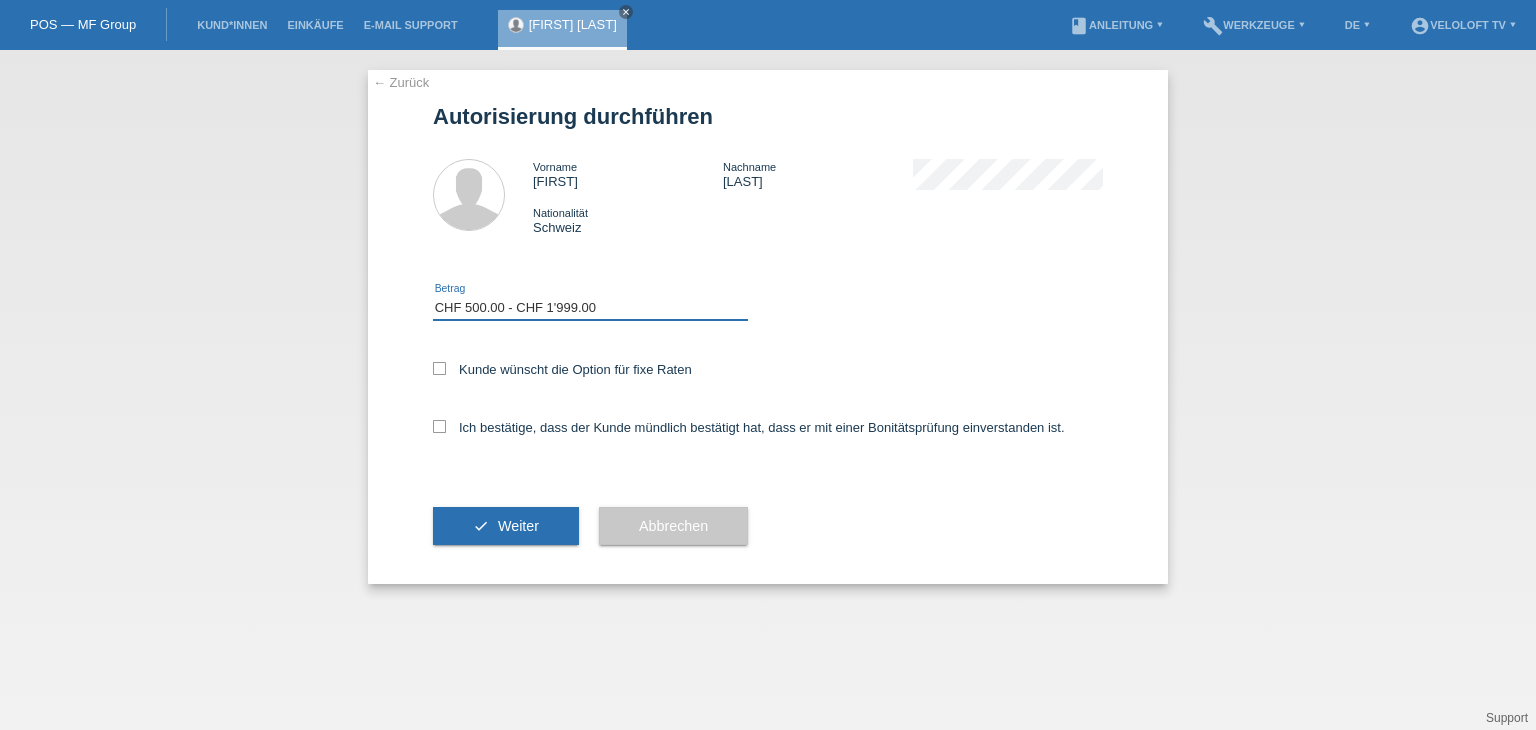 click on "Bitte auswählen
CHF 1.00 - CHF 499.00
CHF 500.00 - CHF 1'999.00
CHF 2'000.00 - CHF 15'000.00" at bounding box center [590, 308] 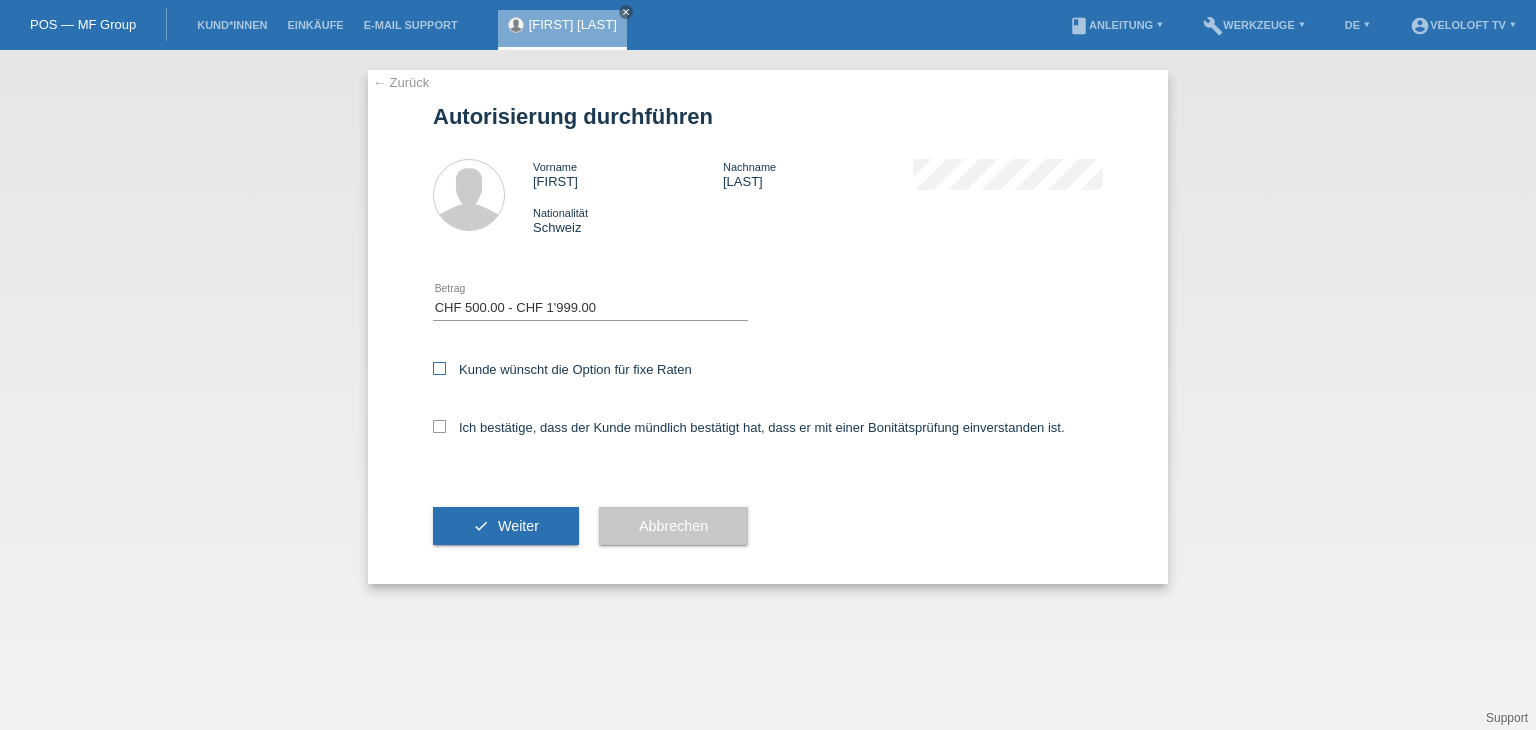 click on "Kunde wünscht die Option für fixe Raten" at bounding box center (562, 369) 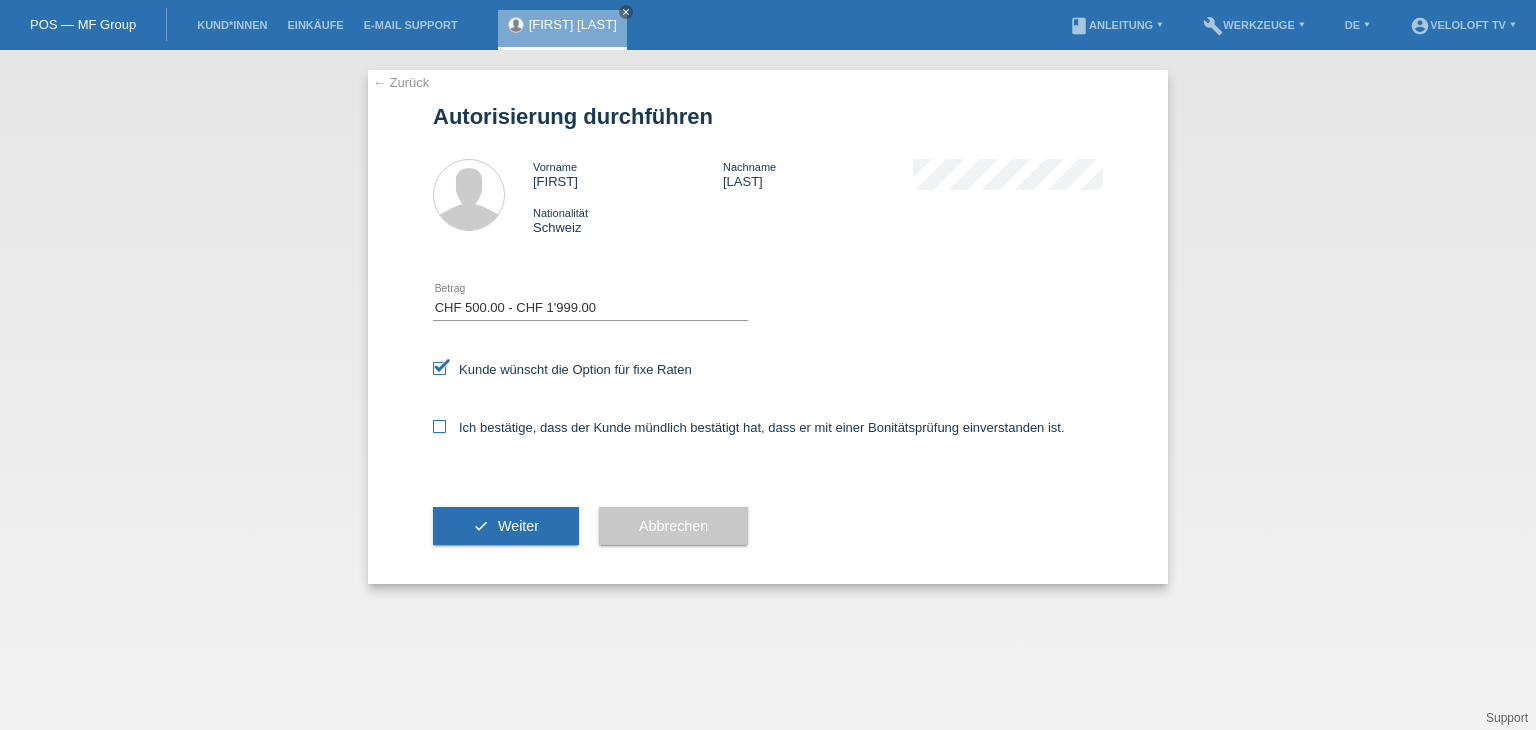 click on "Ich bestätige, dass der Kunde mündlich bestätigt hat, dass er mit einer Bonitätsprüfung einverstanden ist." at bounding box center [749, 427] 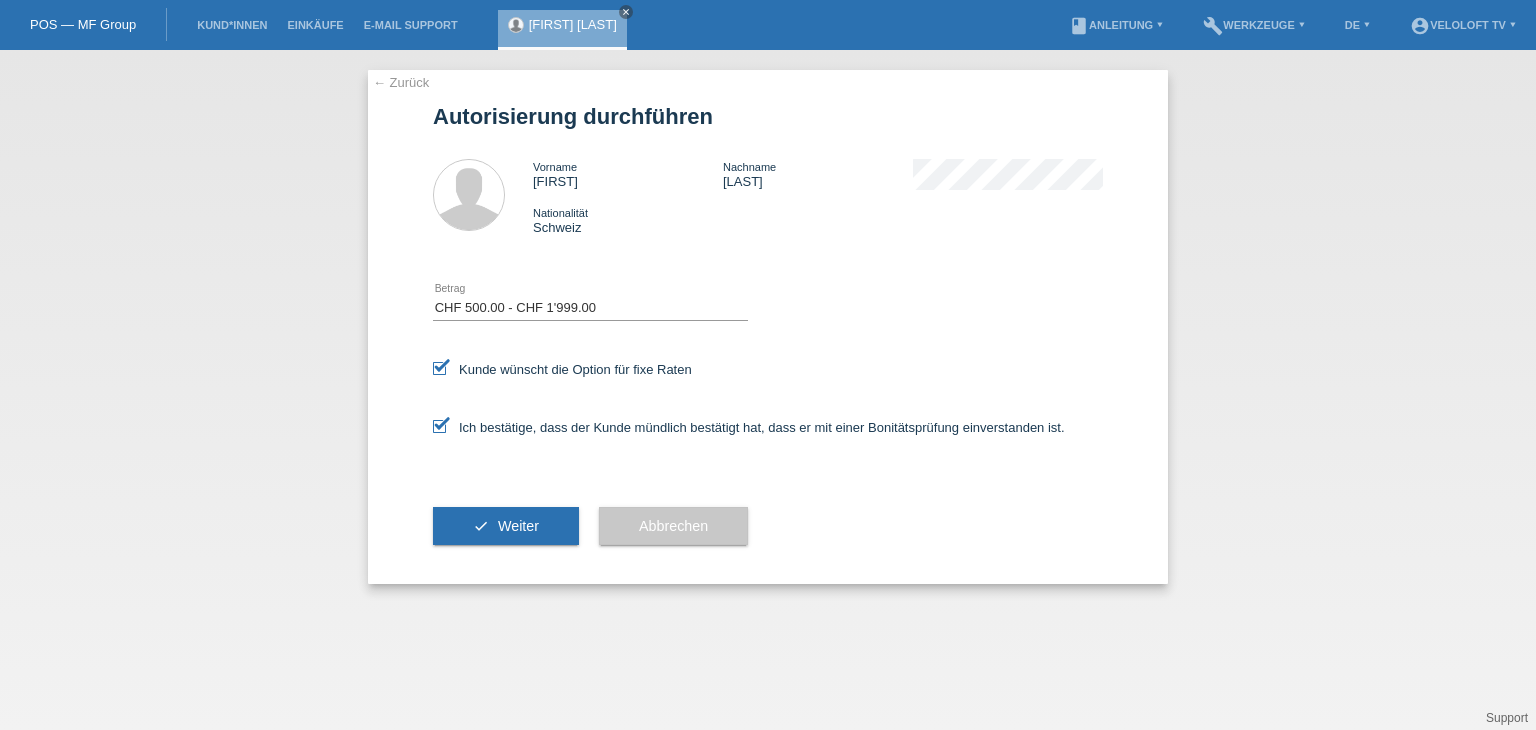 click on "check   Weiter" at bounding box center [506, 526] 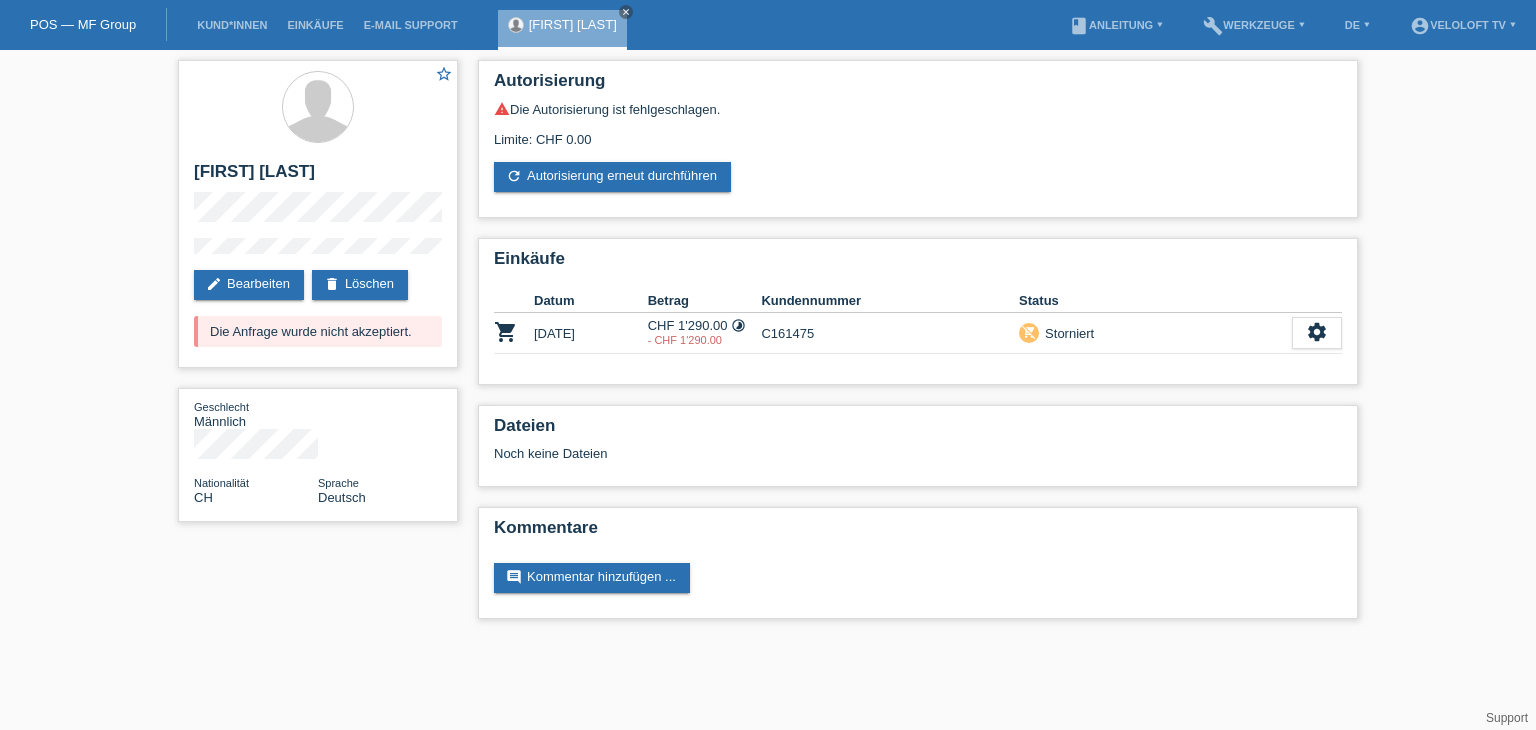 scroll, scrollTop: 0, scrollLeft: 0, axis: both 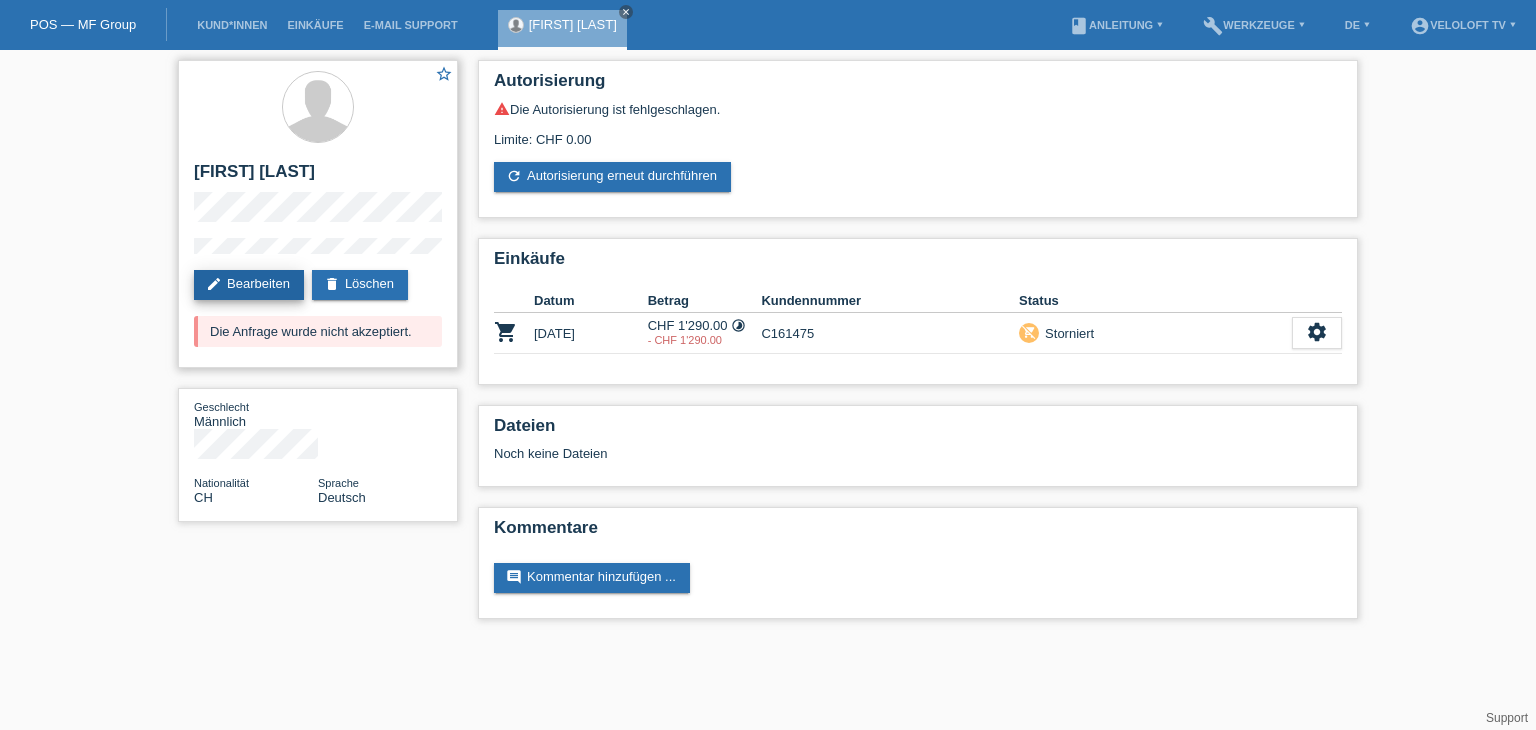 click on "edit  Bearbeiten" at bounding box center [249, 285] 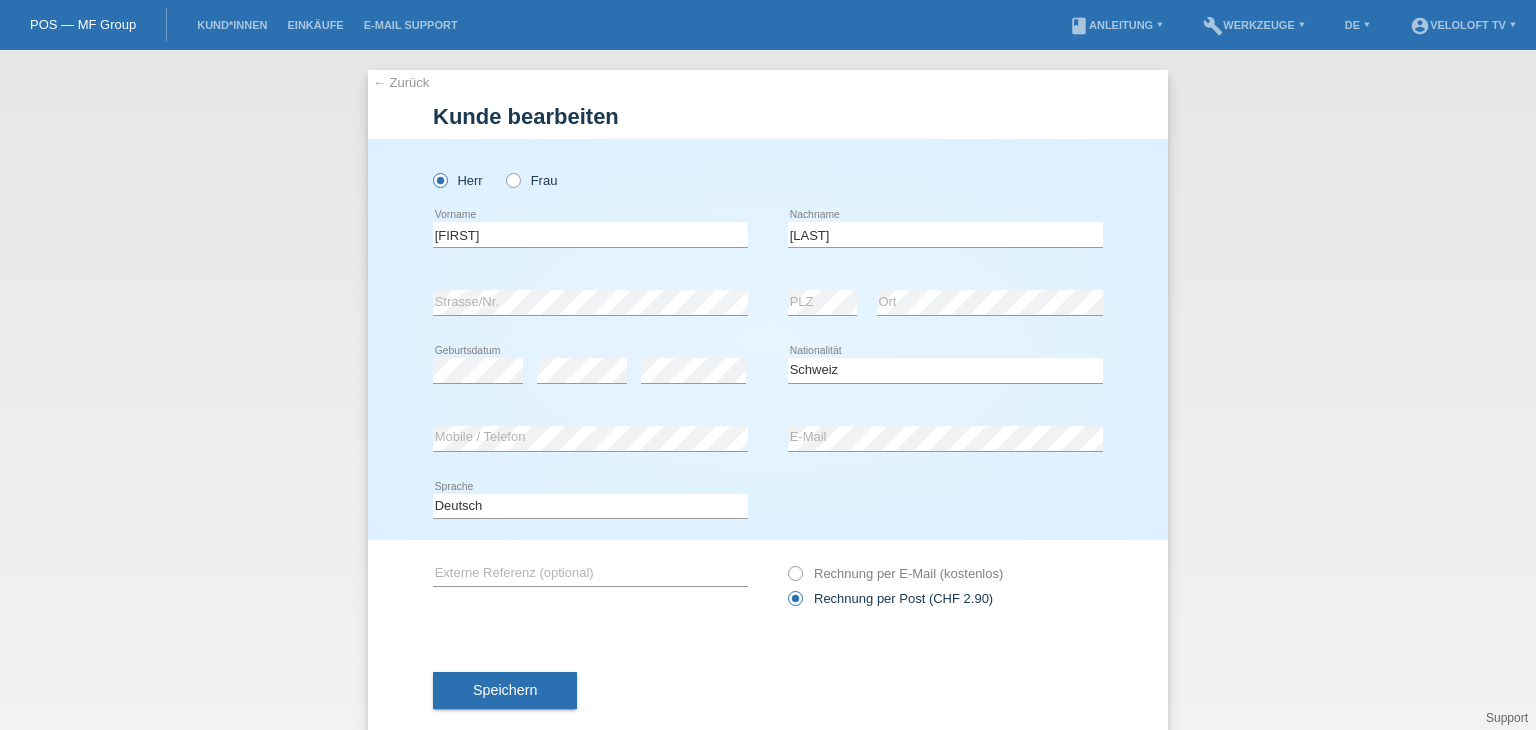 select on "CH" 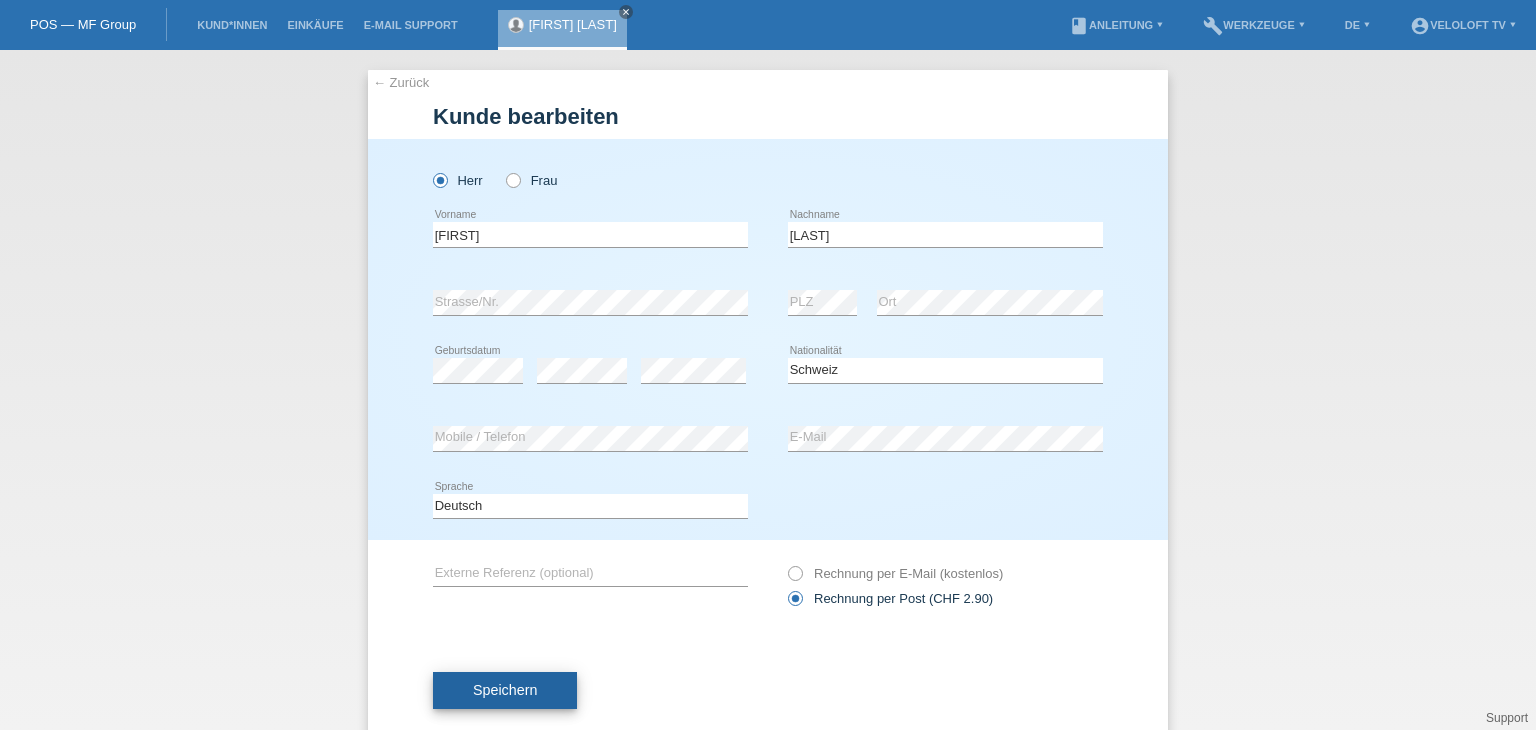 click on "Speichern" at bounding box center [505, 691] 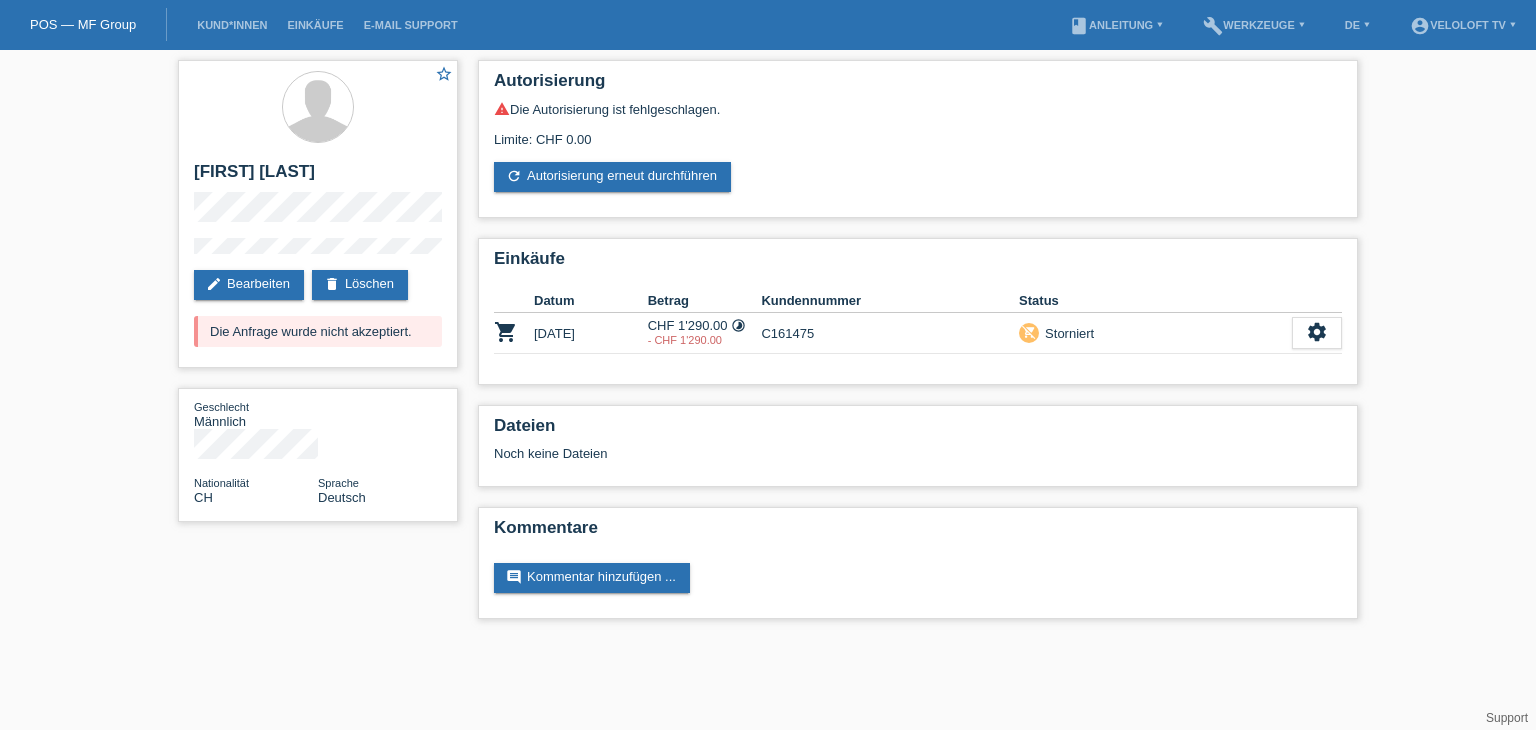 scroll, scrollTop: 0, scrollLeft: 0, axis: both 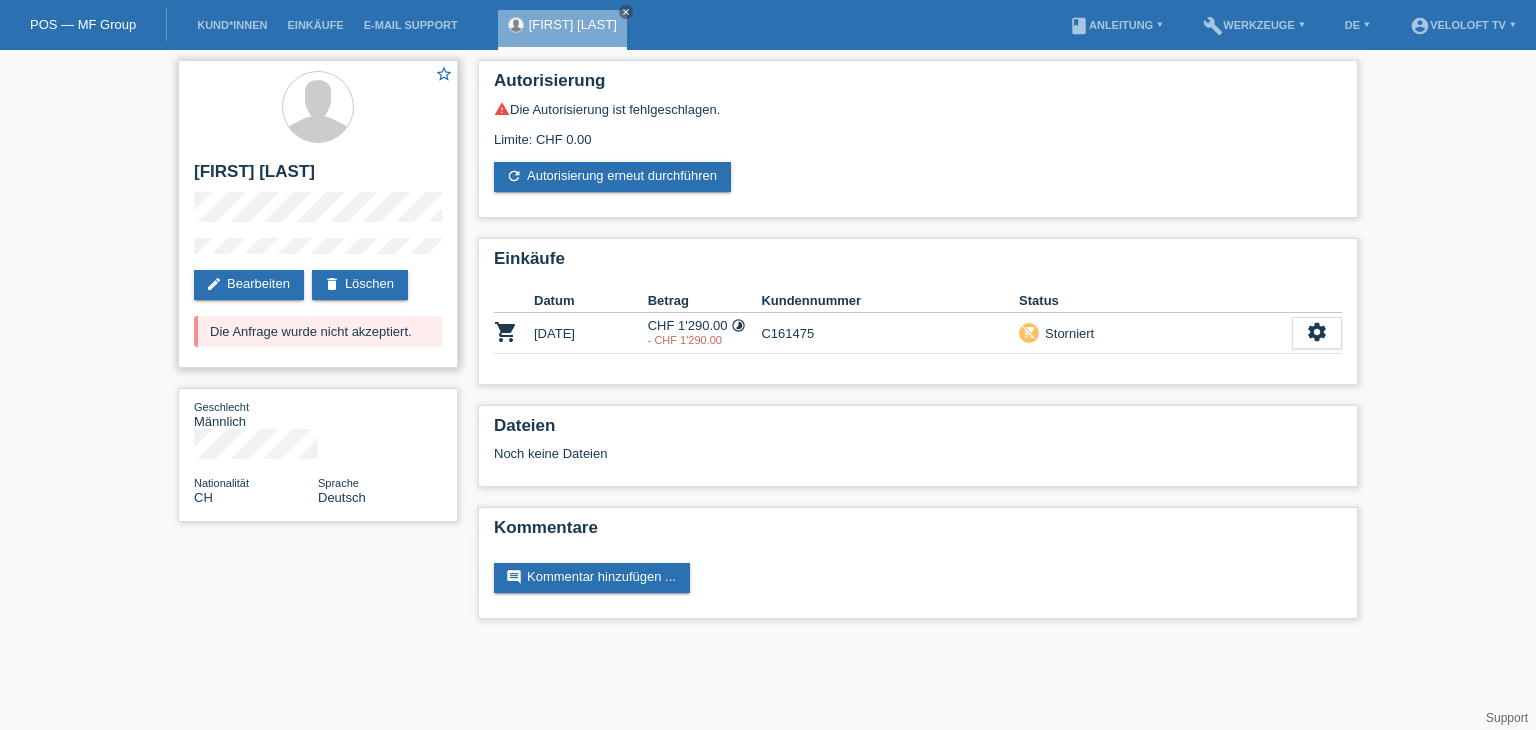 click on "Die Anfrage wurde nicht akzeptiert." at bounding box center [318, 331] 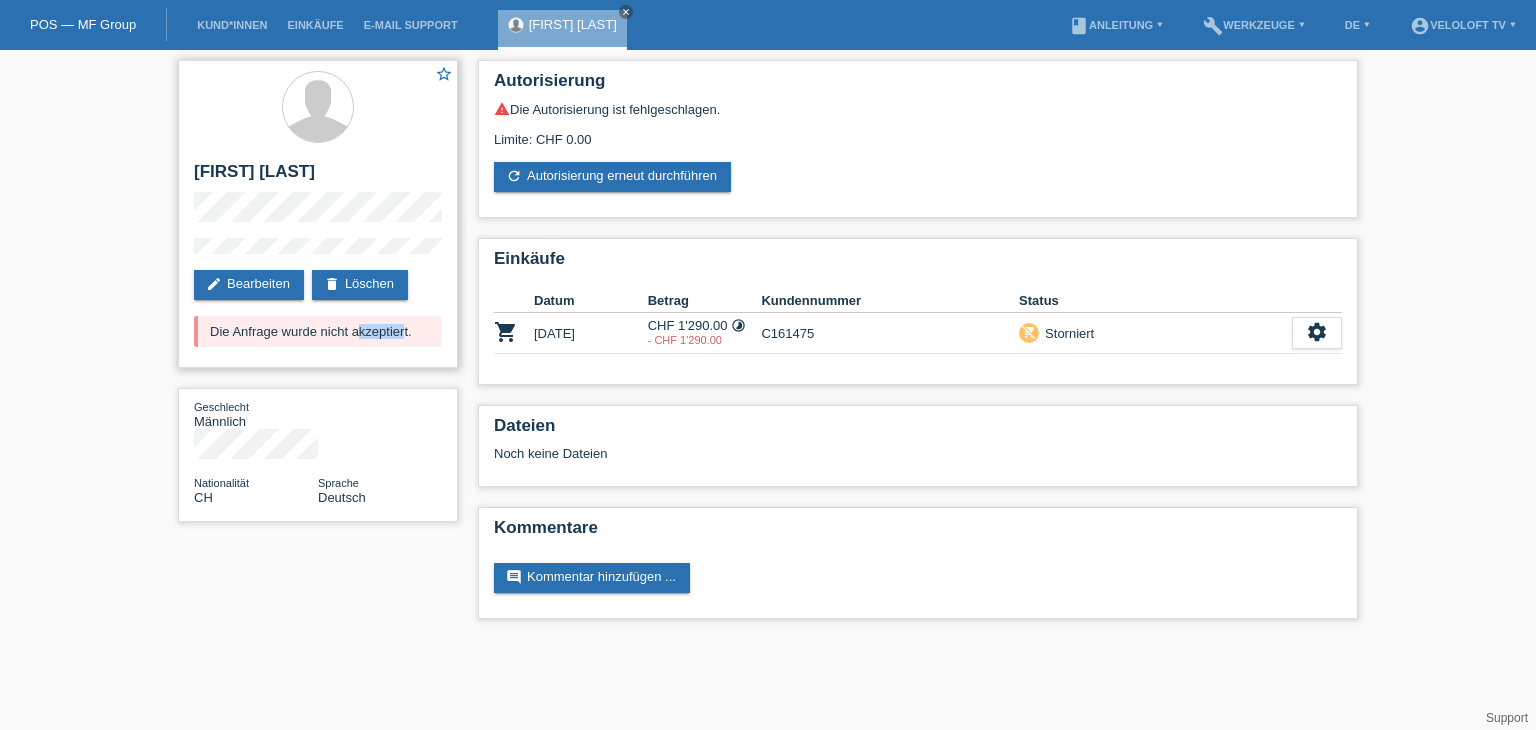 click on "Die Anfrage wurde nicht akzeptiert." at bounding box center [318, 331] 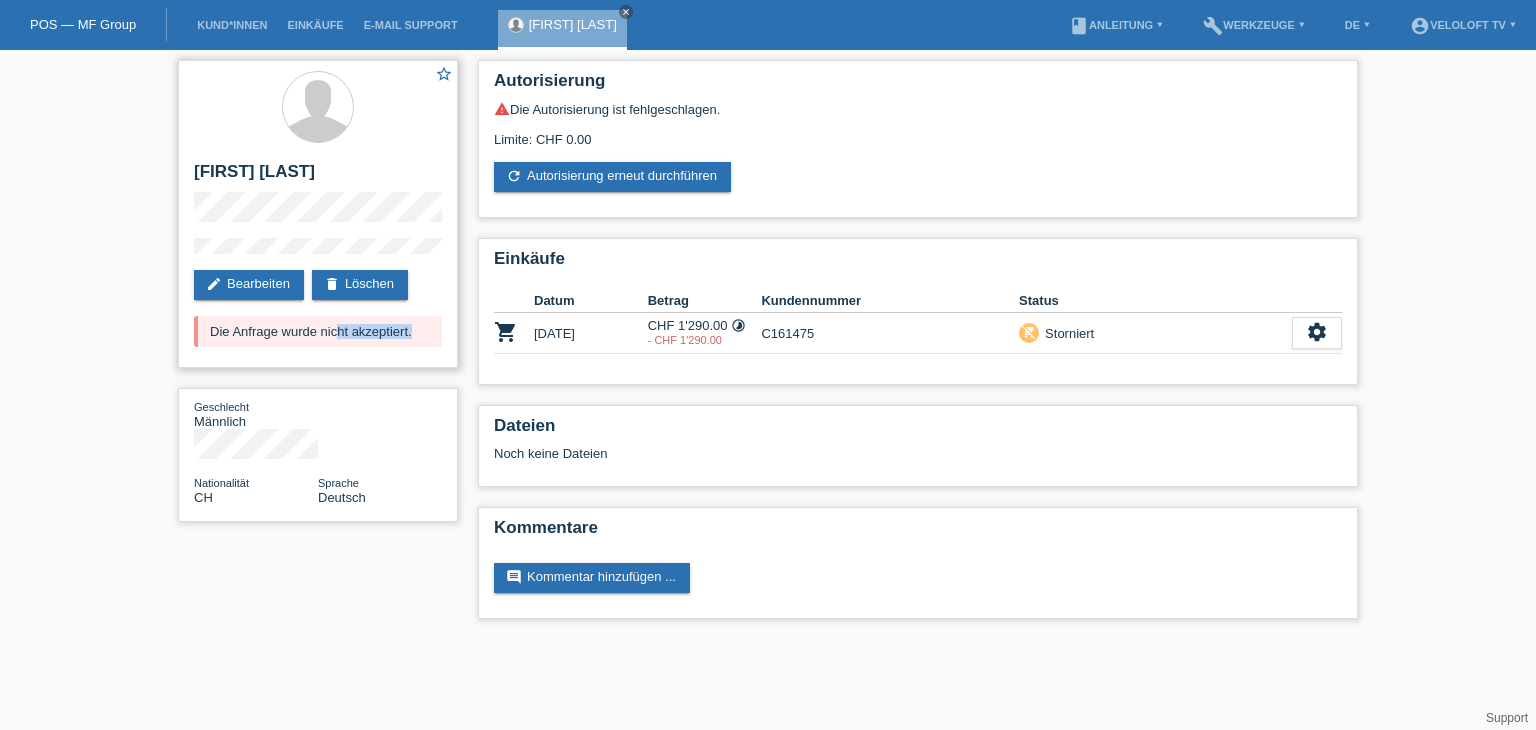 click on "Die Anfrage wurde nicht akzeptiert." at bounding box center [318, 331] 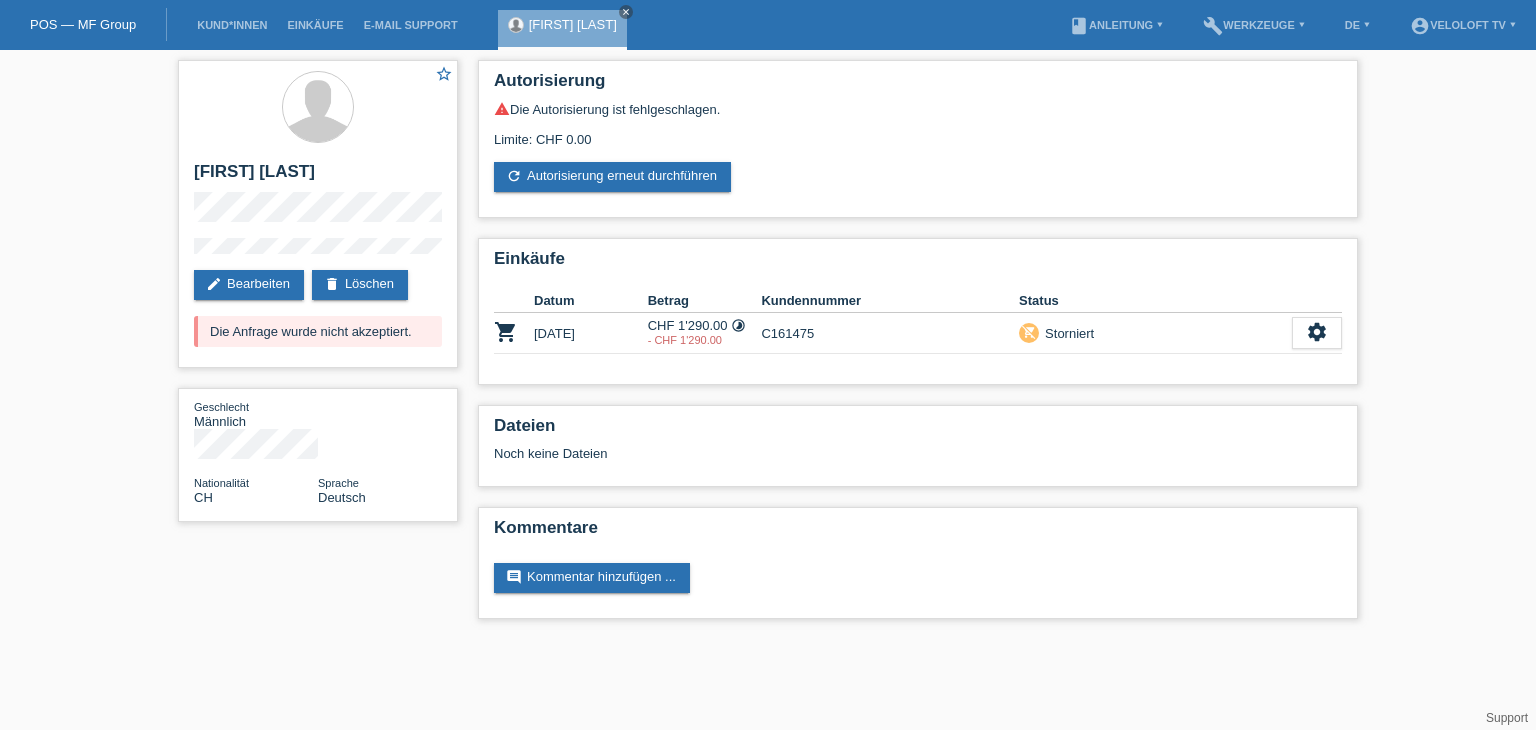 click on "Albin Brugger
close" at bounding box center [567, 25] 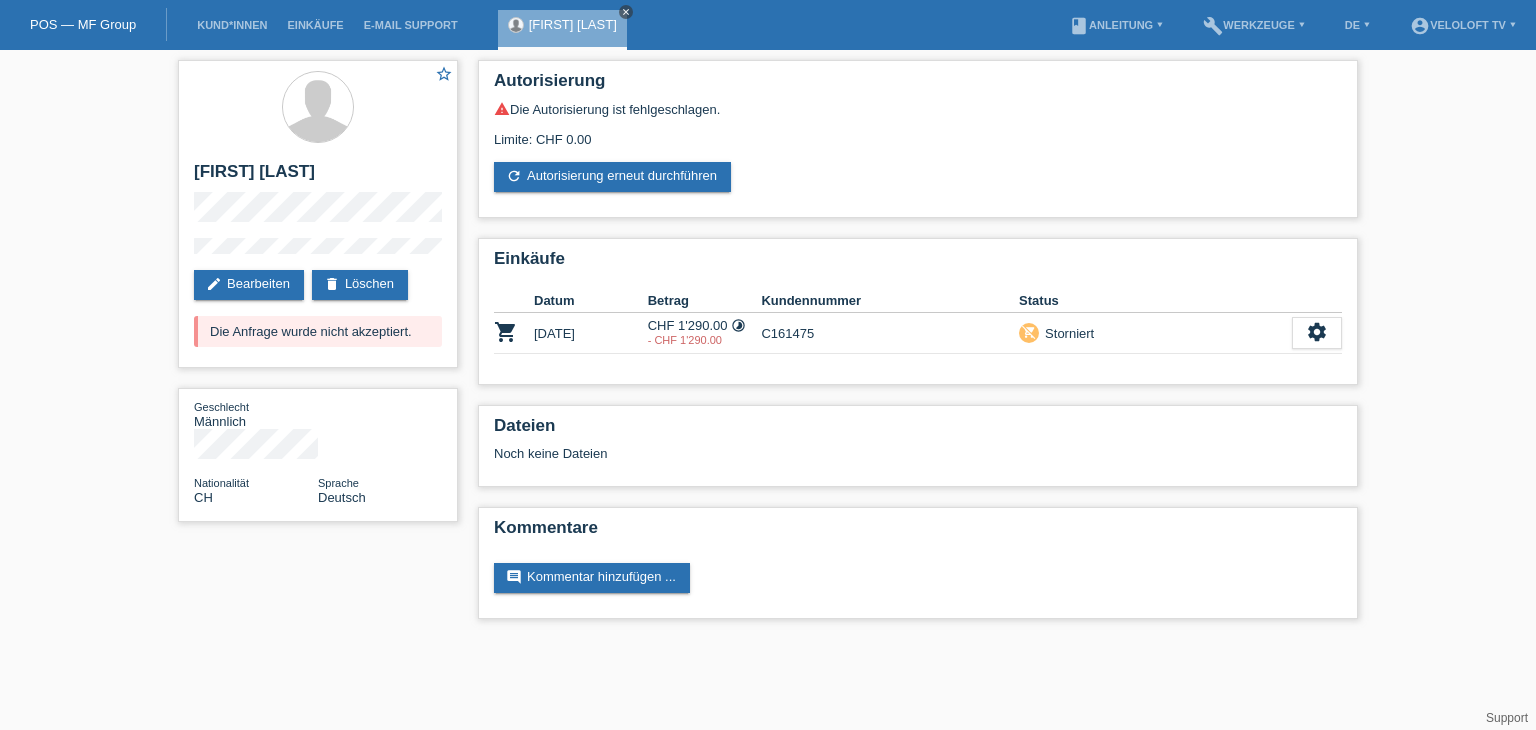 click on "close" at bounding box center [626, 12] 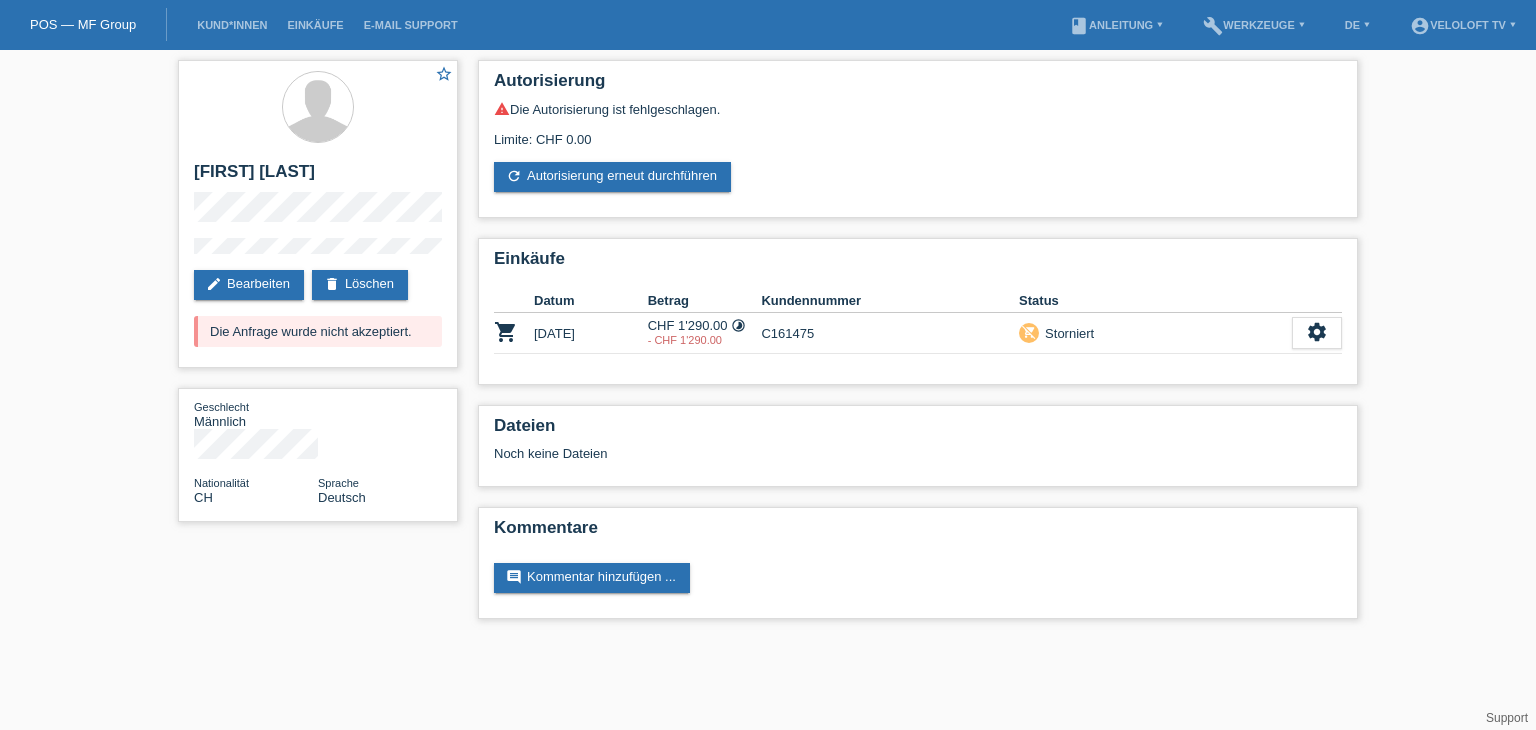 drag, startPoint x: 204, startPoint y: 31, endPoint x: 220, endPoint y: 17, distance: 21.260292 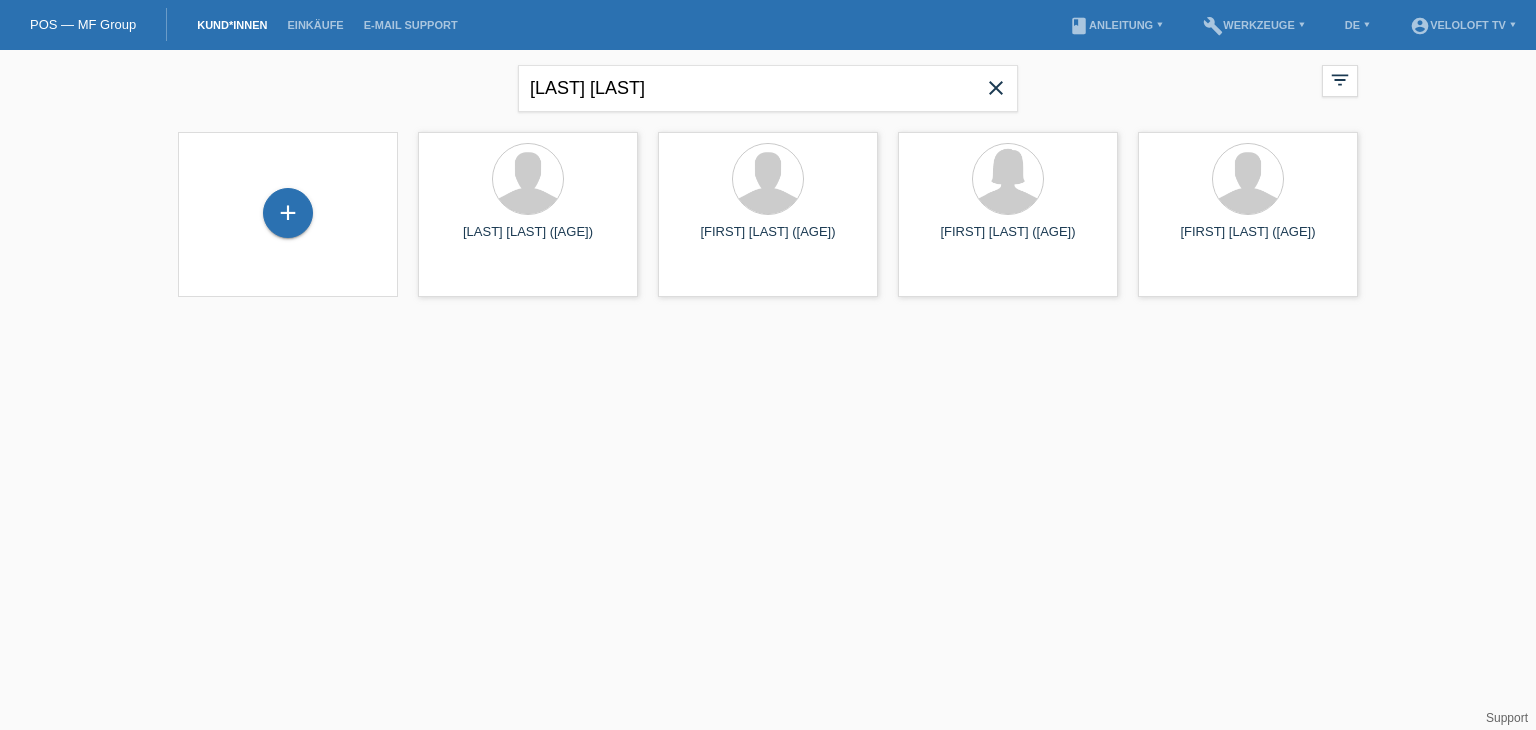 scroll, scrollTop: 0, scrollLeft: 0, axis: both 